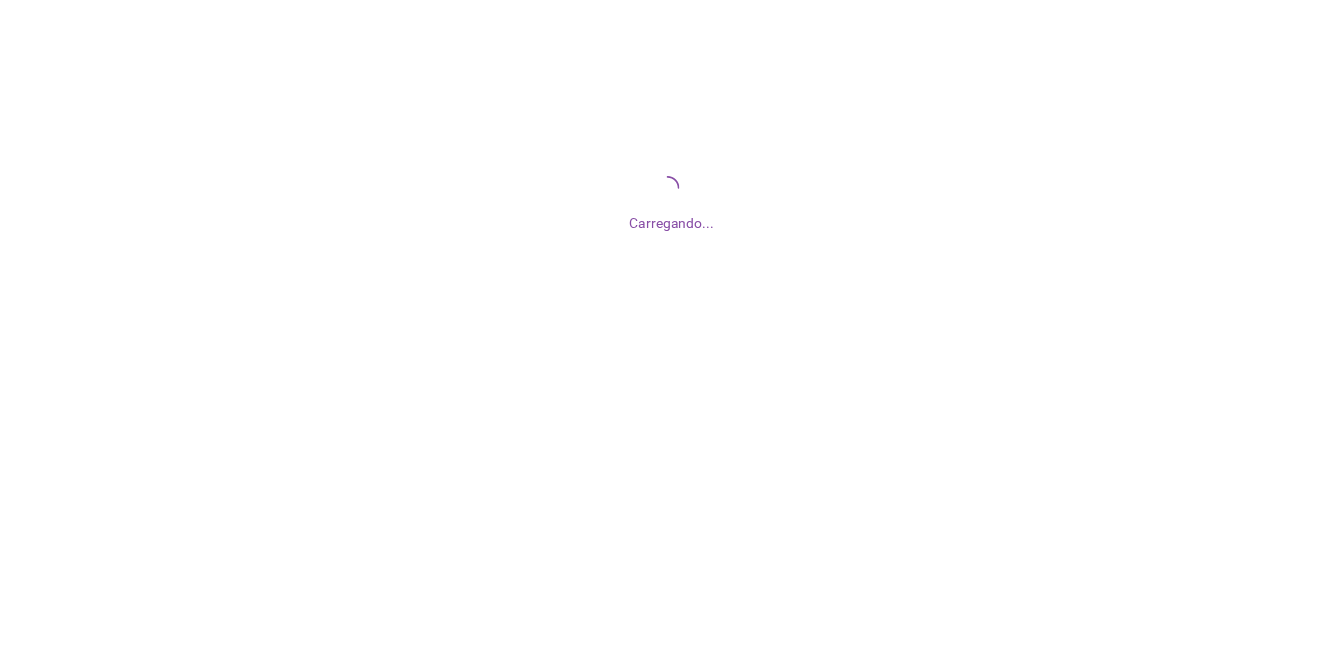 scroll, scrollTop: 0, scrollLeft: 0, axis: both 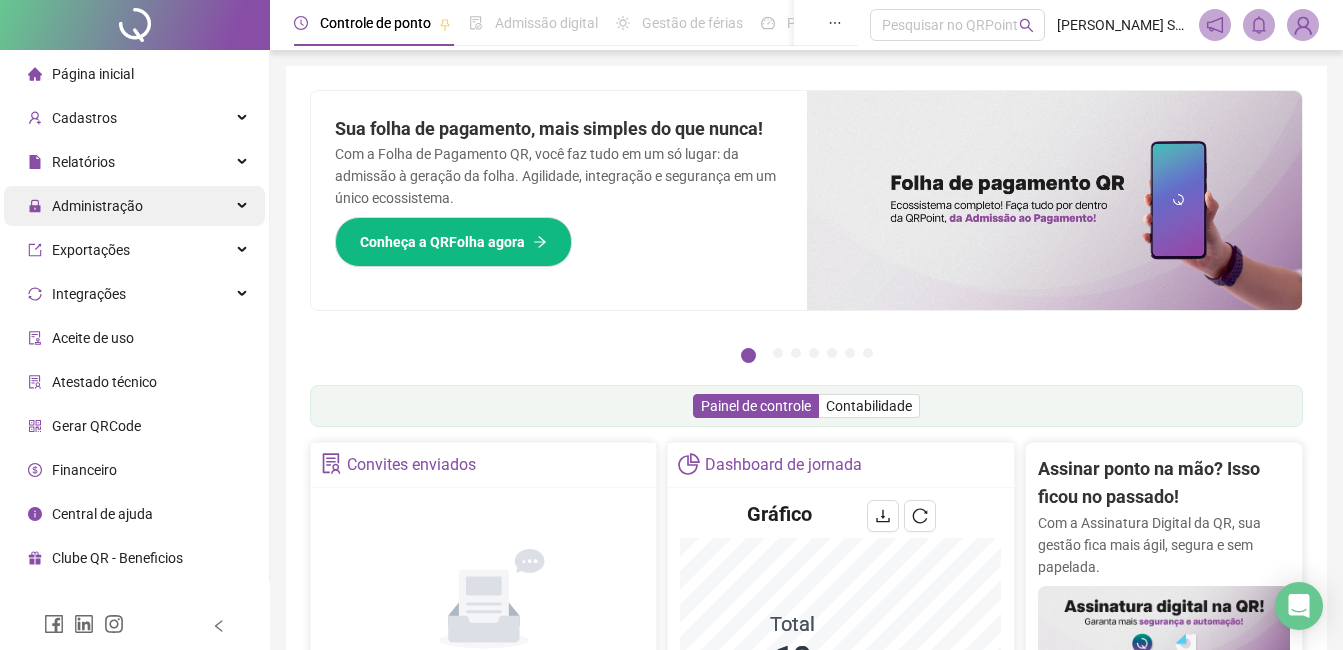click on "Administração" at bounding box center (134, 206) 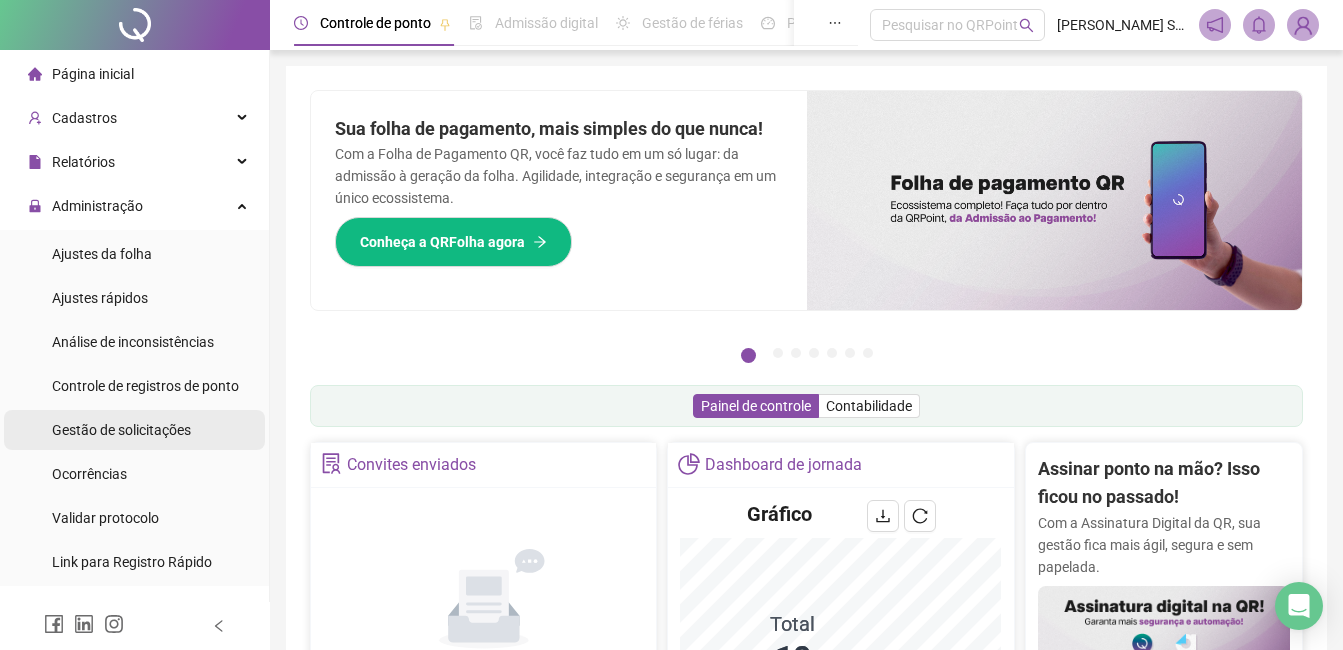 click on "Gestão de solicitações" at bounding box center [121, 430] 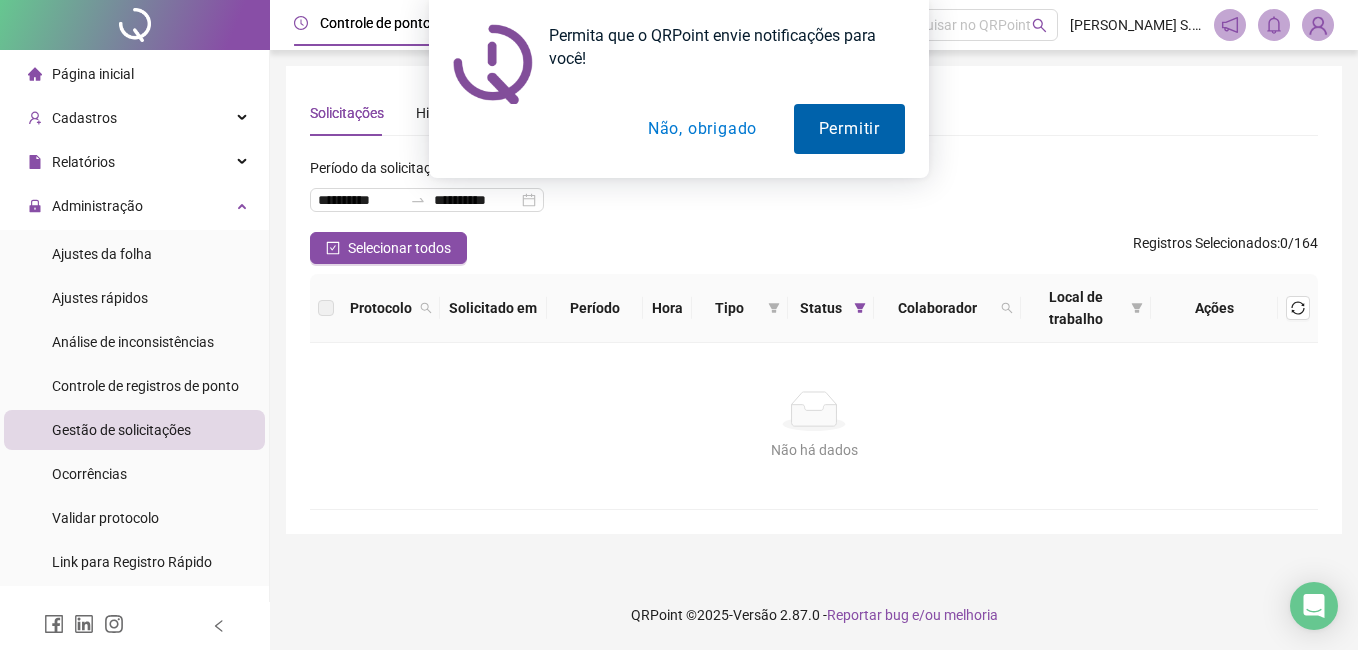 click on "Permitir" at bounding box center (849, 129) 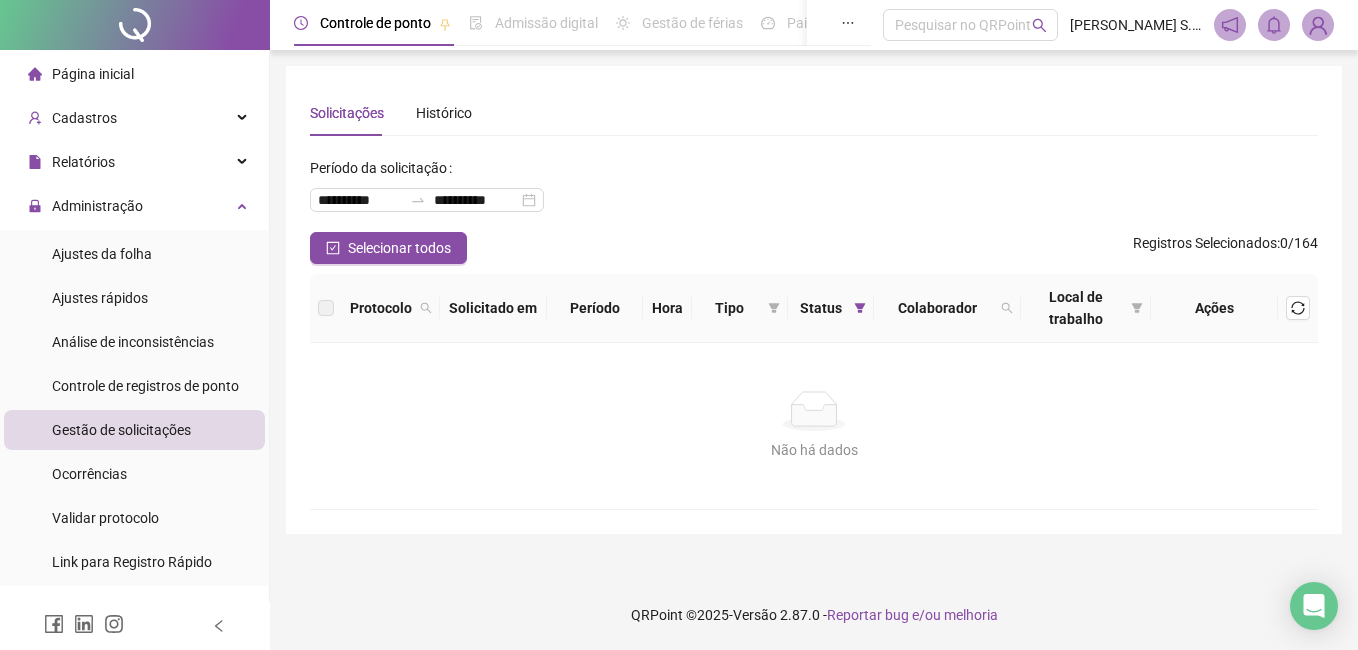 click on "**********" at bounding box center [814, 192] 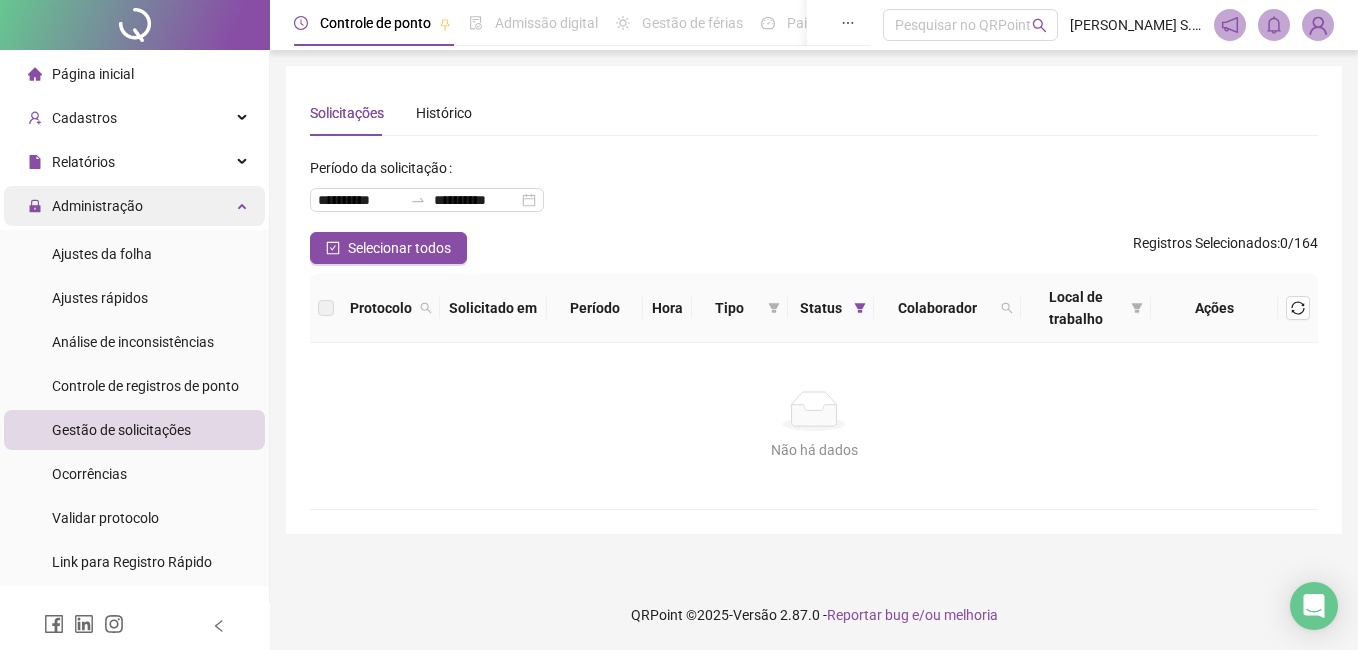 click on "Administração" at bounding box center (97, 206) 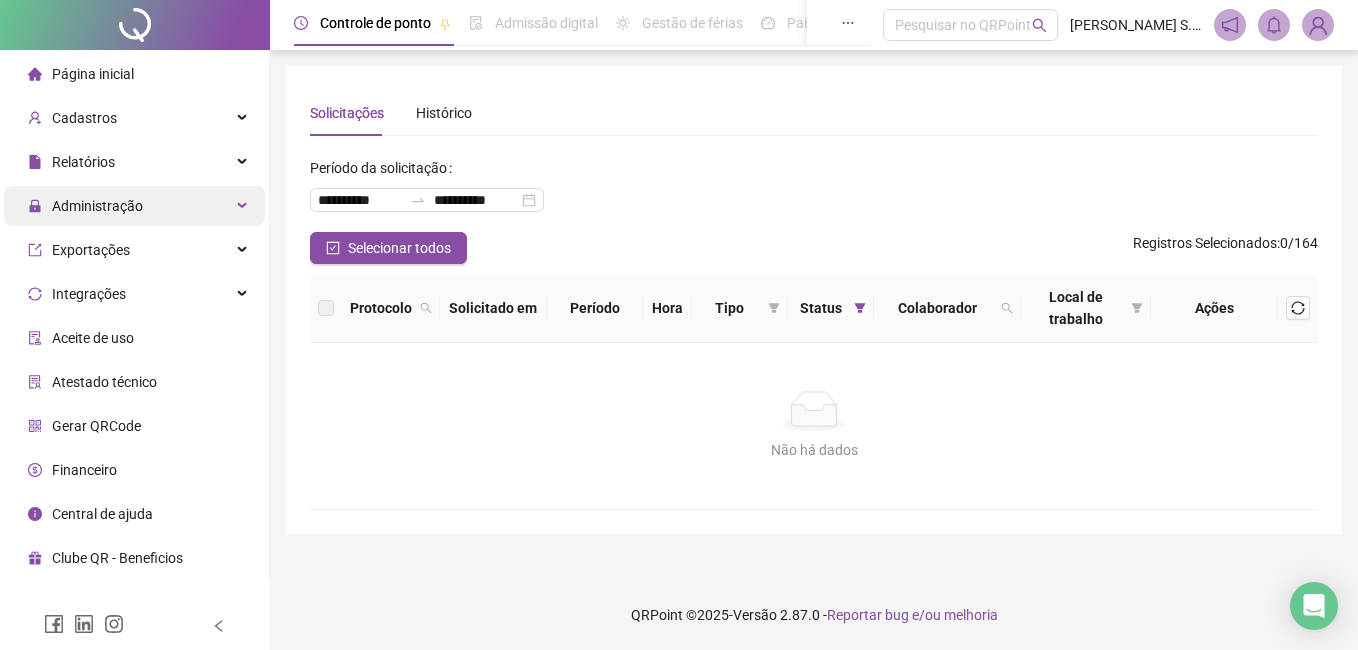 click on "Administração" at bounding box center [97, 206] 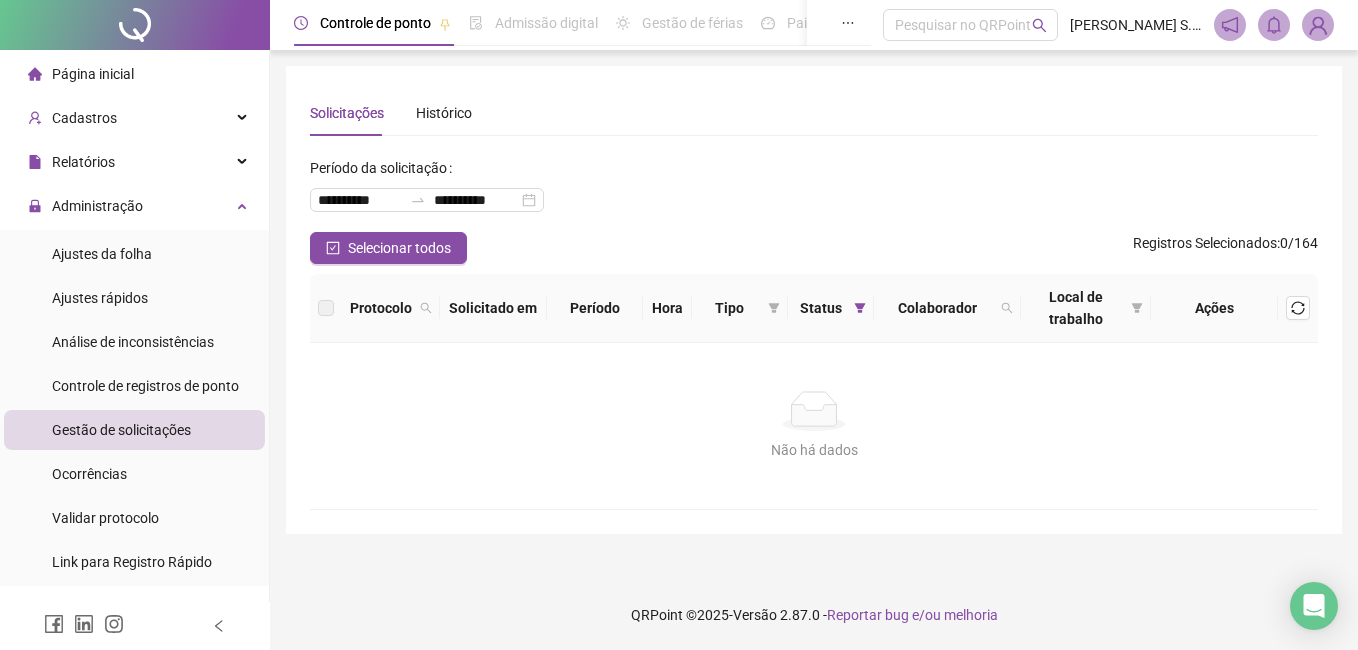 click on "Gestão de solicitações" at bounding box center (121, 430) 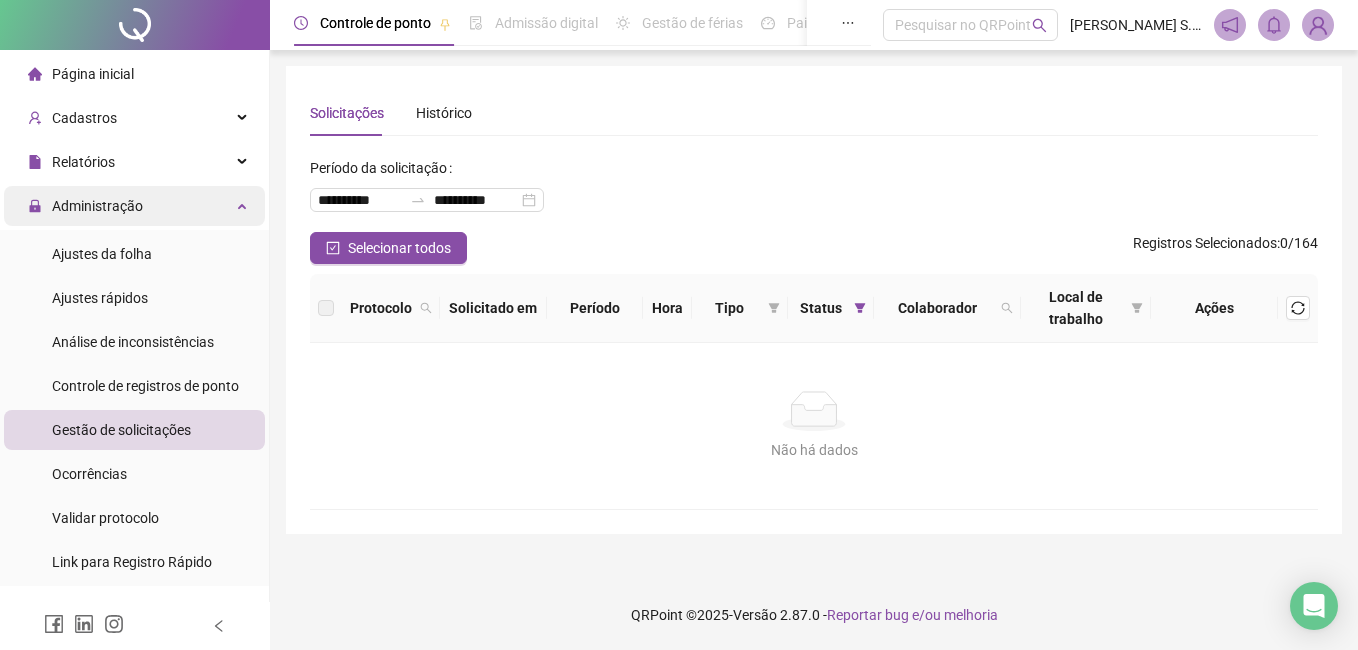 click on "Administração" at bounding box center [97, 206] 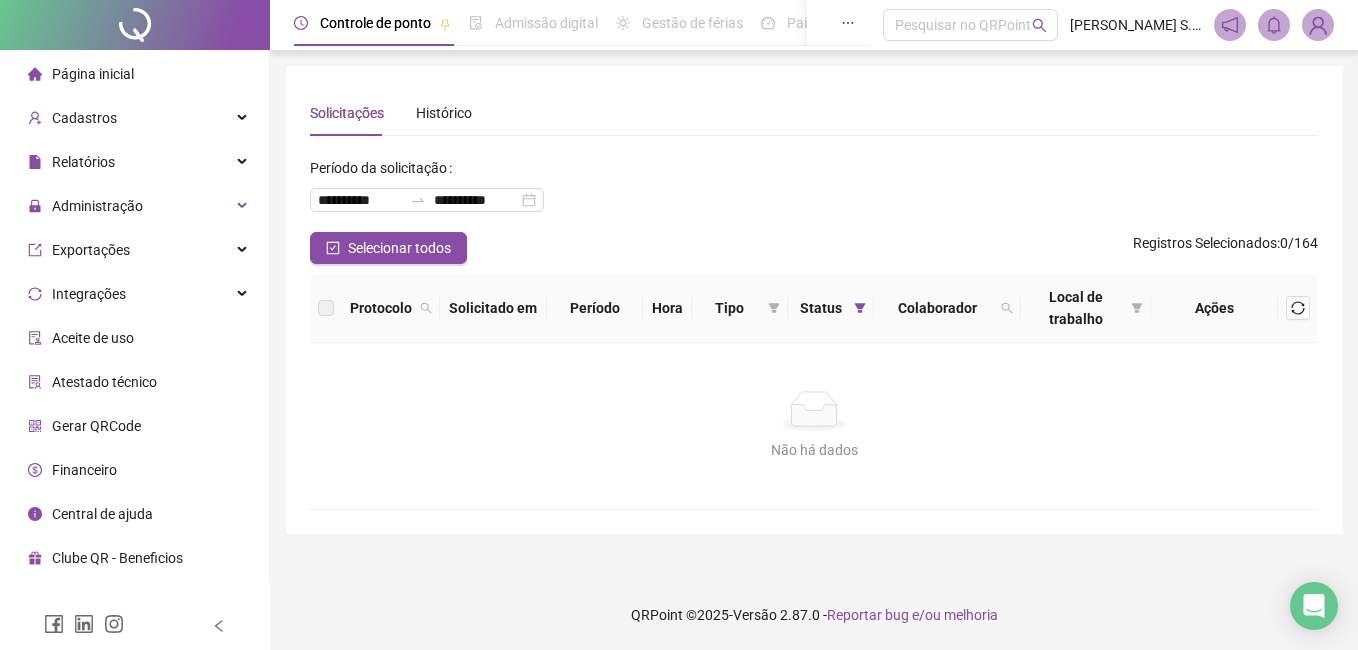 click on "Página inicial" at bounding box center [93, 74] 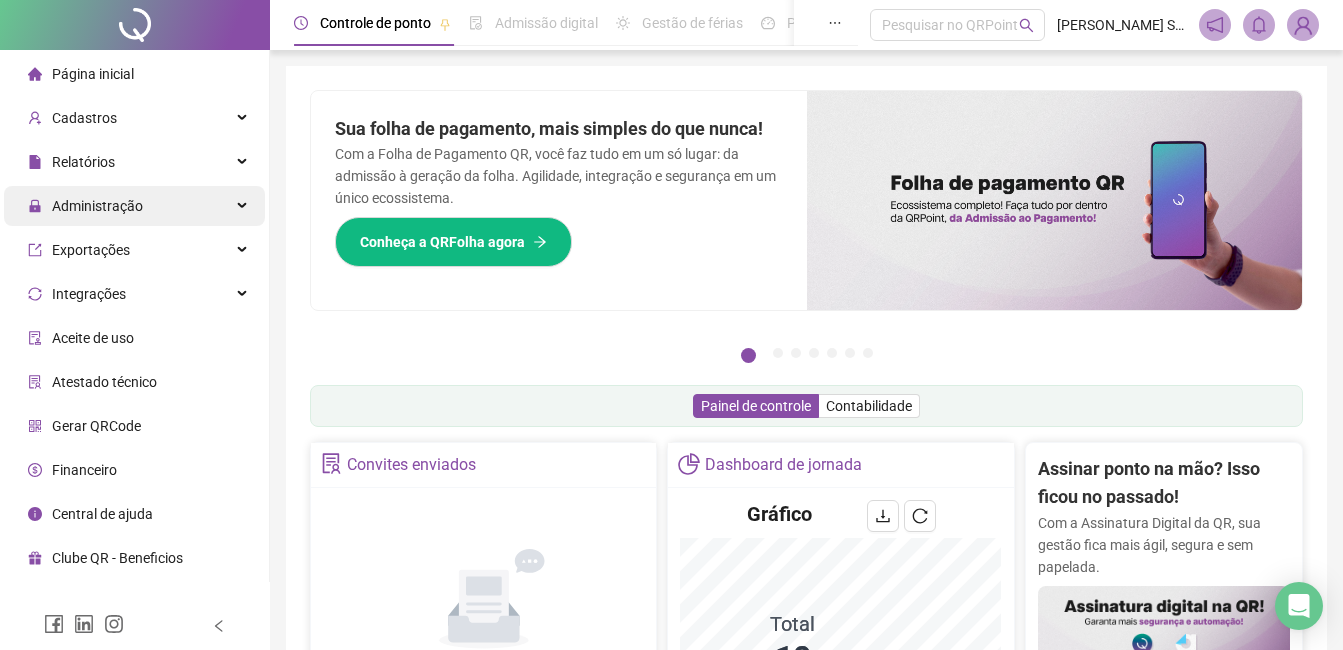 click on "Administração" at bounding box center (97, 206) 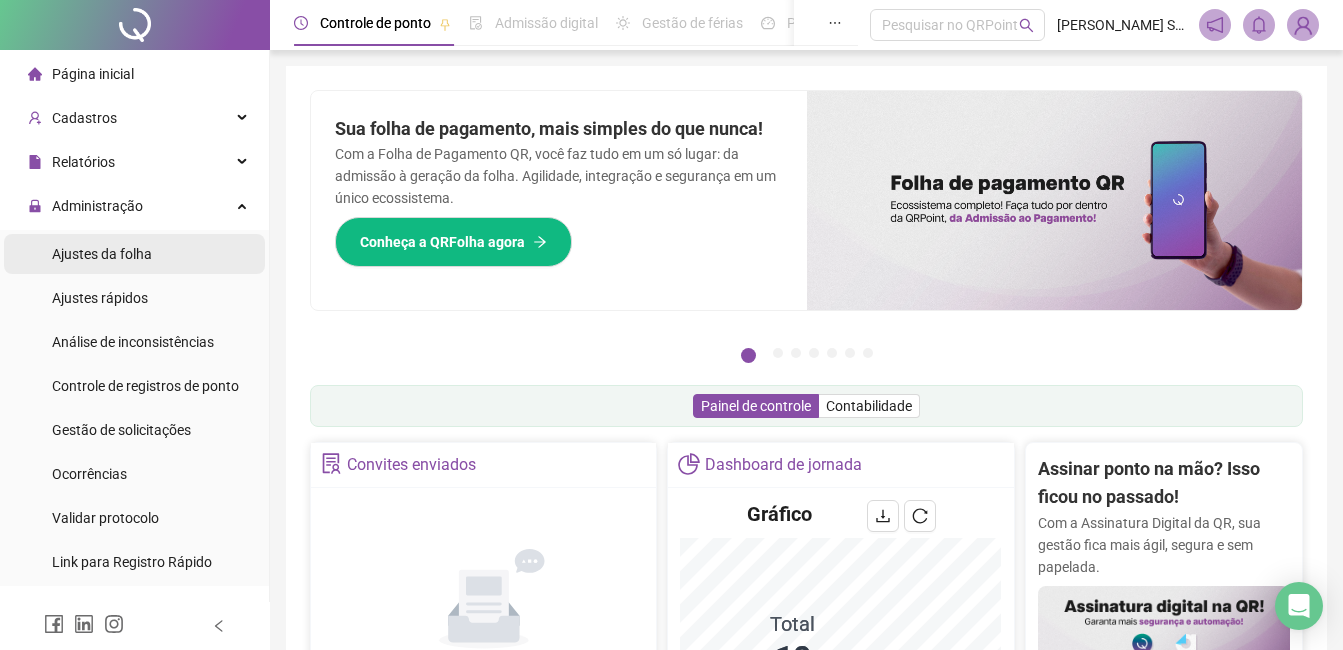 click on "Ajustes da folha" at bounding box center [102, 254] 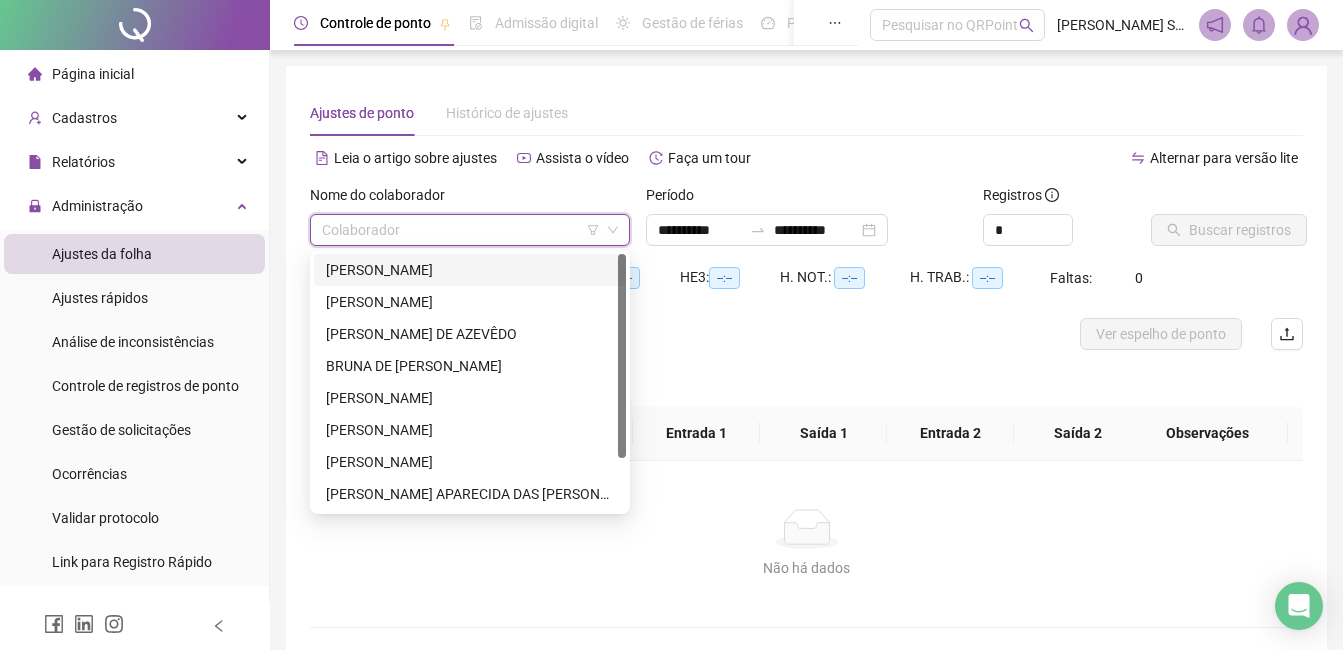 click at bounding box center [464, 230] 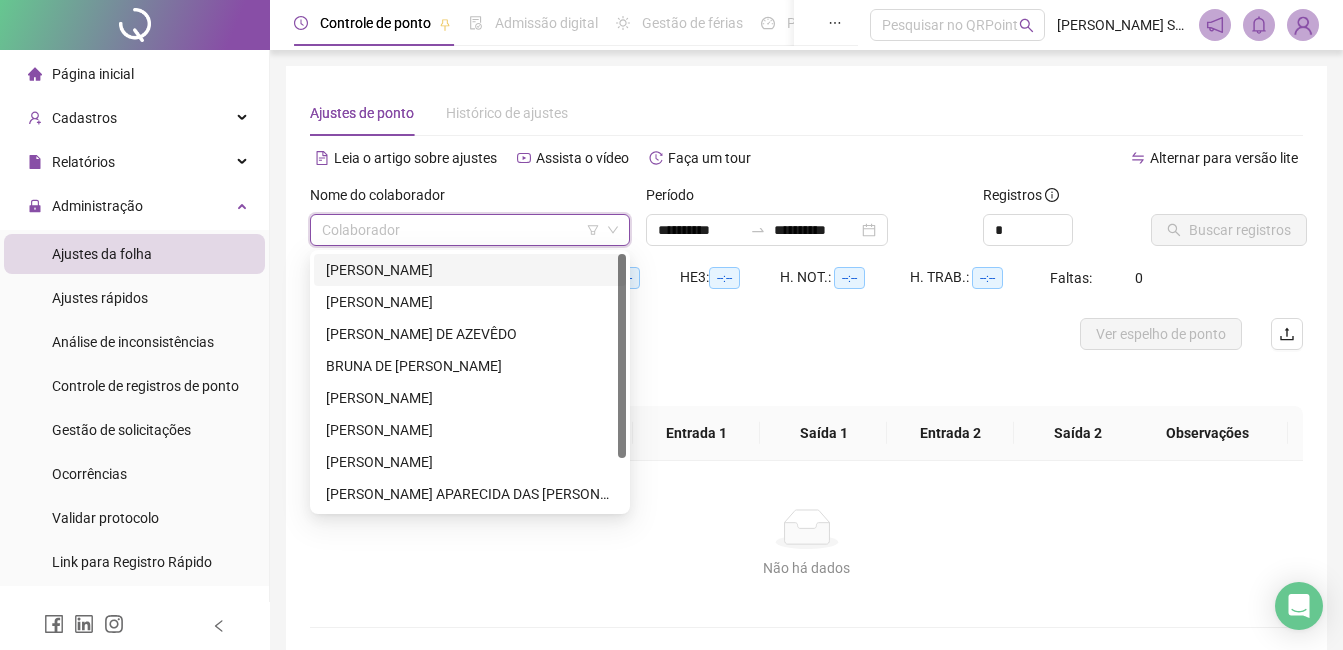 click on "[PERSON_NAME]" at bounding box center (470, 270) 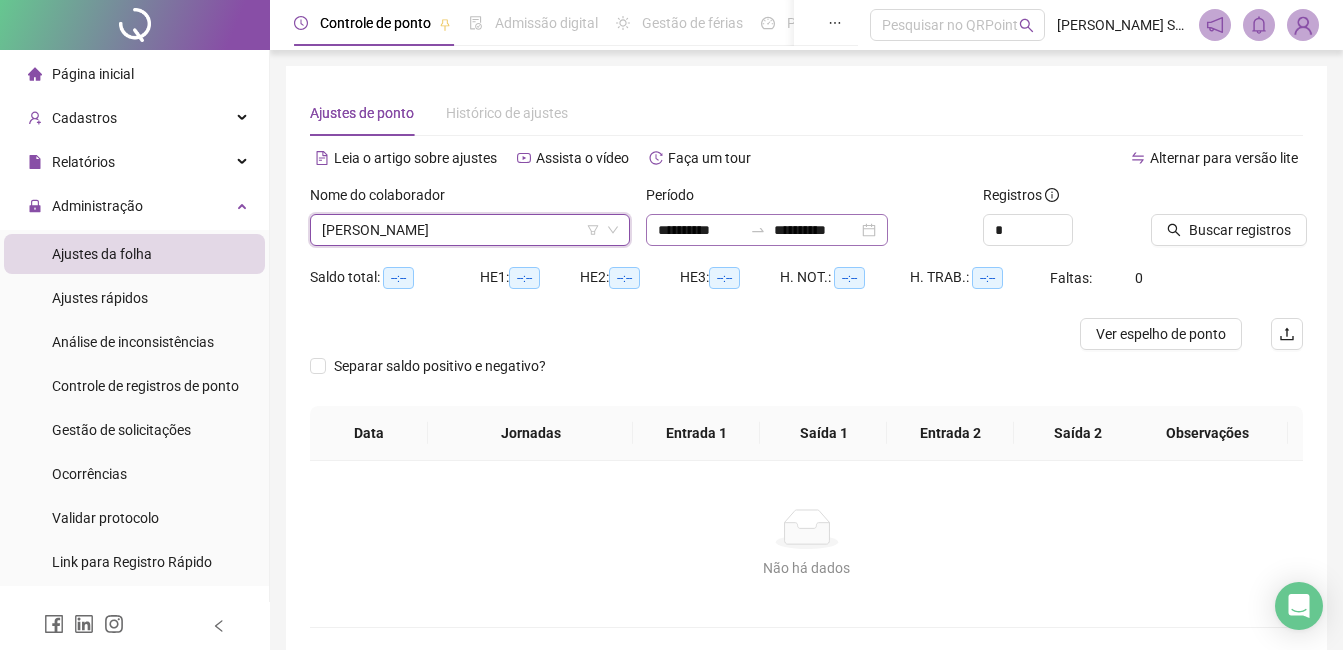 click on "**********" at bounding box center [767, 230] 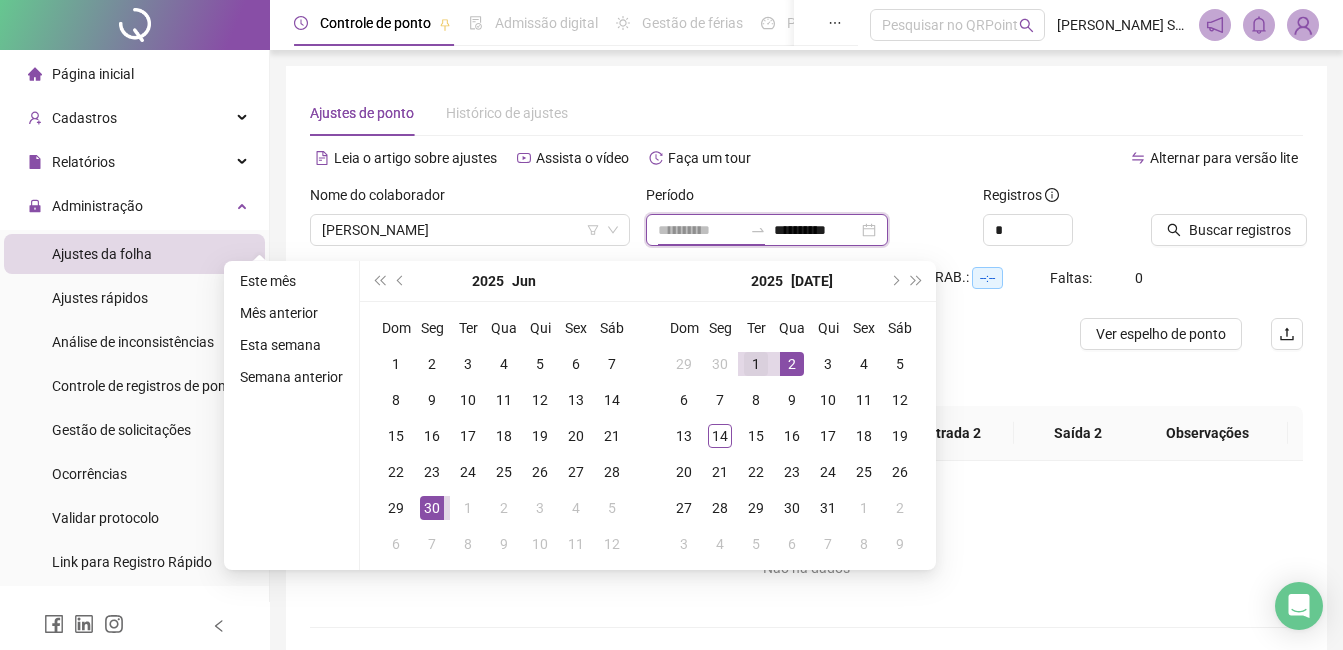 type on "**********" 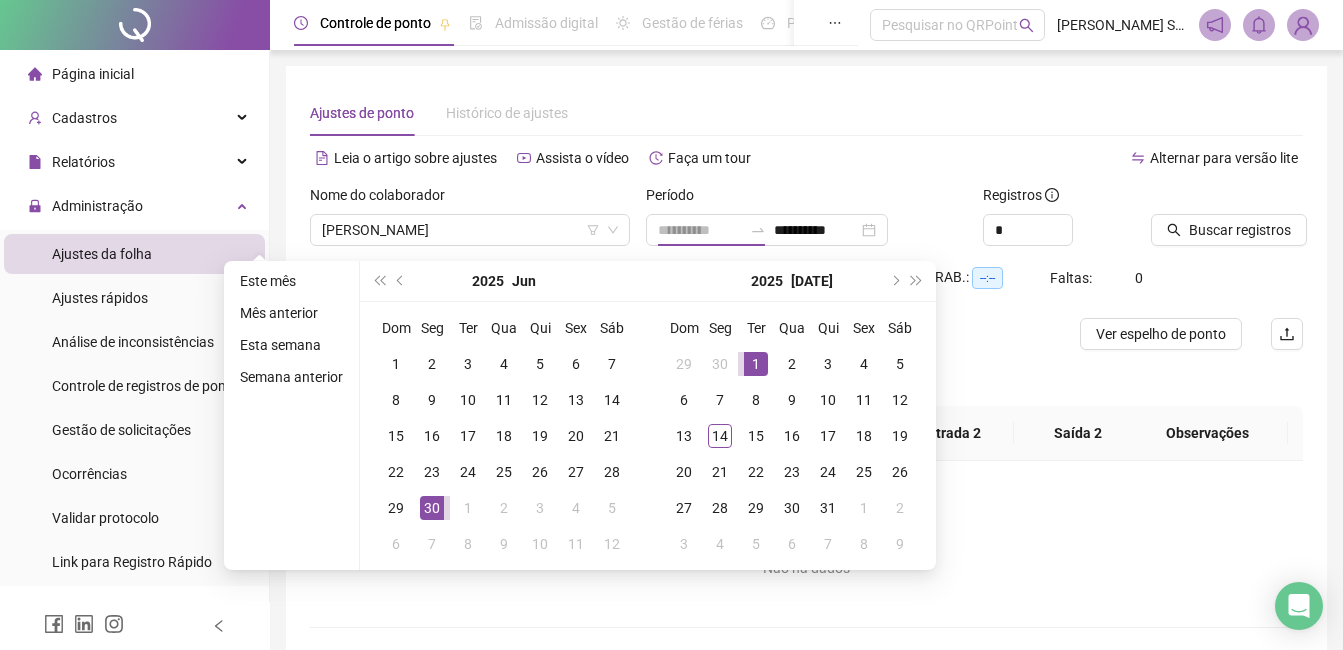 click on "1" at bounding box center (756, 364) 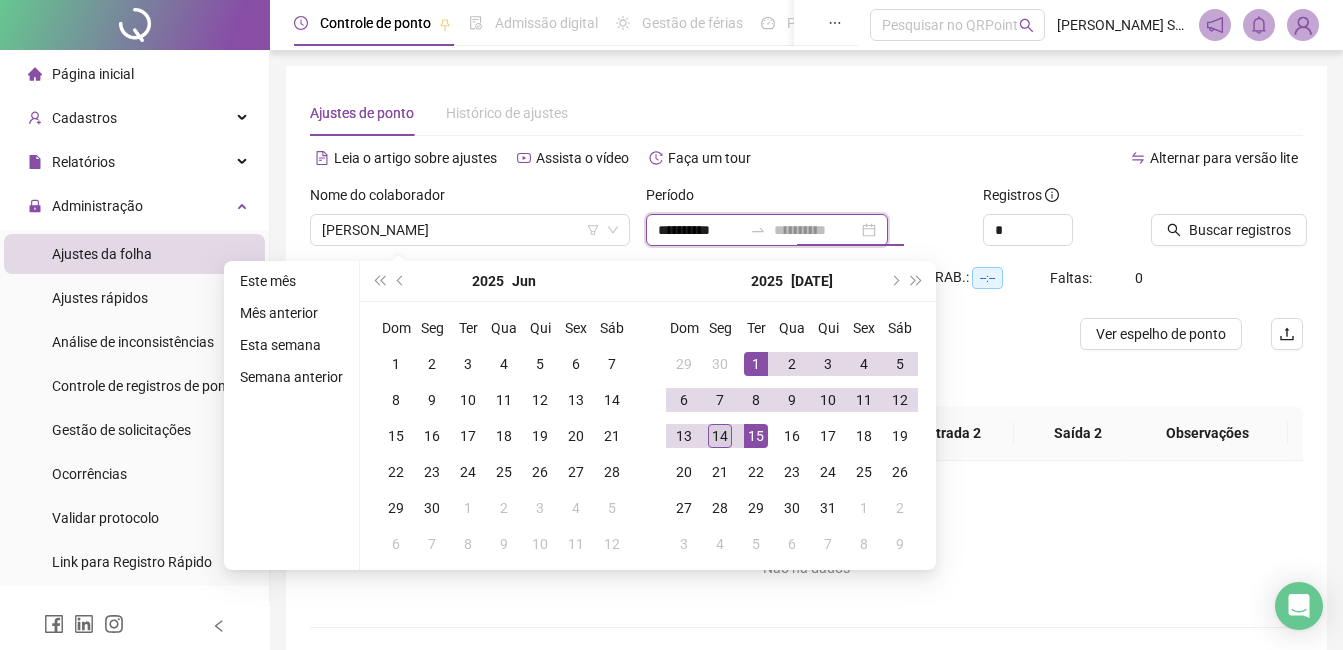 type on "**********" 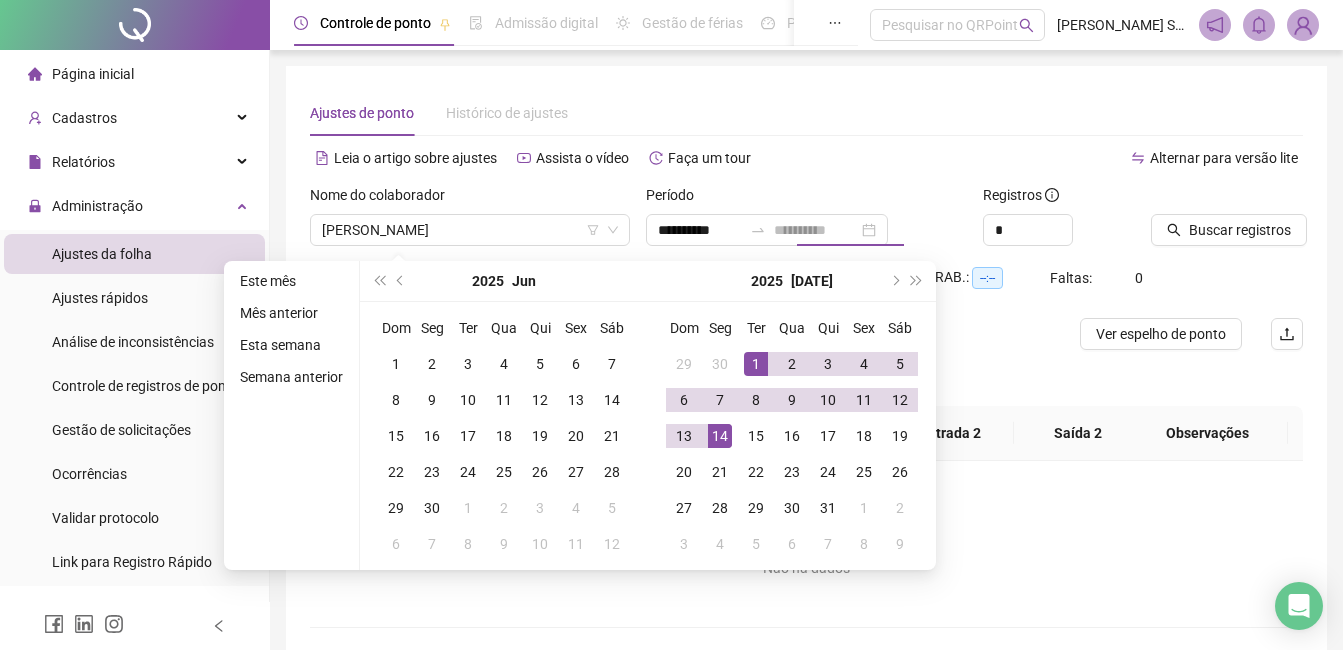 click on "14" at bounding box center [720, 436] 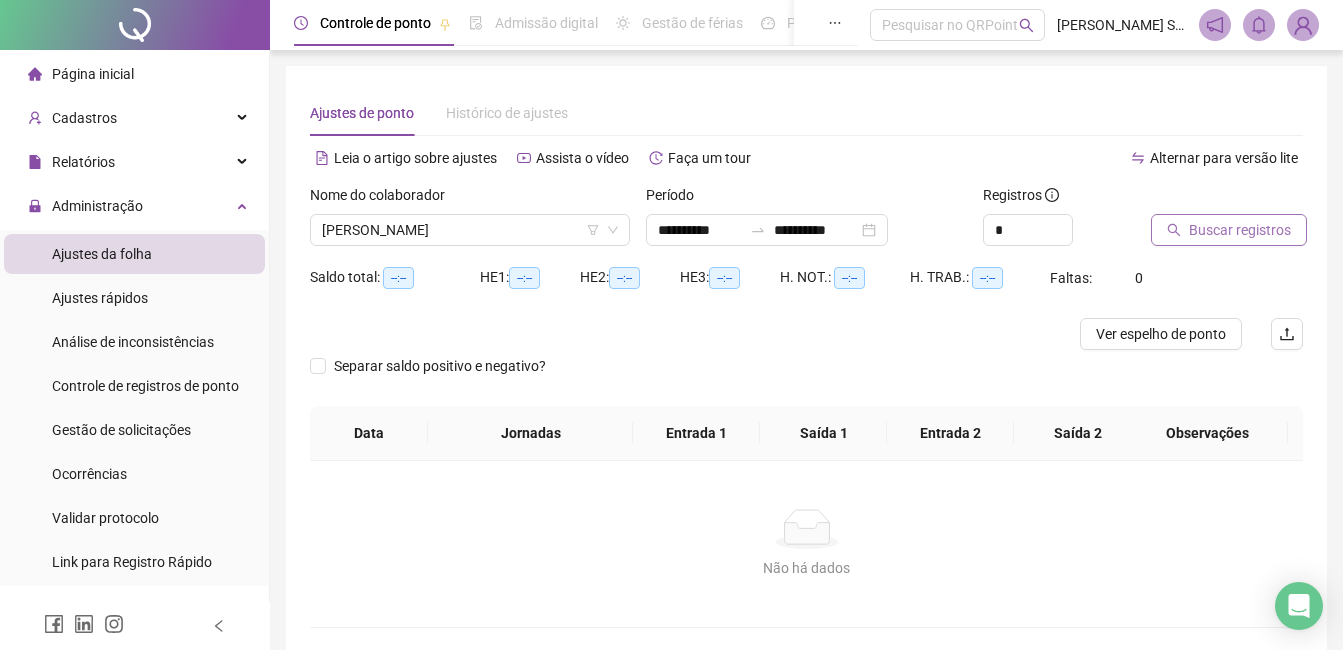 click on "Buscar registros" at bounding box center [1240, 230] 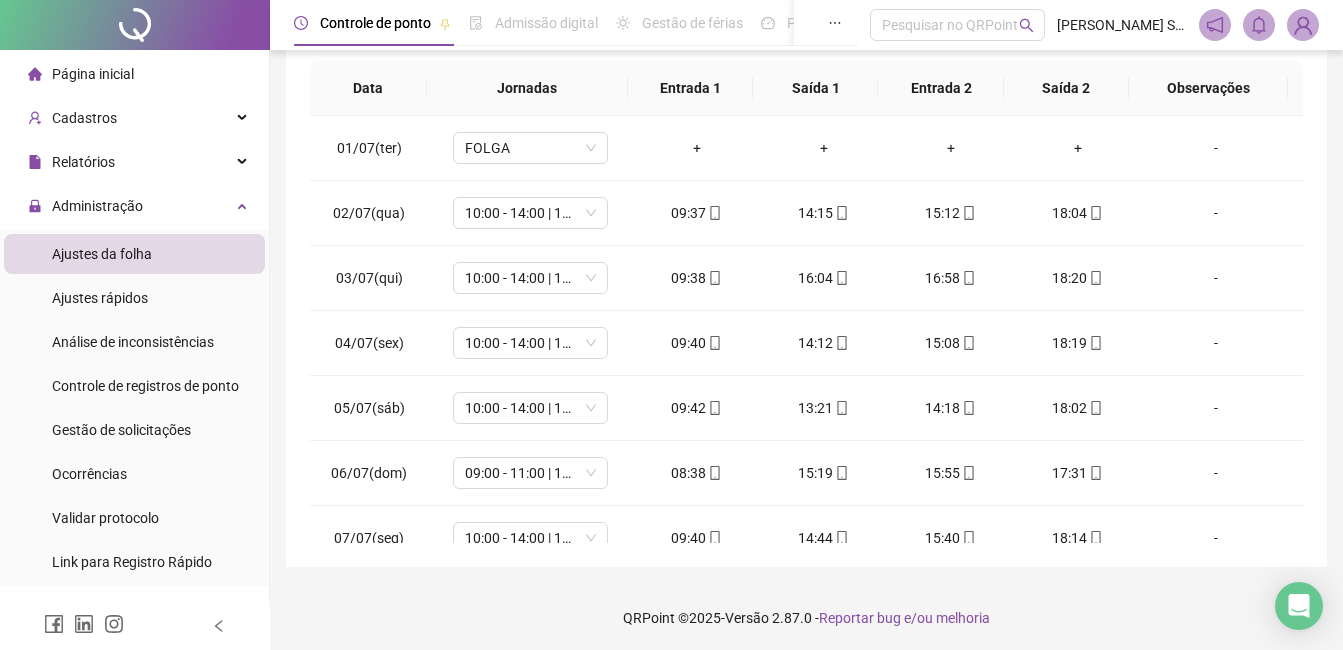scroll, scrollTop: 372, scrollLeft: 0, axis: vertical 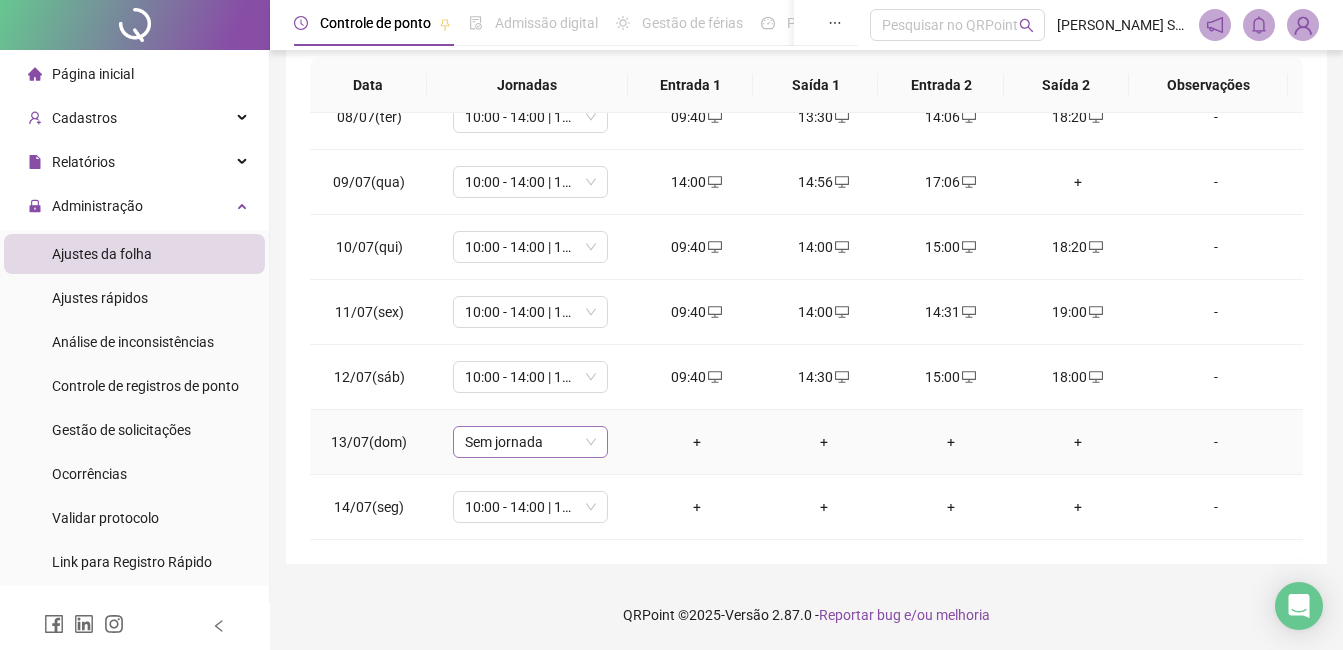 click on "Sem jornada" at bounding box center (530, 442) 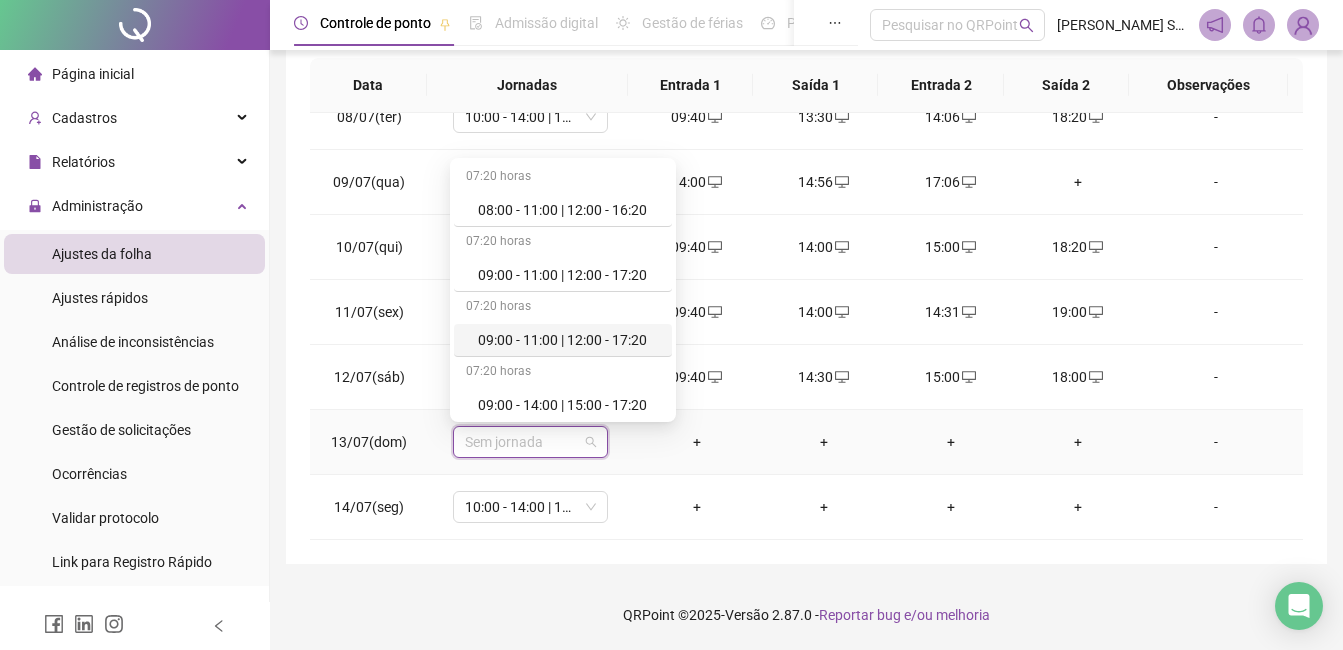 click on "09:00 - 11:00 | 12:00 - 17:20" at bounding box center [569, 340] 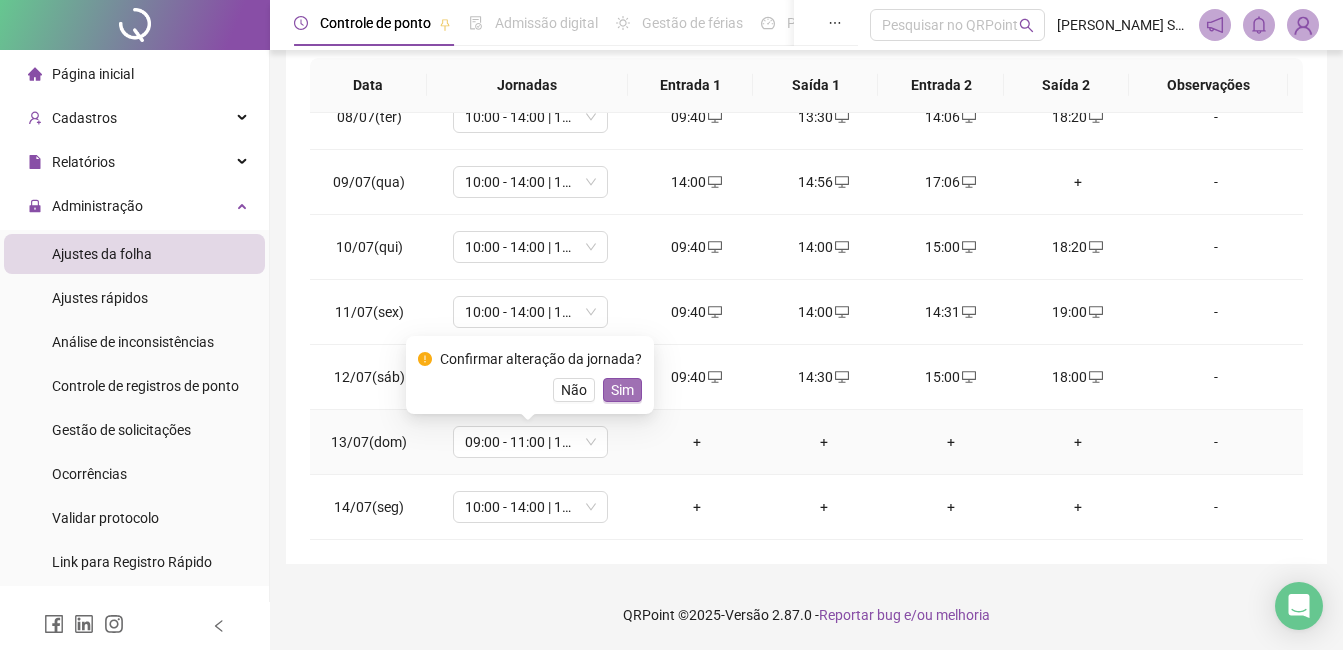 click on "Sim" at bounding box center (622, 390) 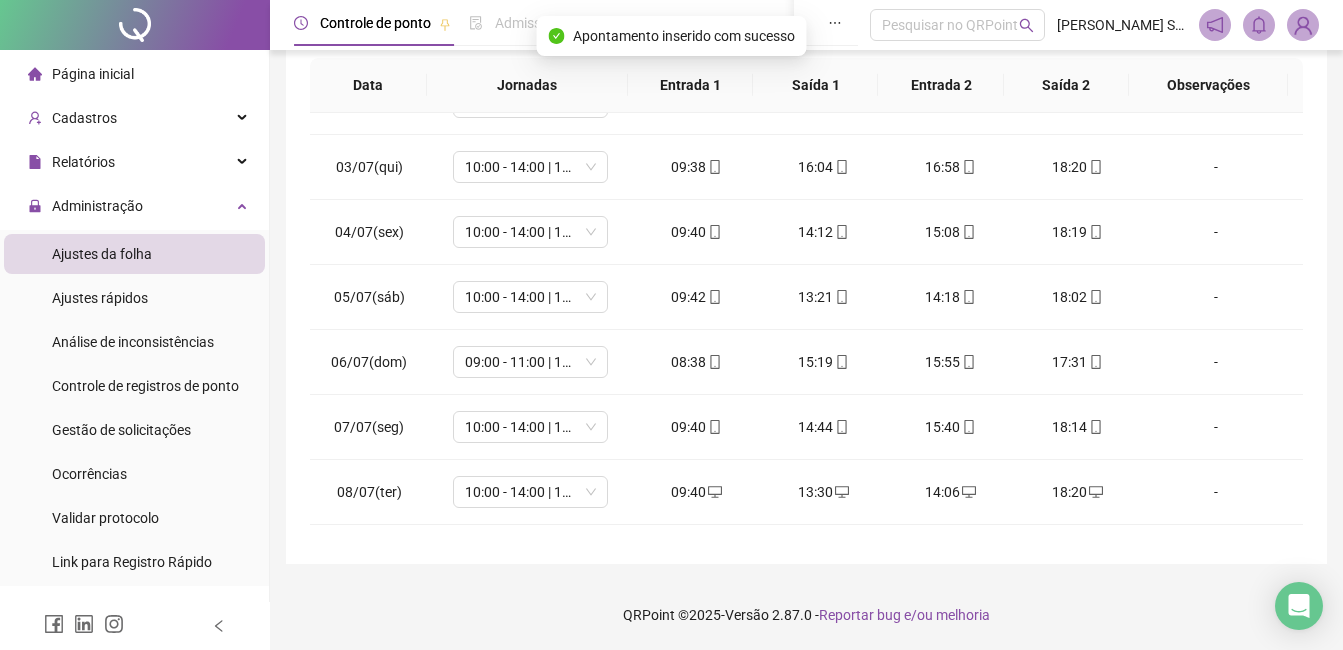 scroll, scrollTop: 0, scrollLeft: 0, axis: both 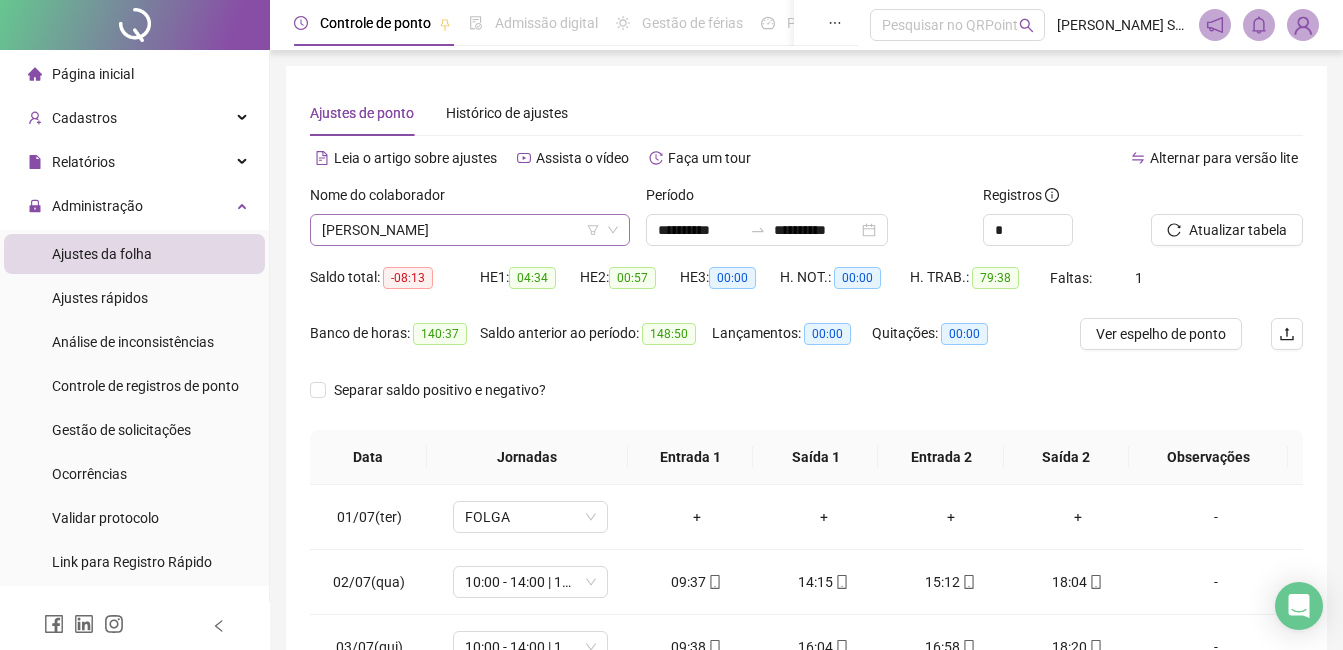 click on "[PERSON_NAME]" at bounding box center [470, 230] 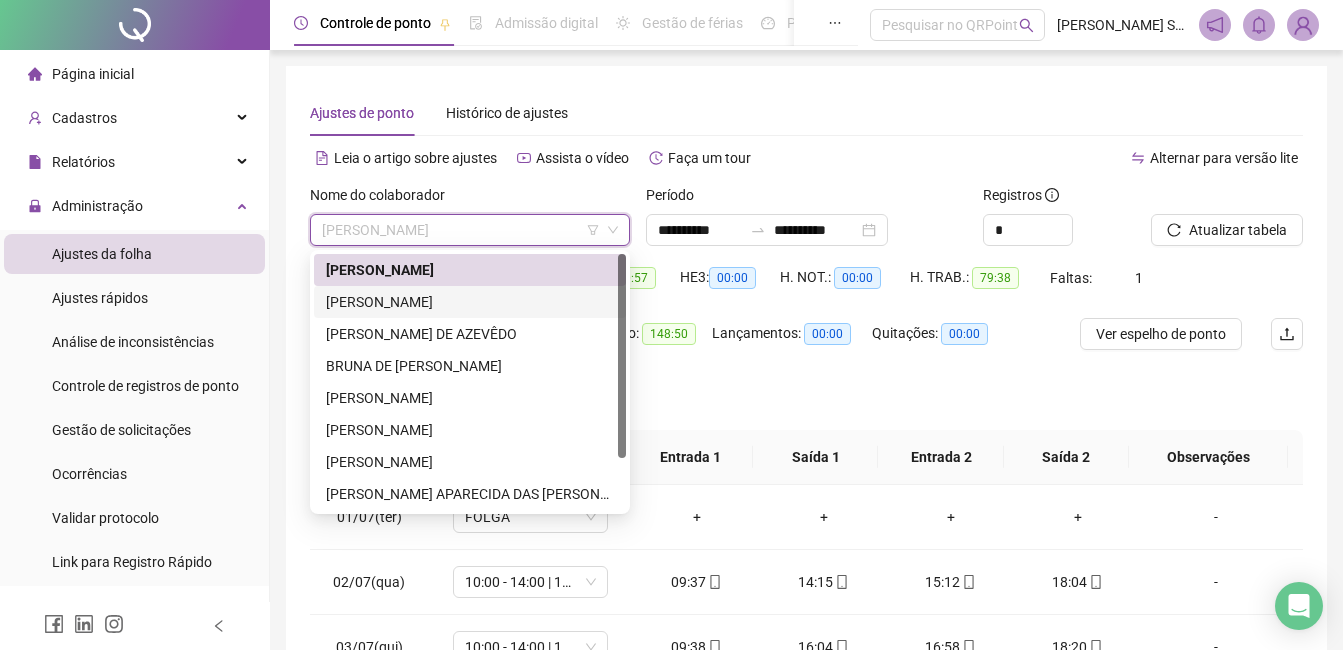 click on "[PERSON_NAME]" at bounding box center (470, 302) 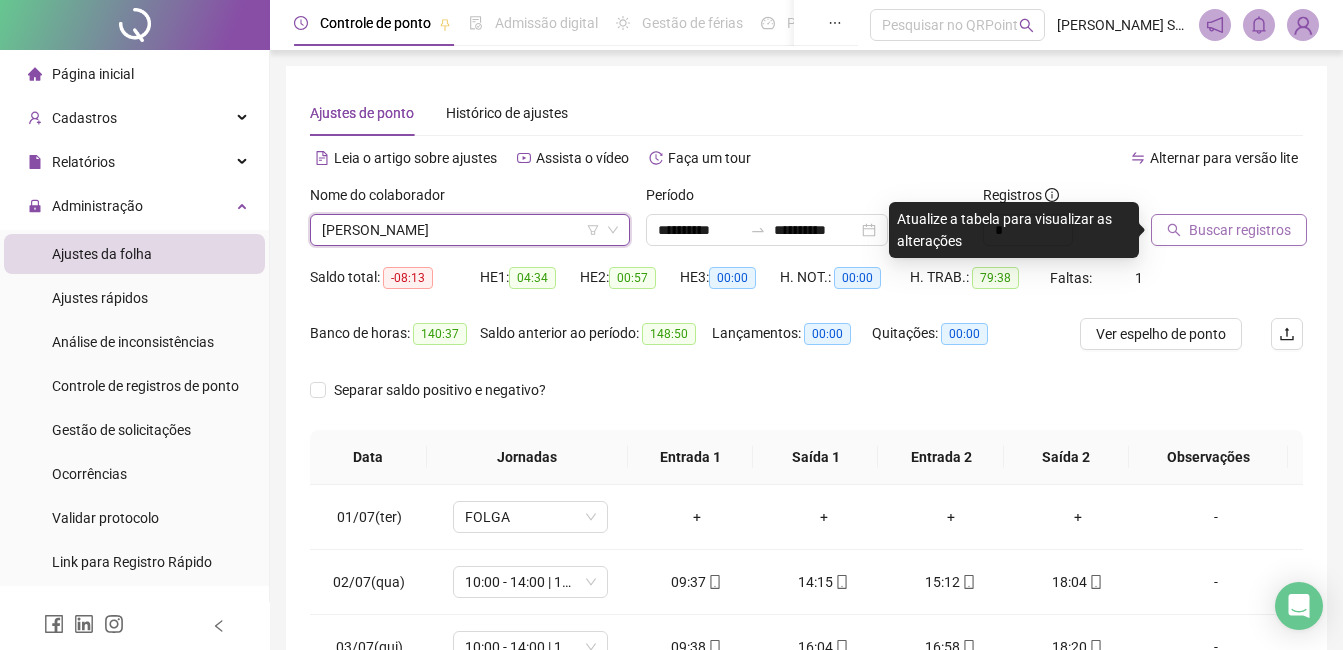 click on "Buscar registros" at bounding box center [1240, 230] 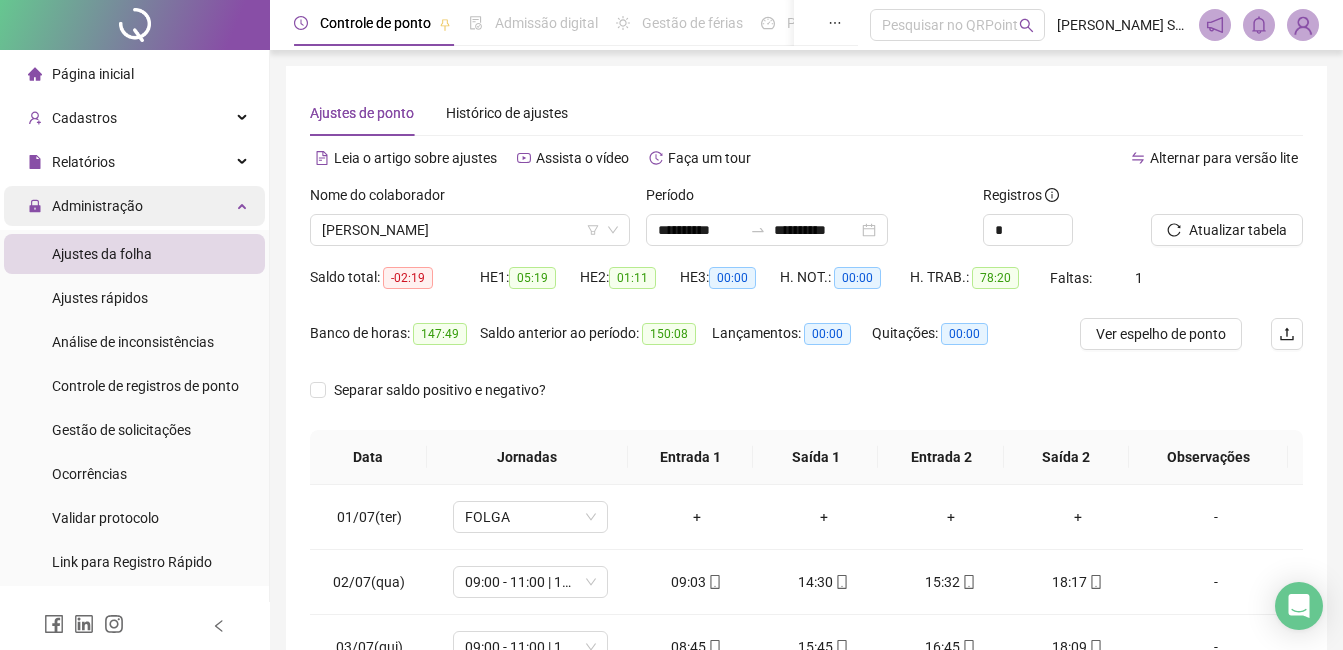click at bounding box center (244, 204) 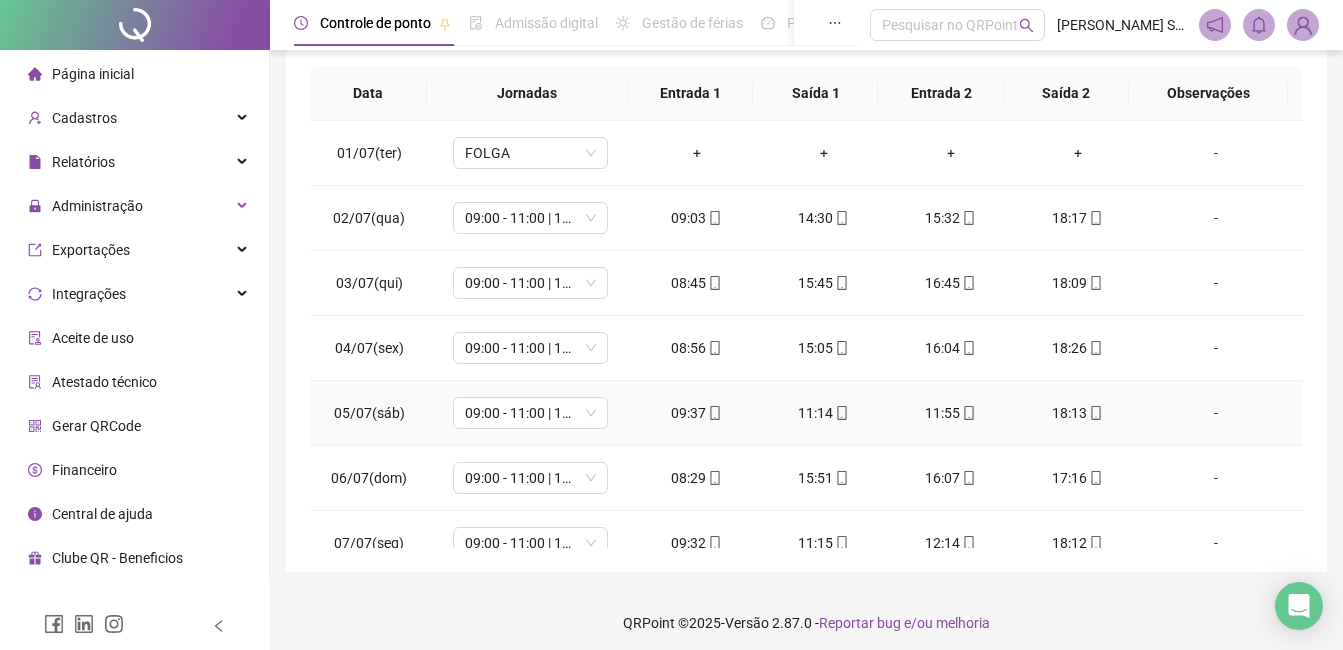 scroll, scrollTop: 372, scrollLeft: 0, axis: vertical 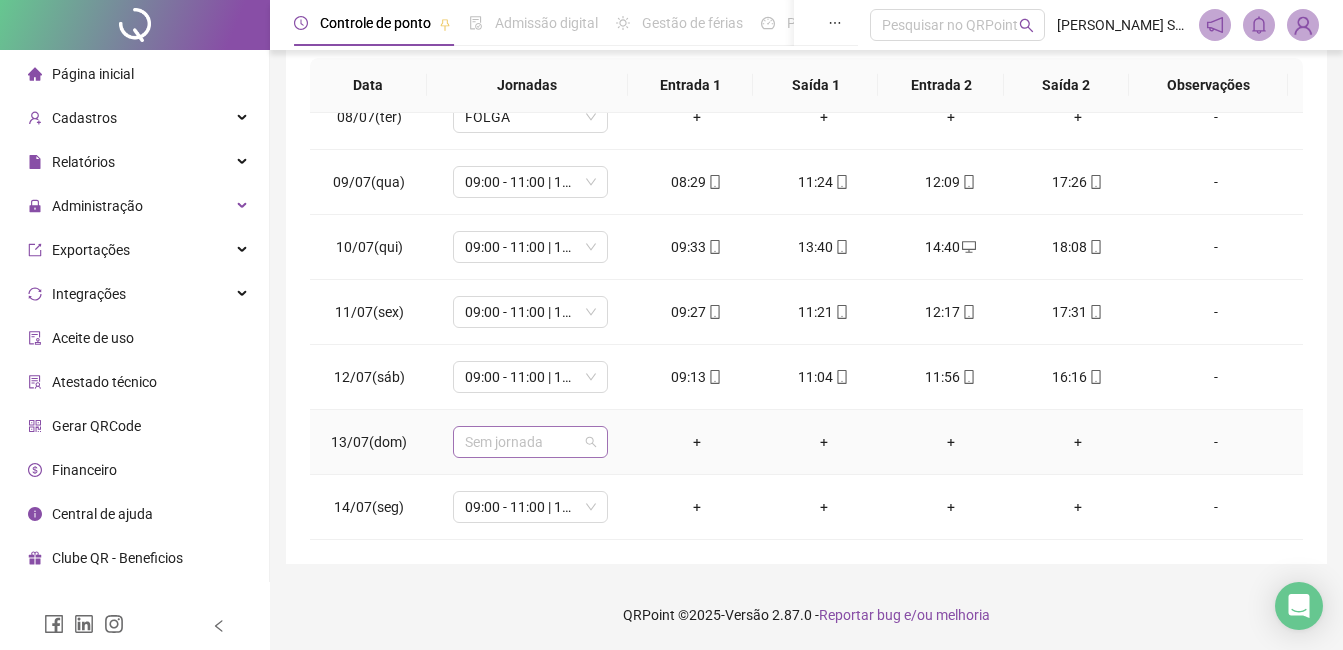 click on "Sem jornada" at bounding box center [530, 442] 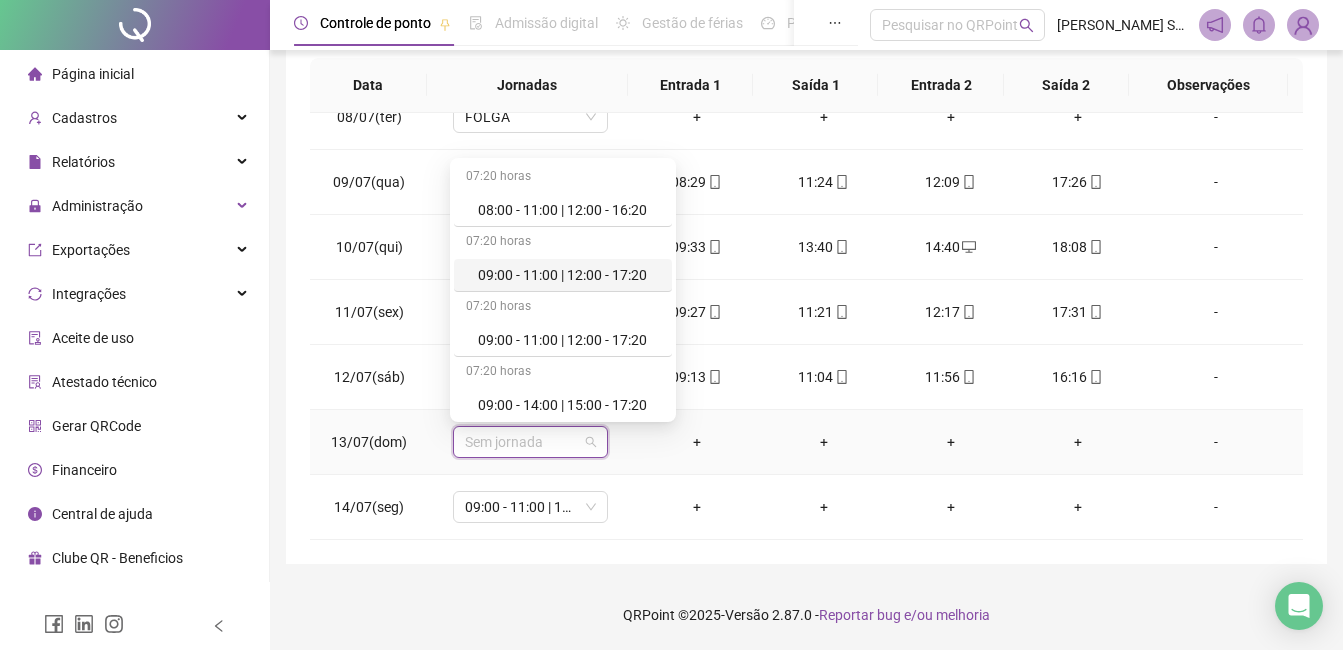 click on "09:00 - 11:00 | 12:00 - 17:20" at bounding box center [569, 275] 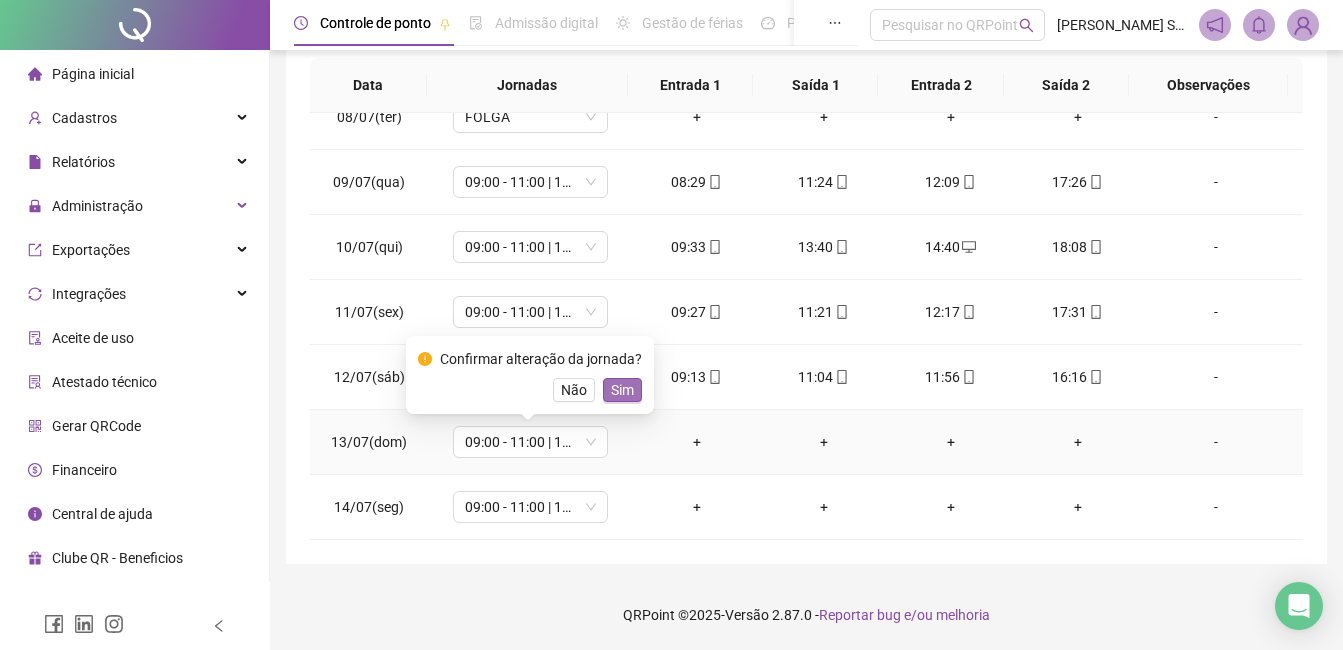 click on "Sim" at bounding box center (622, 390) 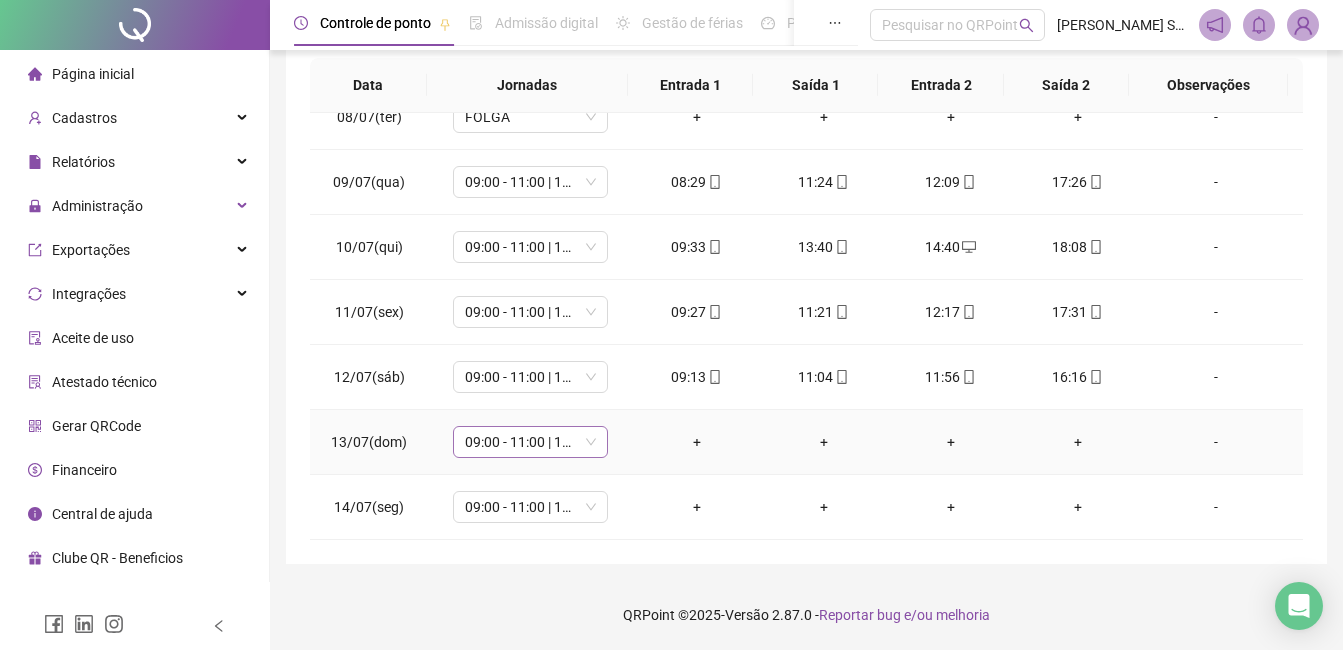 click on "09:00 - 11:00 | 12:00 - 17:20" at bounding box center (530, 442) 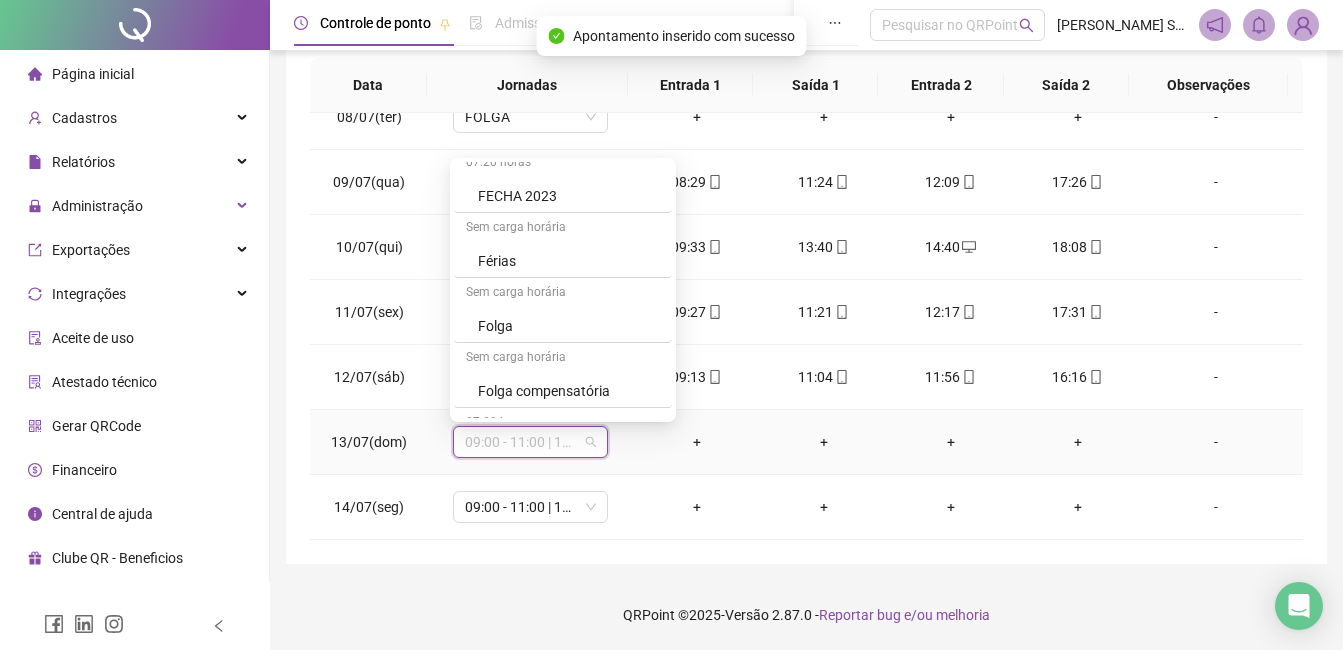 scroll, scrollTop: 600, scrollLeft: 0, axis: vertical 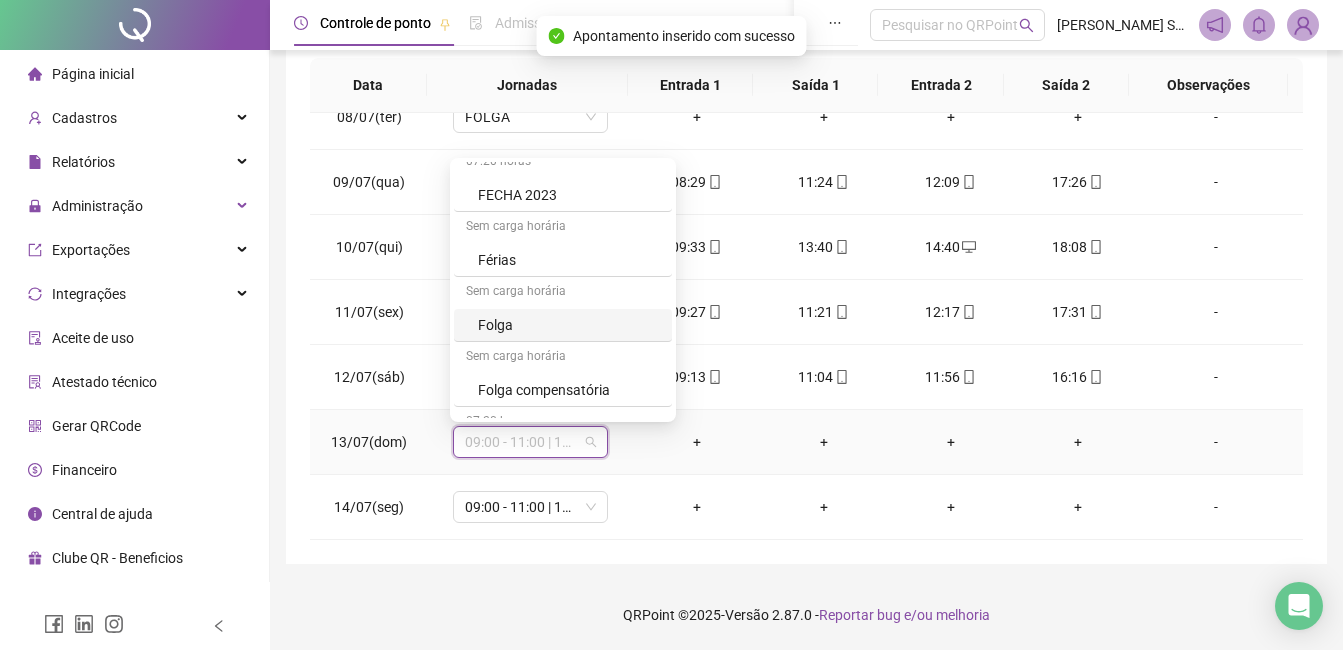 drag, startPoint x: 516, startPoint y: 324, endPoint x: 606, endPoint y: 341, distance: 91.591484 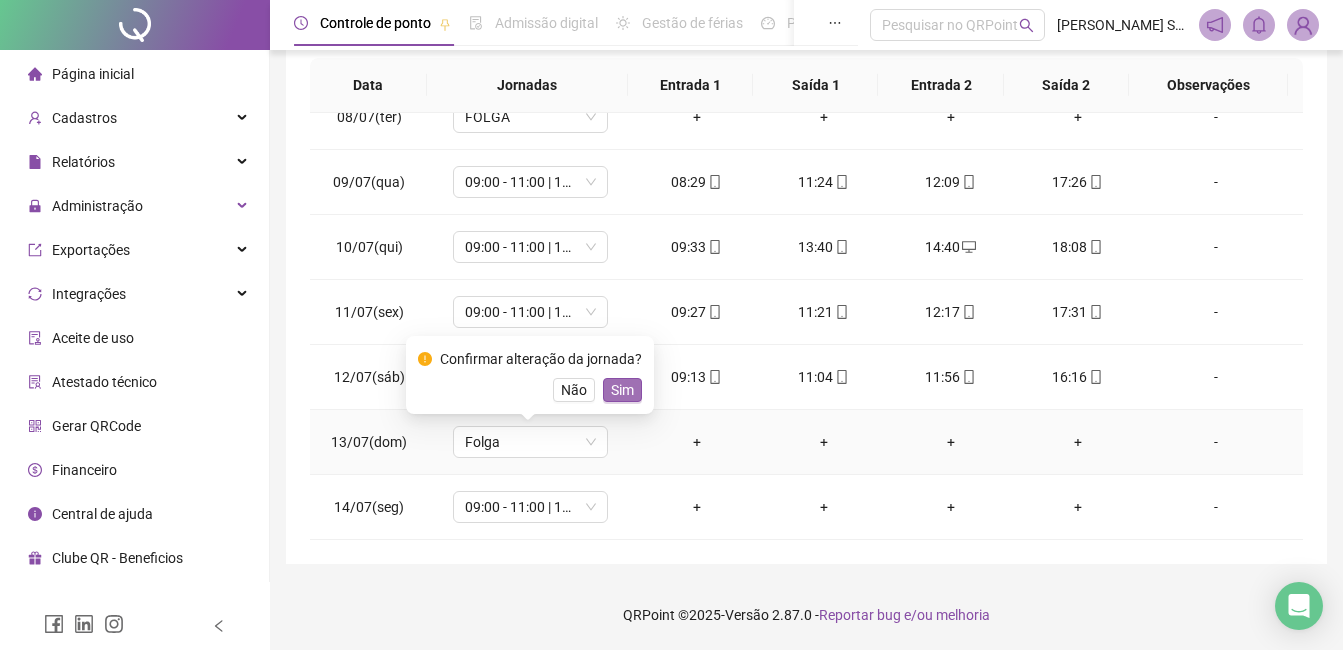 click on "Sim" at bounding box center (622, 390) 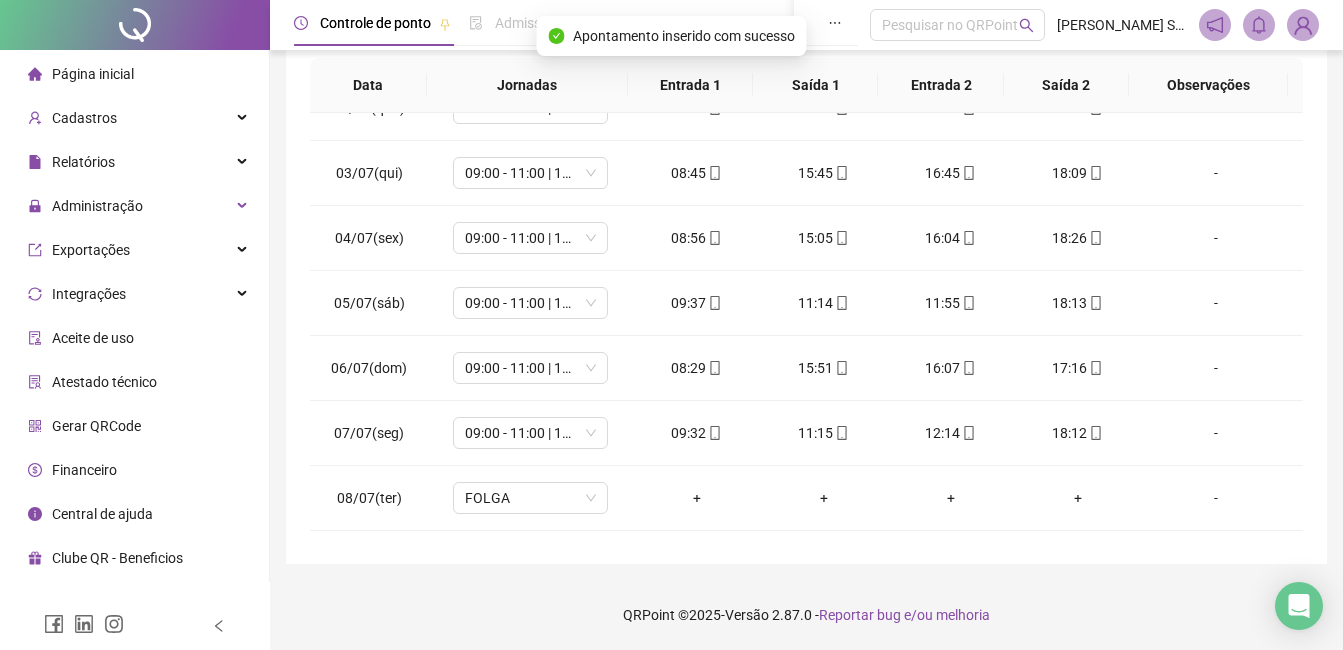 scroll, scrollTop: 0, scrollLeft: 0, axis: both 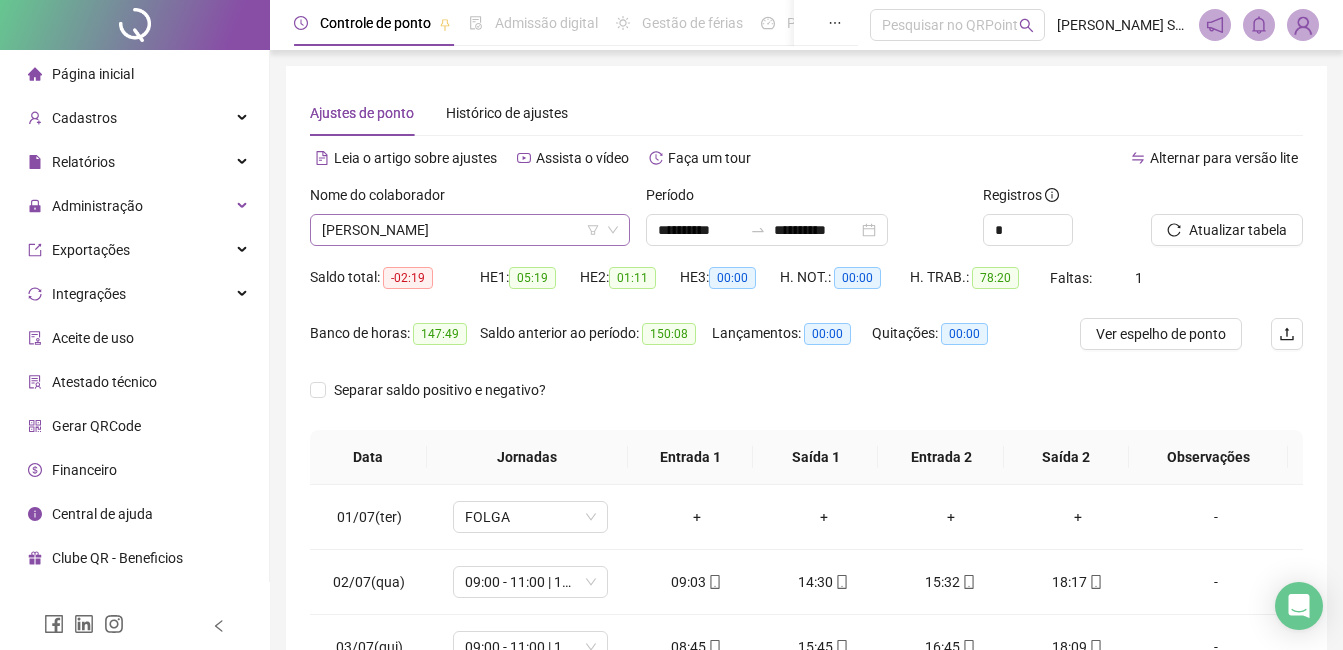 click on "[PERSON_NAME]" at bounding box center [470, 230] 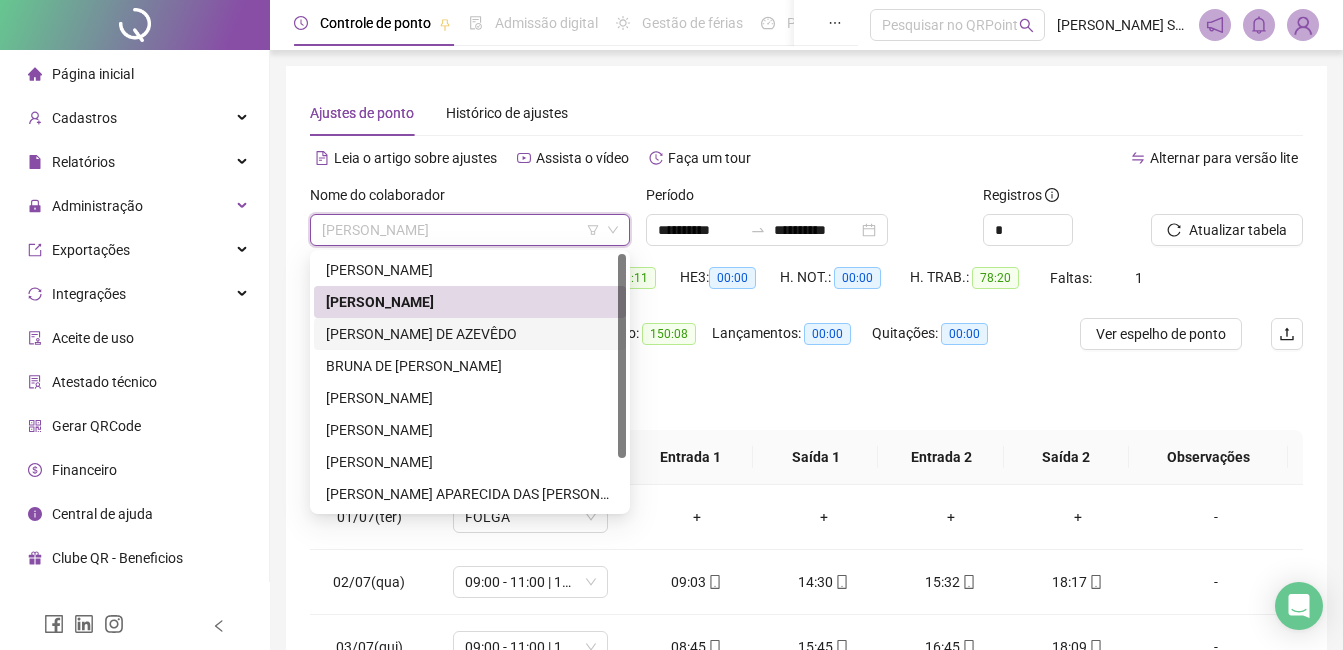 drag, startPoint x: 467, startPoint y: 328, endPoint x: 654, endPoint y: 325, distance: 187.02406 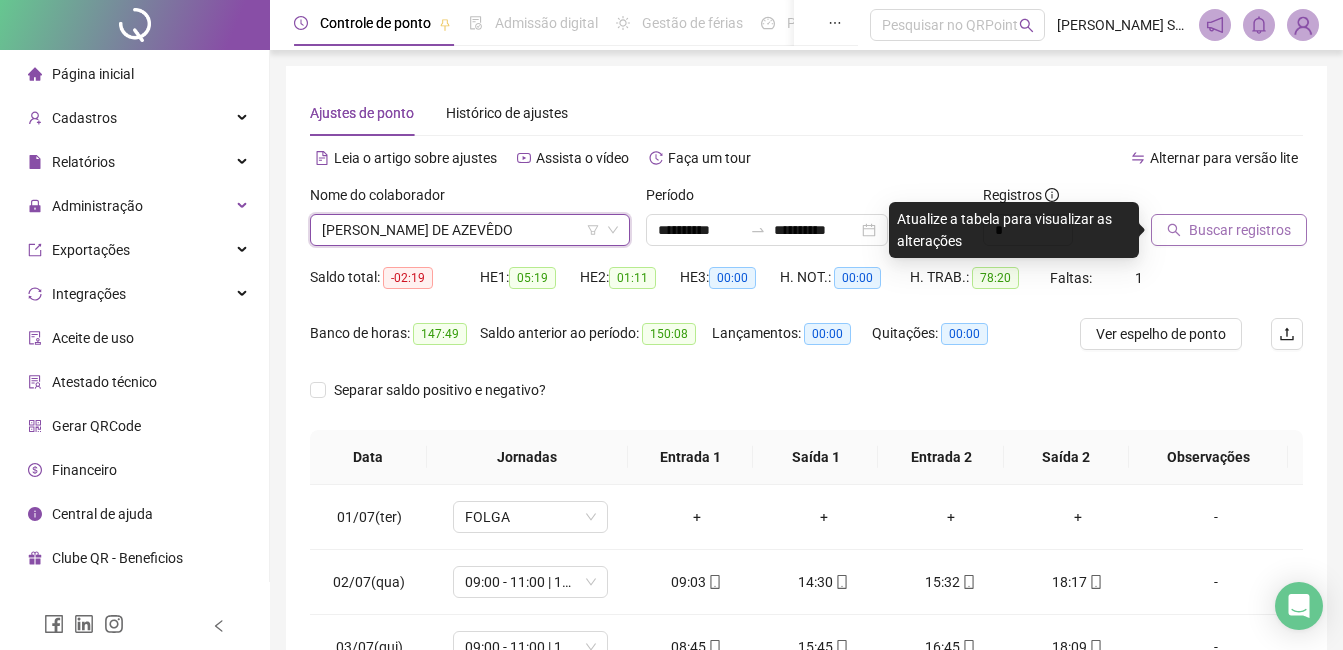 click on "Buscar registros" at bounding box center [1240, 230] 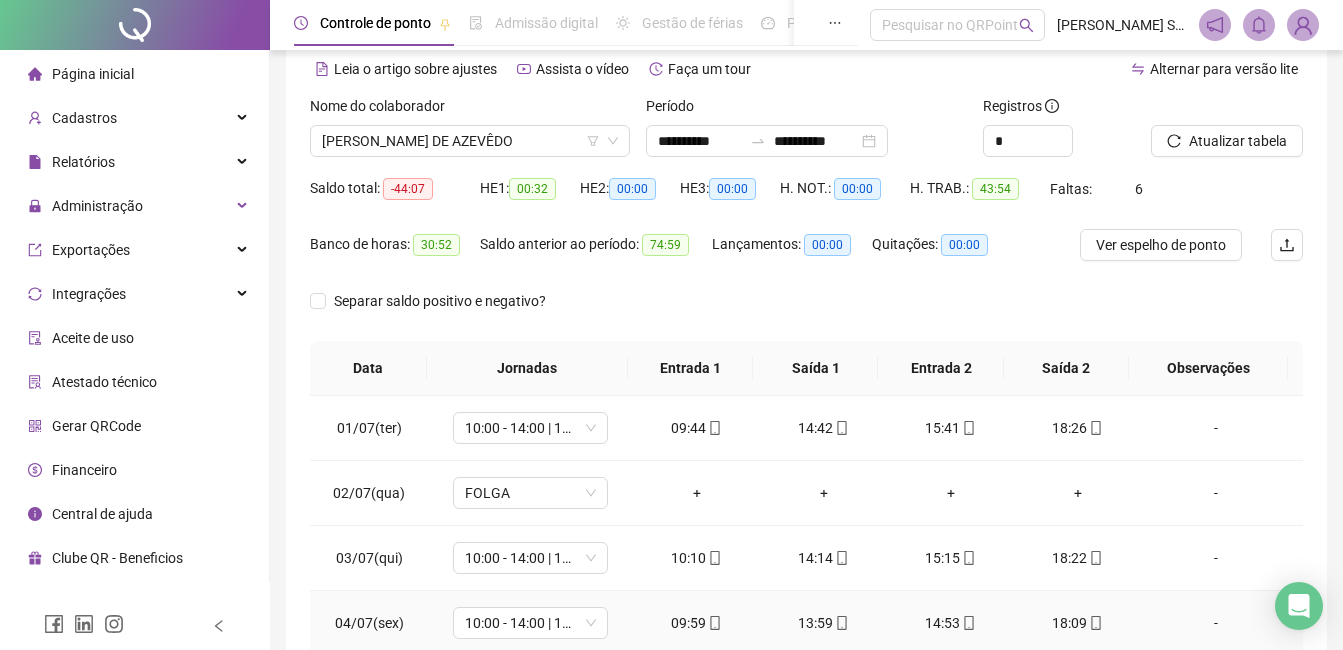 scroll, scrollTop: 300, scrollLeft: 0, axis: vertical 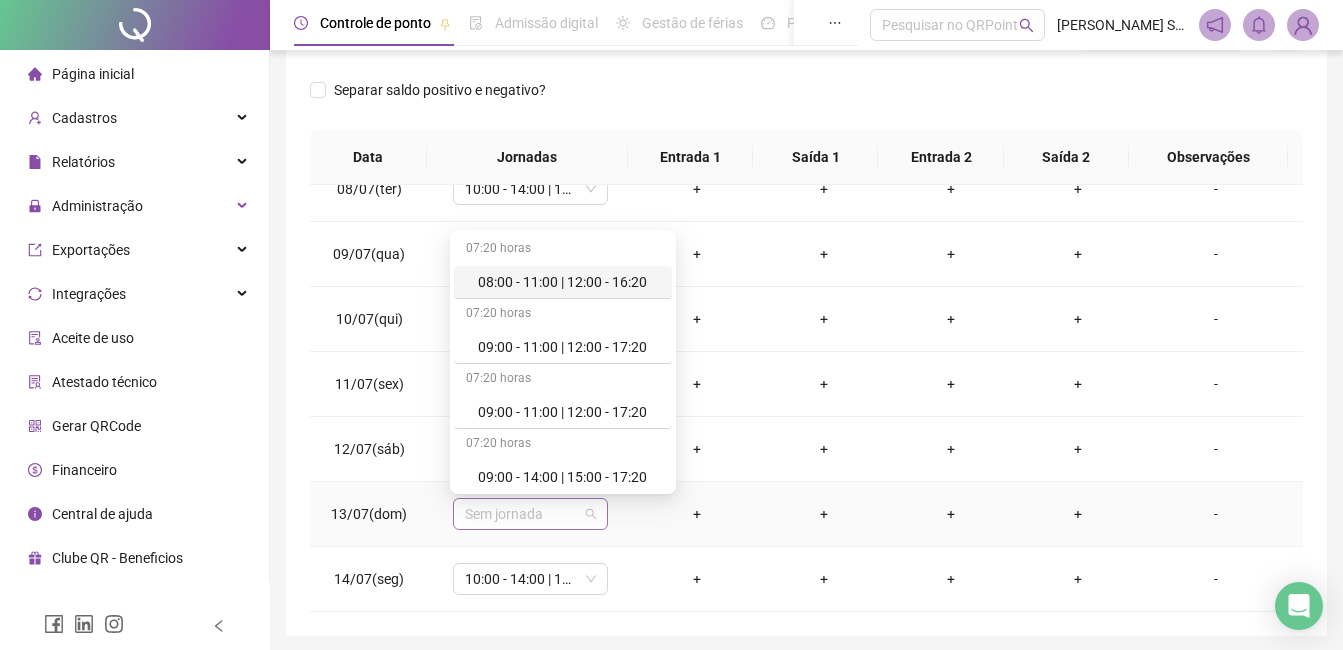 click on "Sem jornada" at bounding box center [530, 514] 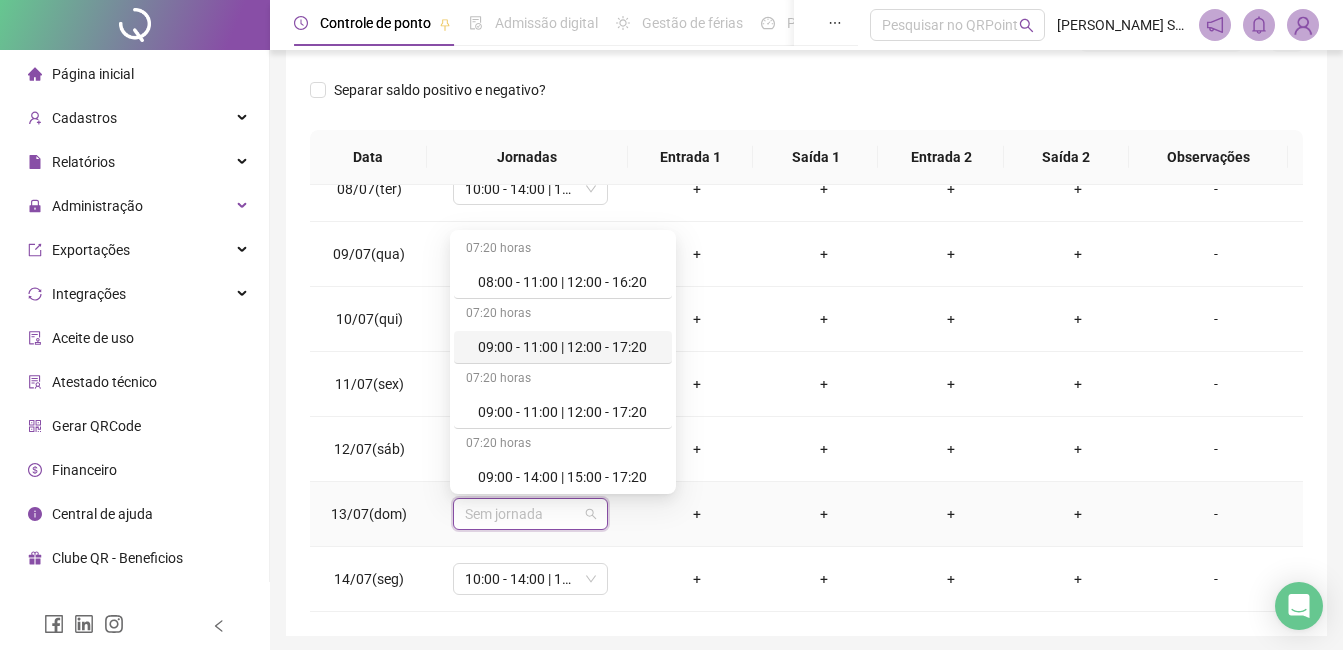 click on "09:00 - 11:00 | 12:00 - 17:20" at bounding box center (569, 347) 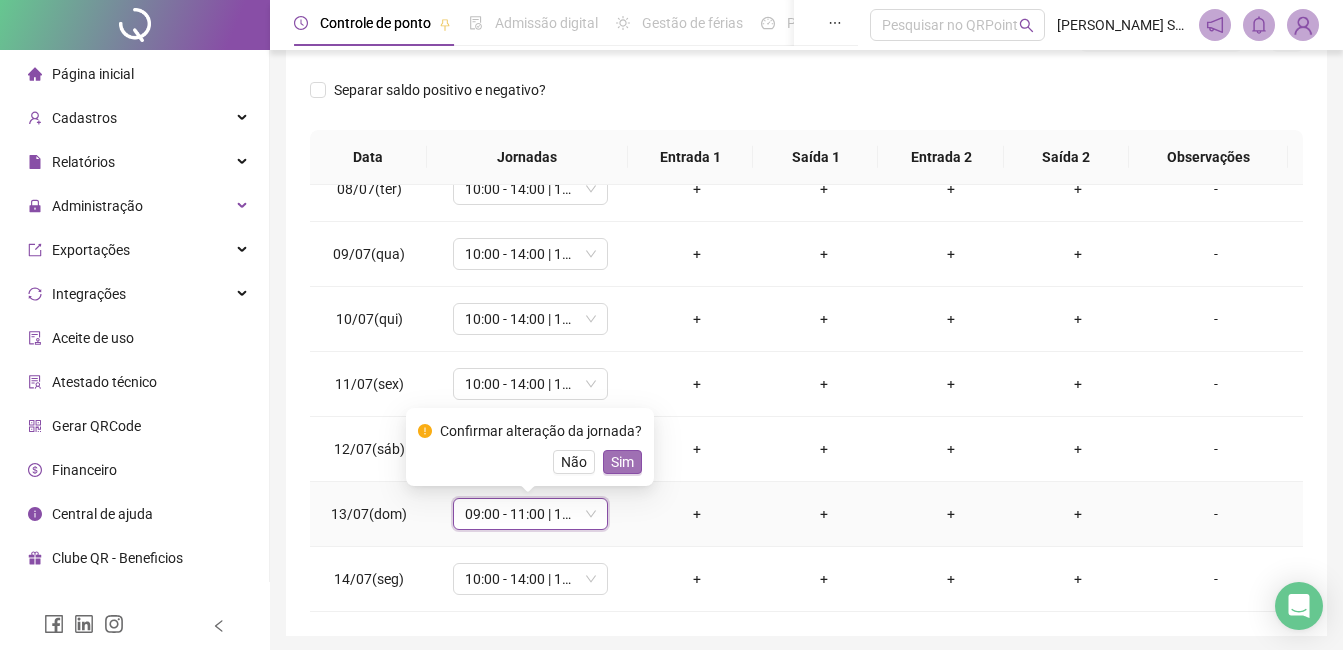 click on "Sim" at bounding box center [622, 462] 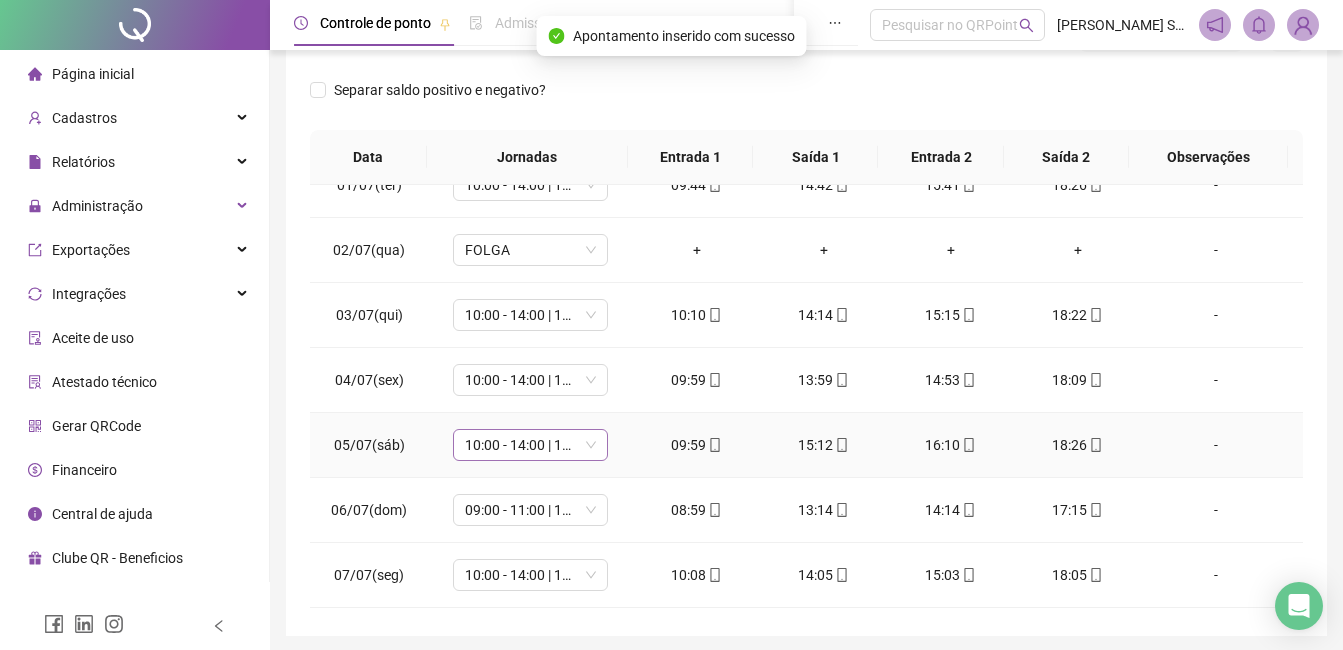 scroll, scrollTop: 0, scrollLeft: 0, axis: both 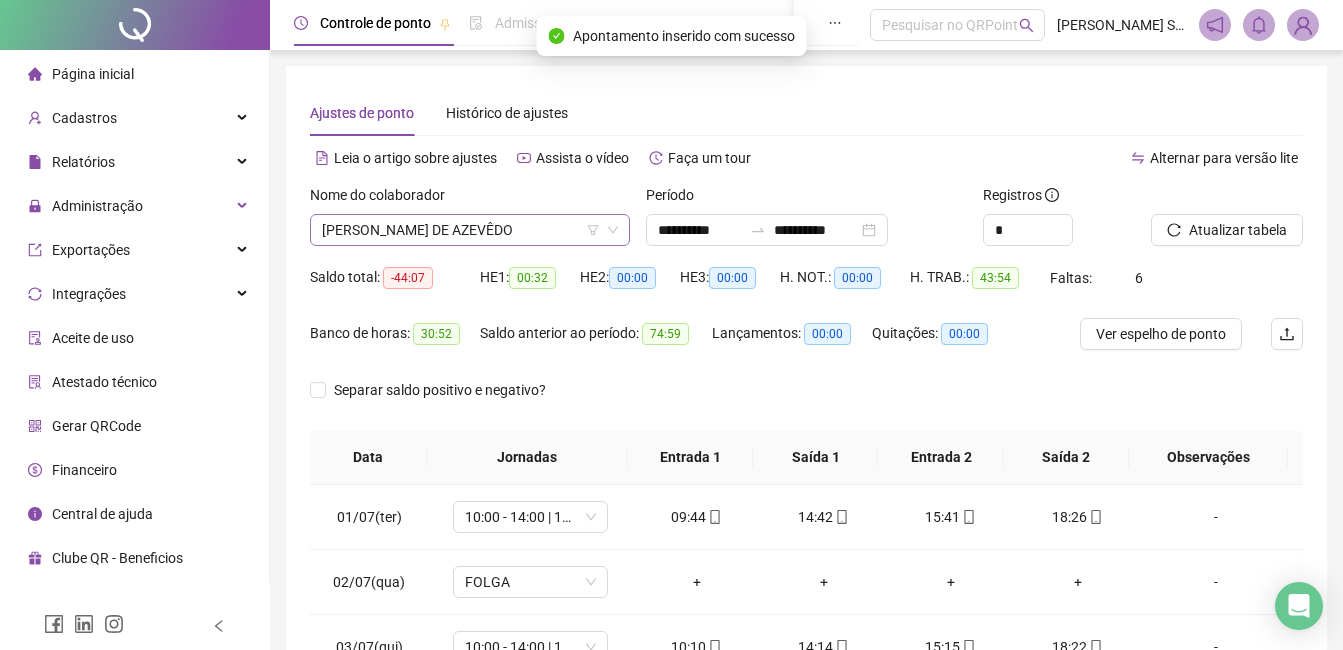 click on "[PERSON_NAME] DE AZEVÊDO" at bounding box center [470, 230] 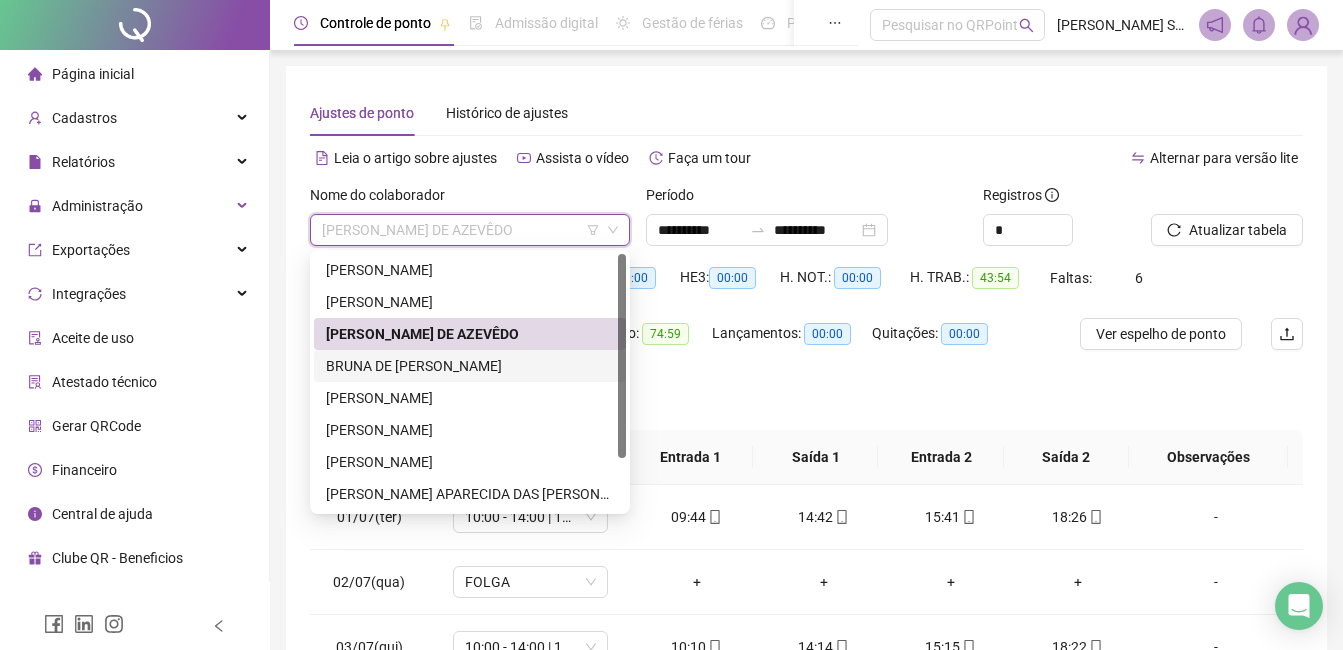 click on "BRUNA DE [PERSON_NAME]" at bounding box center [470, 366] 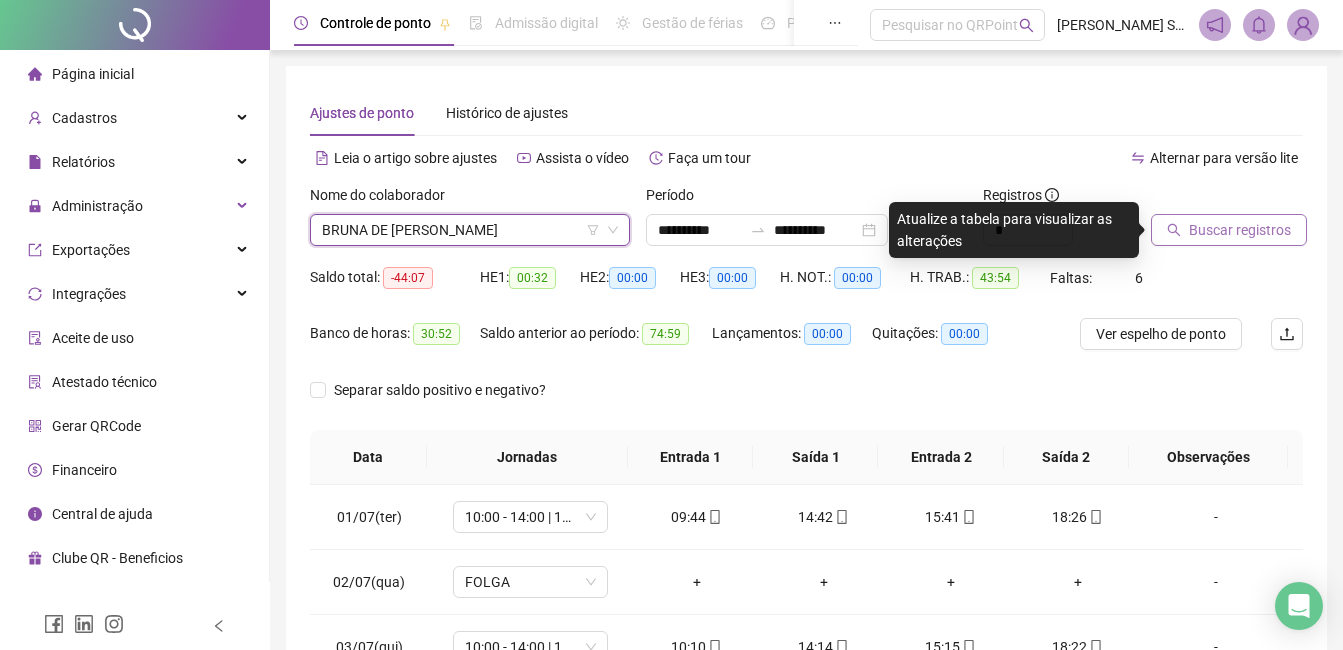 click on "Buscar registros" at bounding box center [1240, 230] 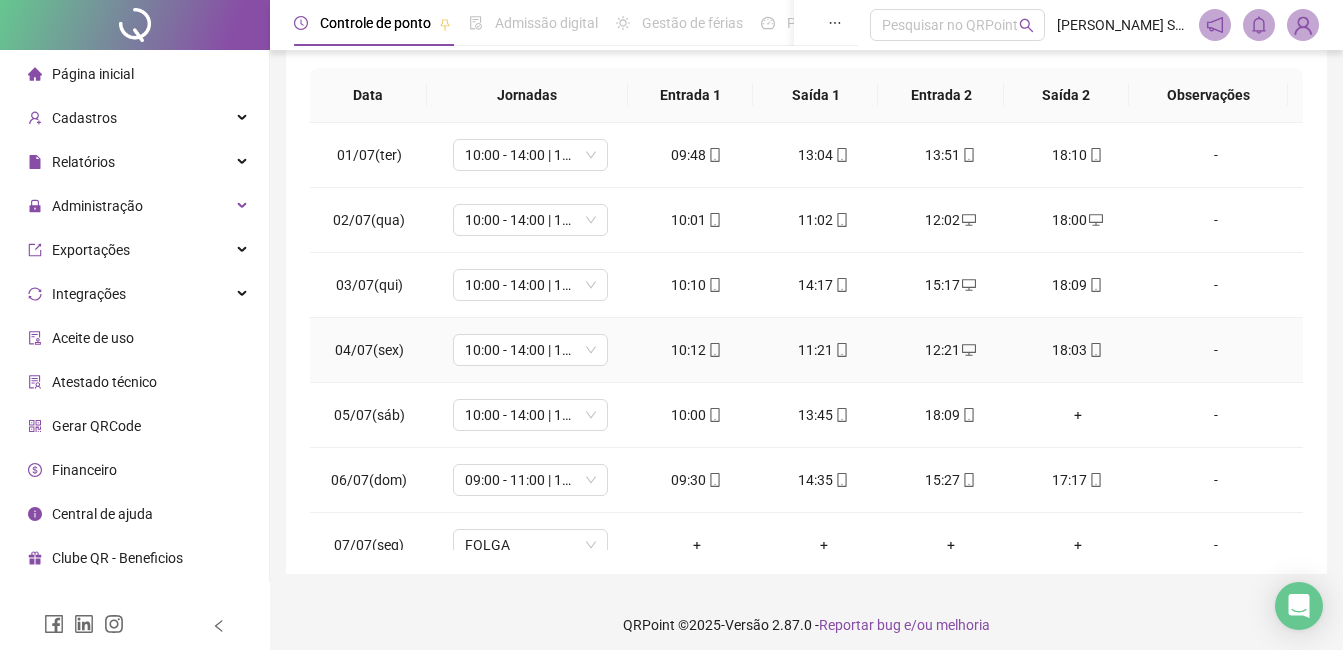 scroll, scrollTop: 372, scrollLeft: 0, axis: vertical 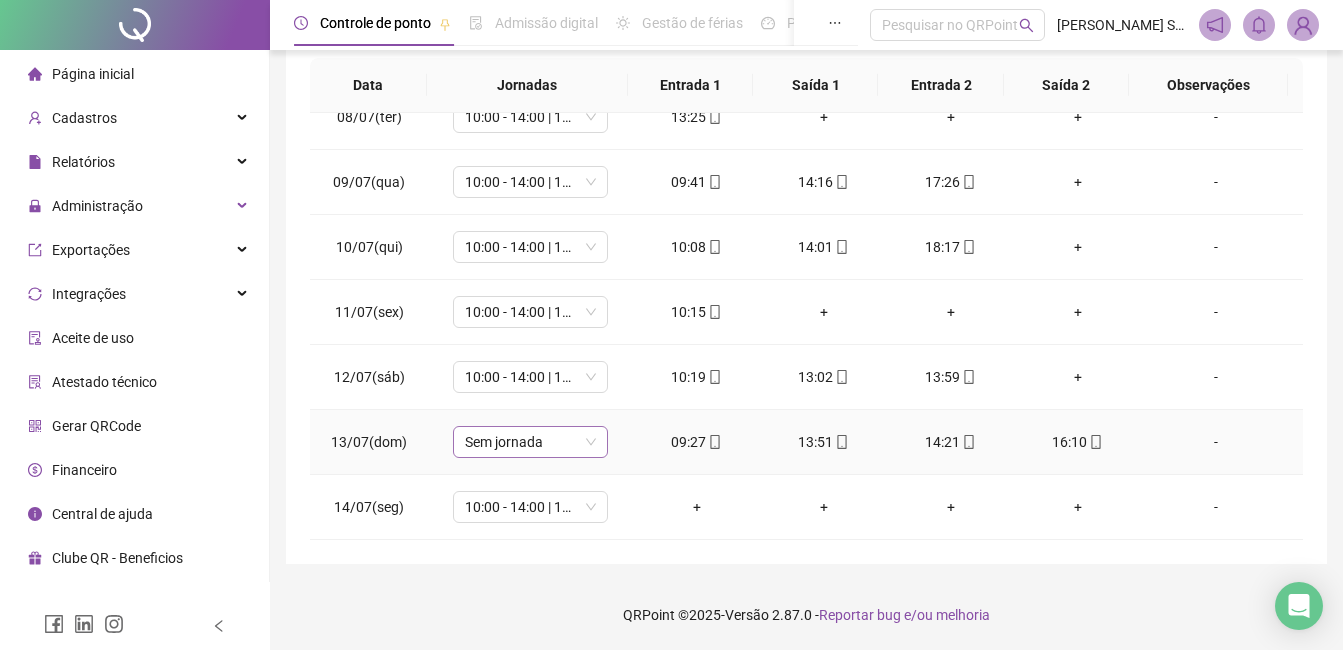 click on "Sem jornada" at bounding box center (530, 442) 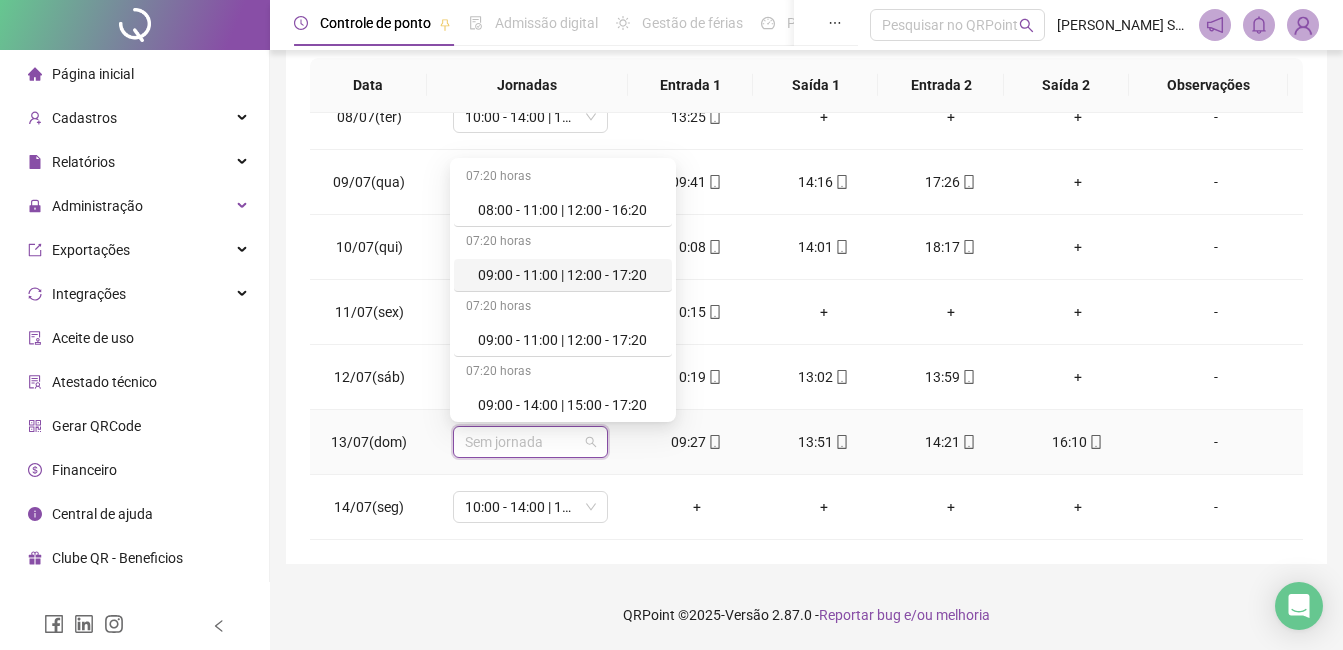 click on "09:00 - 11:00 | 12:00 - 17:20" at bounding box center (569, 275) 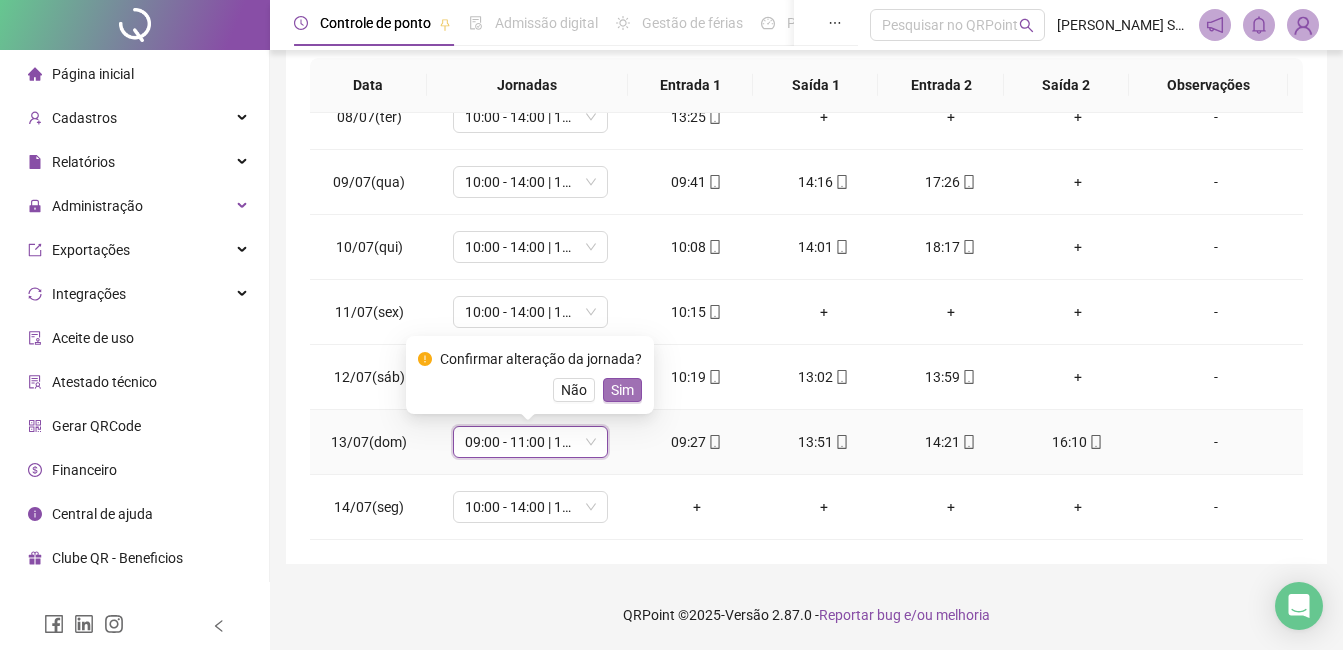 click on "Sim" at bounding box center (622, 390) 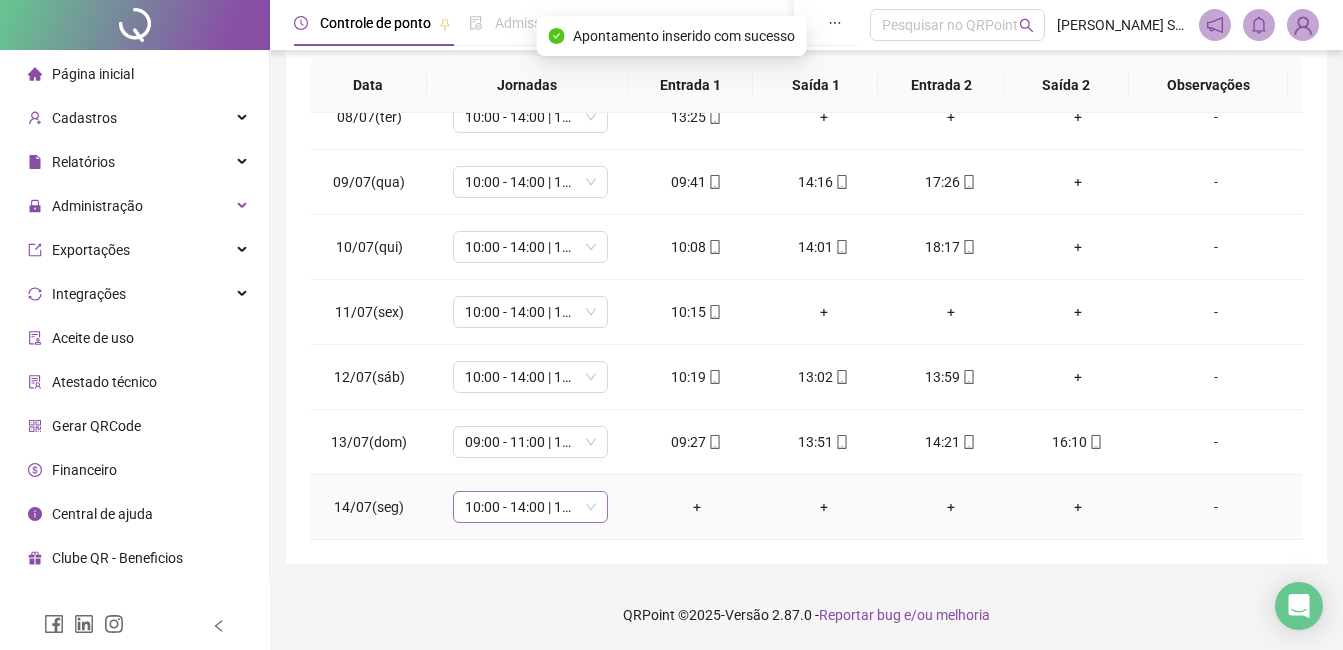 click on "10:00 - 14:00 | 15:00 - 18:20" at bounding box center (530, 507) 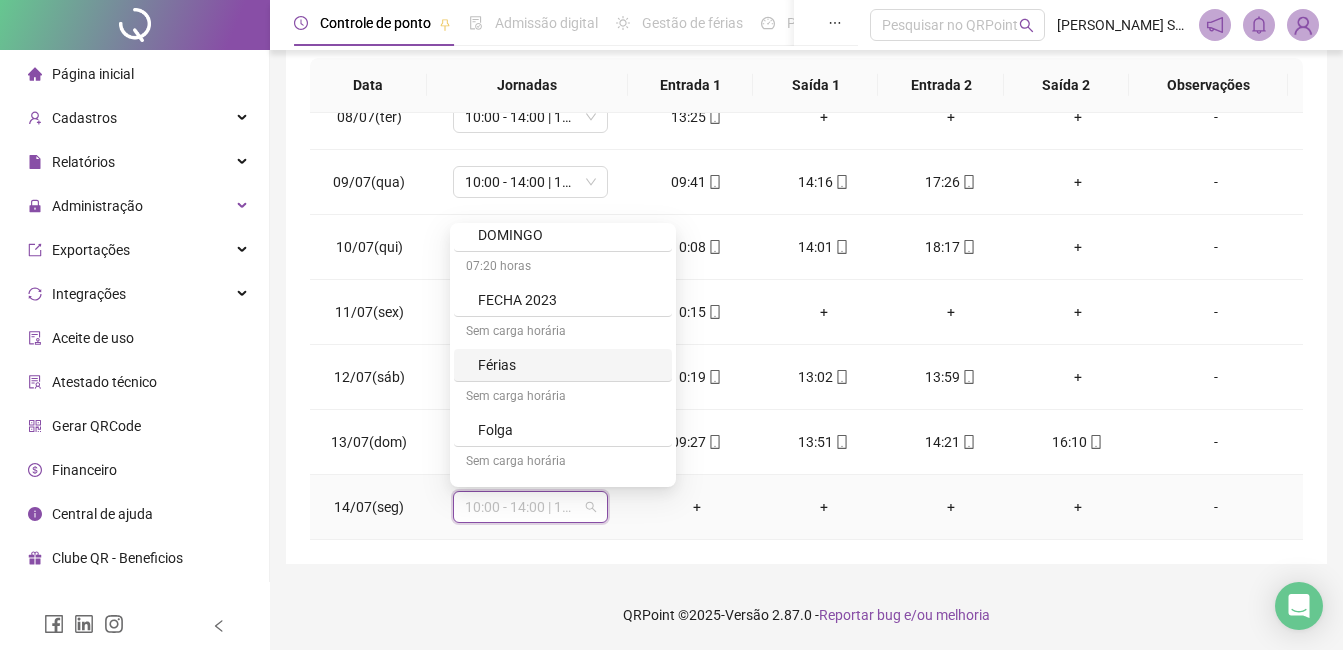 scroll, scrollTop: 600, scrollLeft: 0, axis: vertical 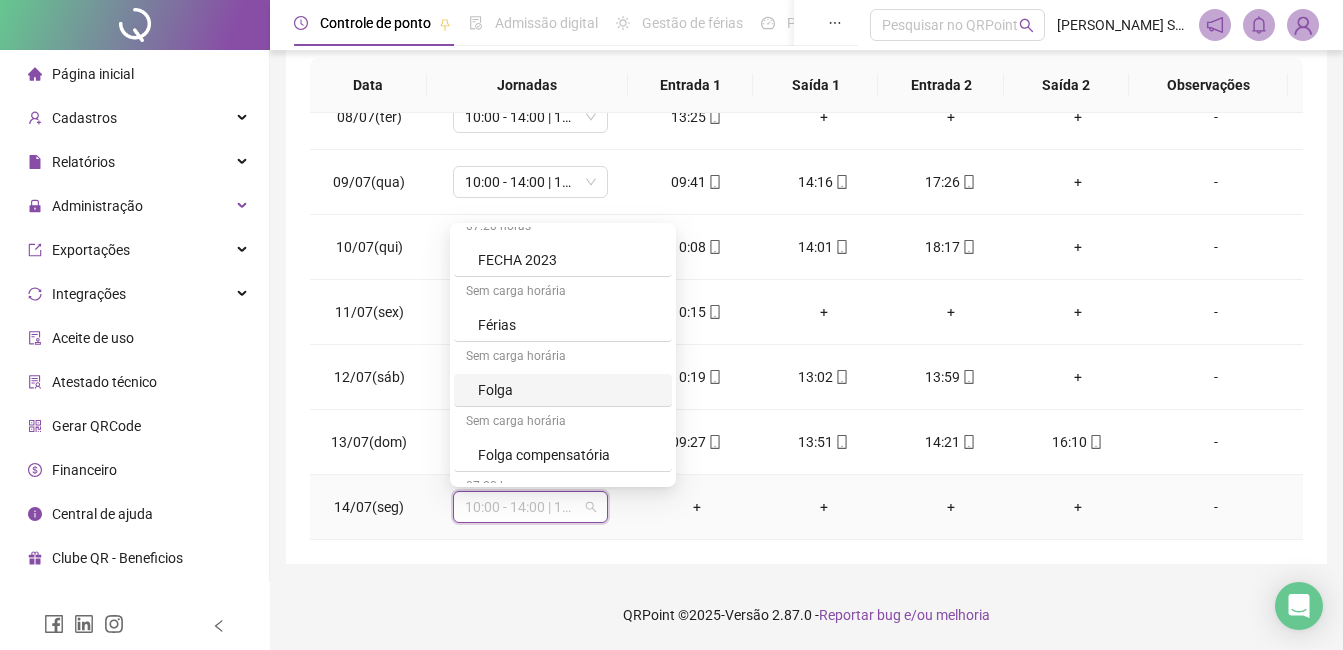 click on "Folga" at bounding box center [569, 390] 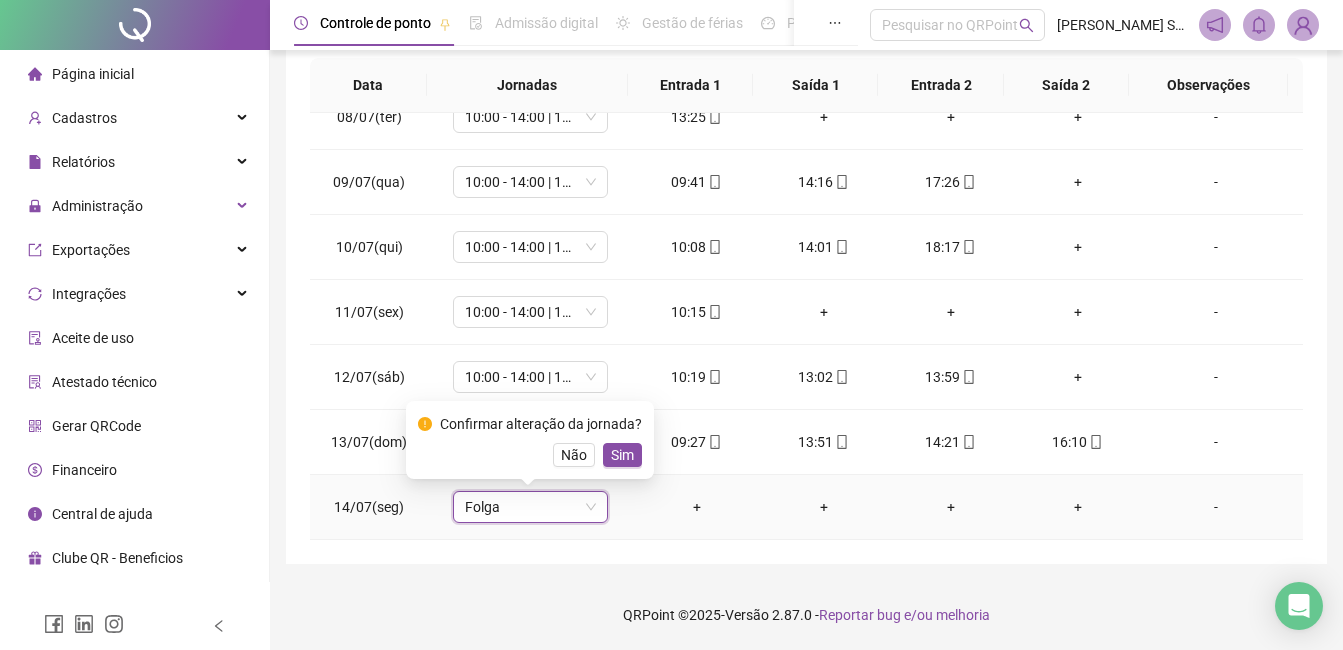 drag, startPoint x: 613, startPoint y: 451, endPoint x: 777, endPoint y: 450, distance: 164.00305 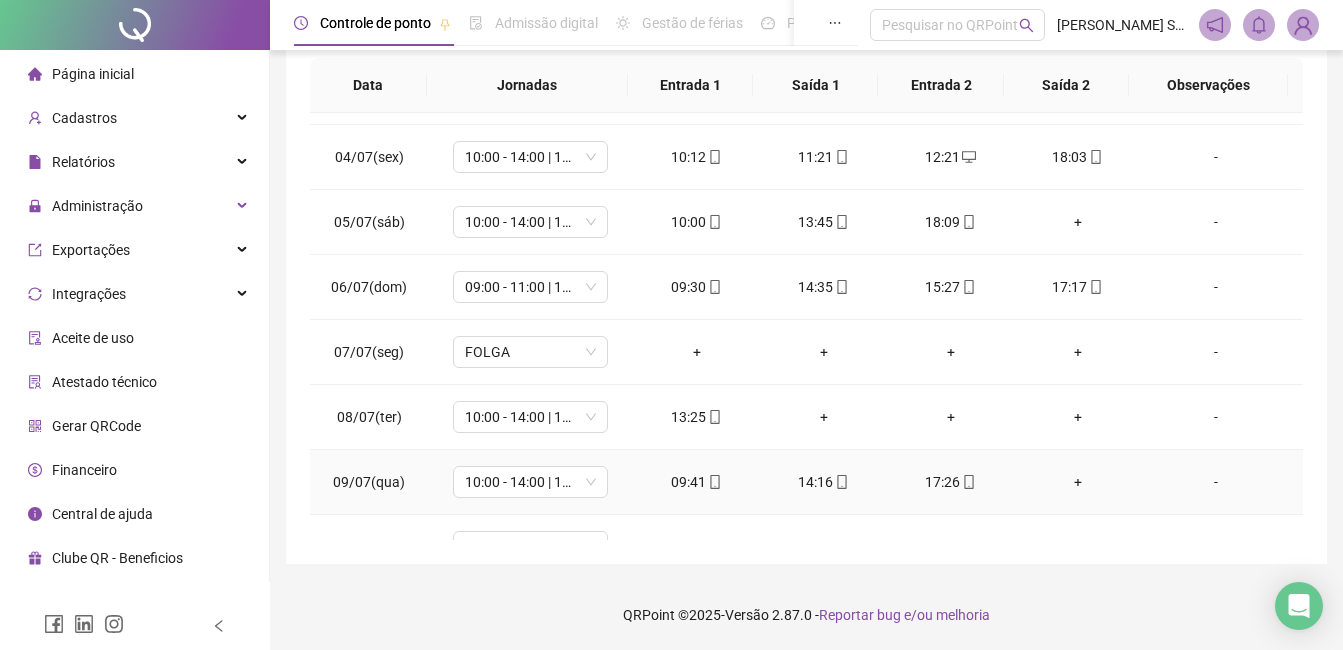 scroll, scrollTop: 0, scrollLeft: 0, axis: both 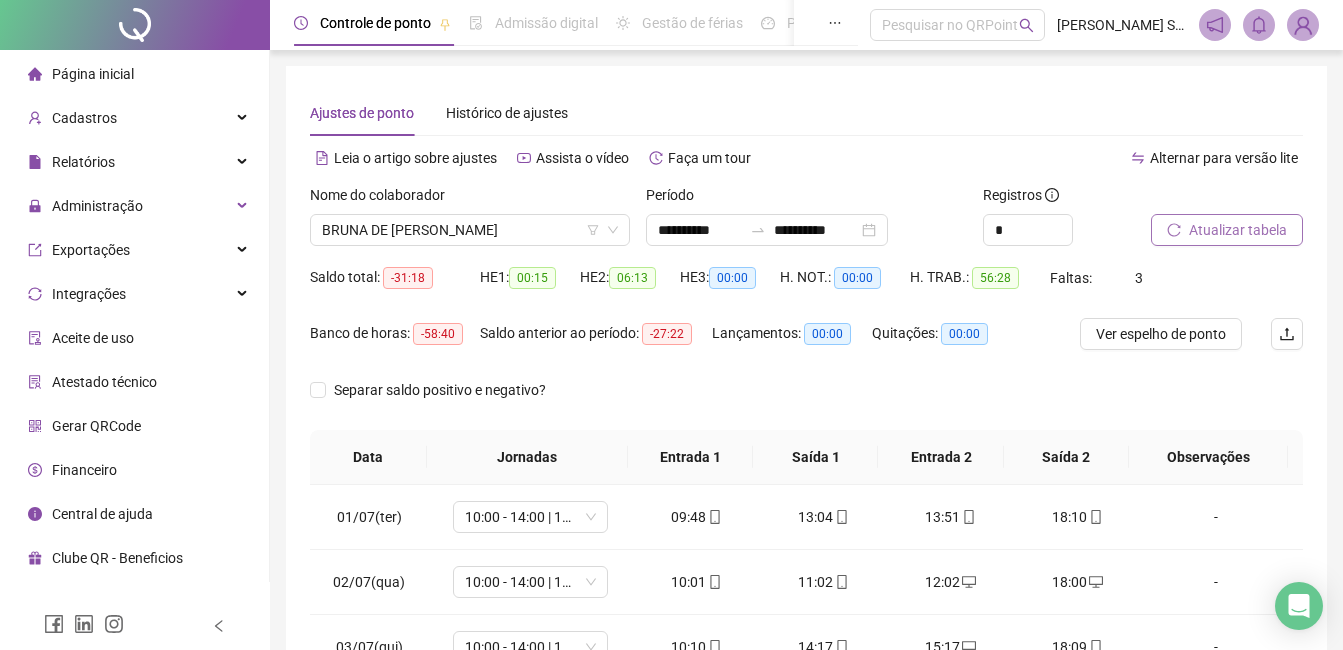 click on "BRUNA DE [PERSON_NAME]" at bounding box center (470, 230) 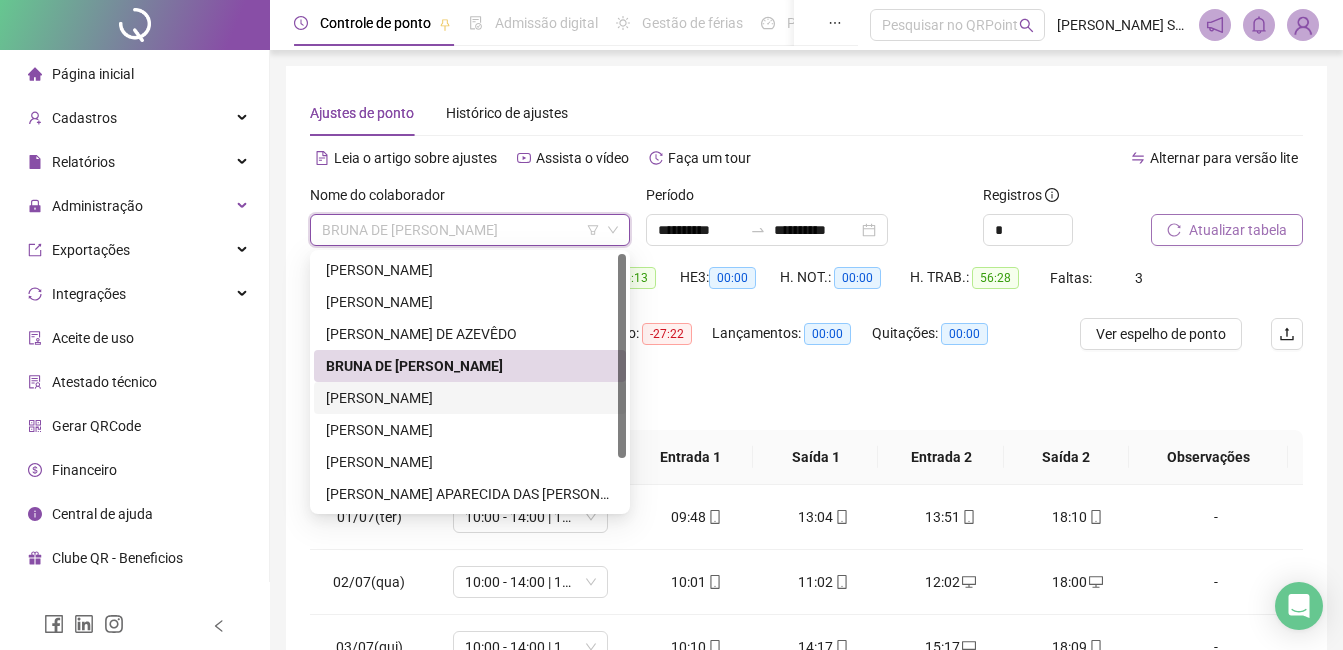 drag, startPoint x: 408, startPoint y: 398, endPoint x: 529, endPoint y: 388, distance: 121.41252 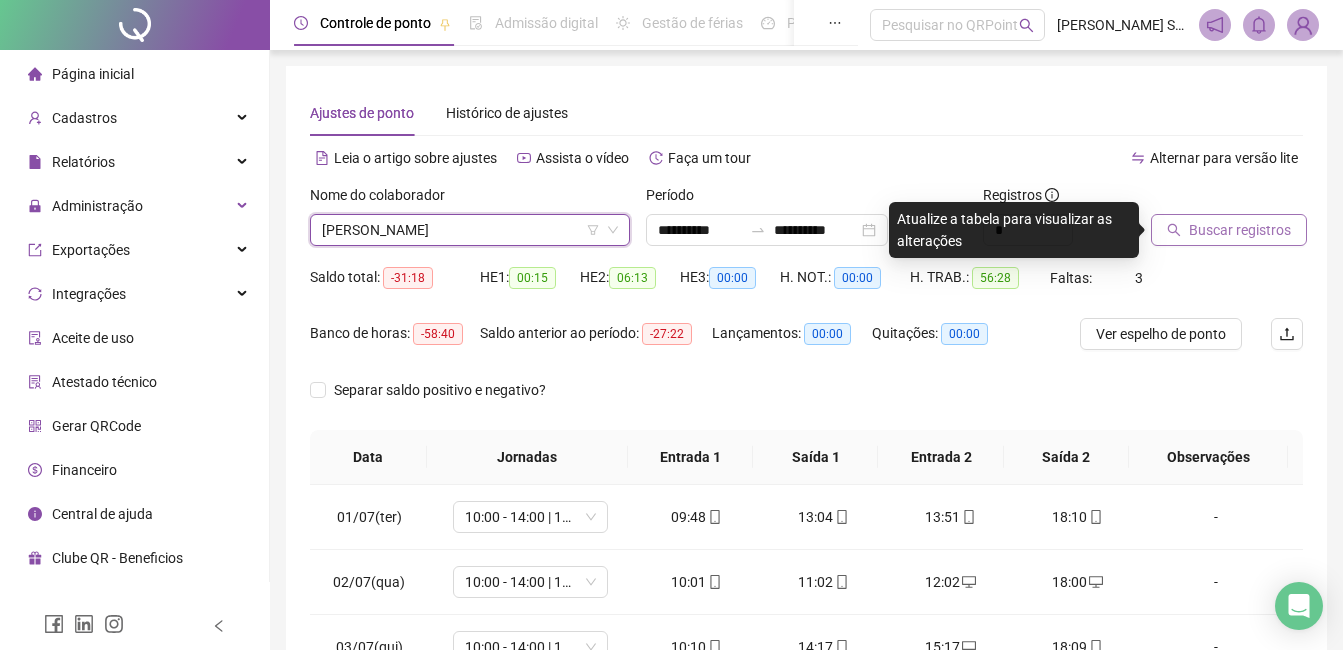 click on "Buscar registros" at bounding box center [1240, 230] 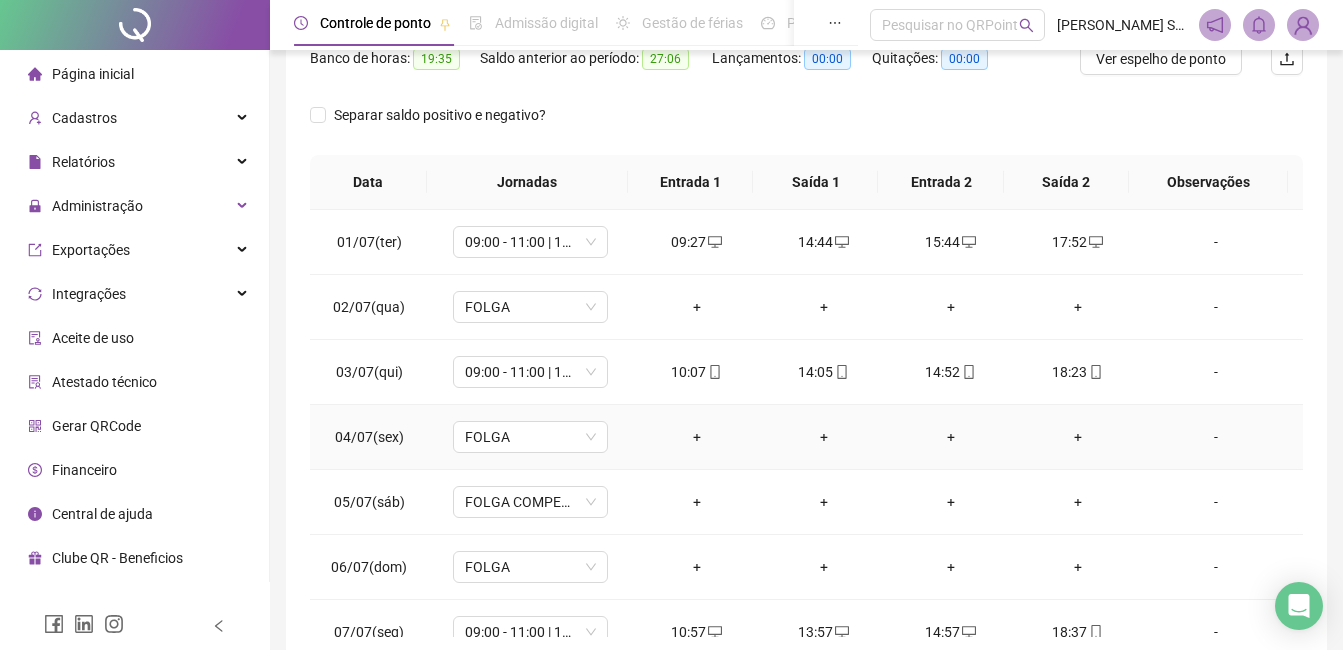scroll, scrollTop: 372, scrollLeft: 0, axis: vertical 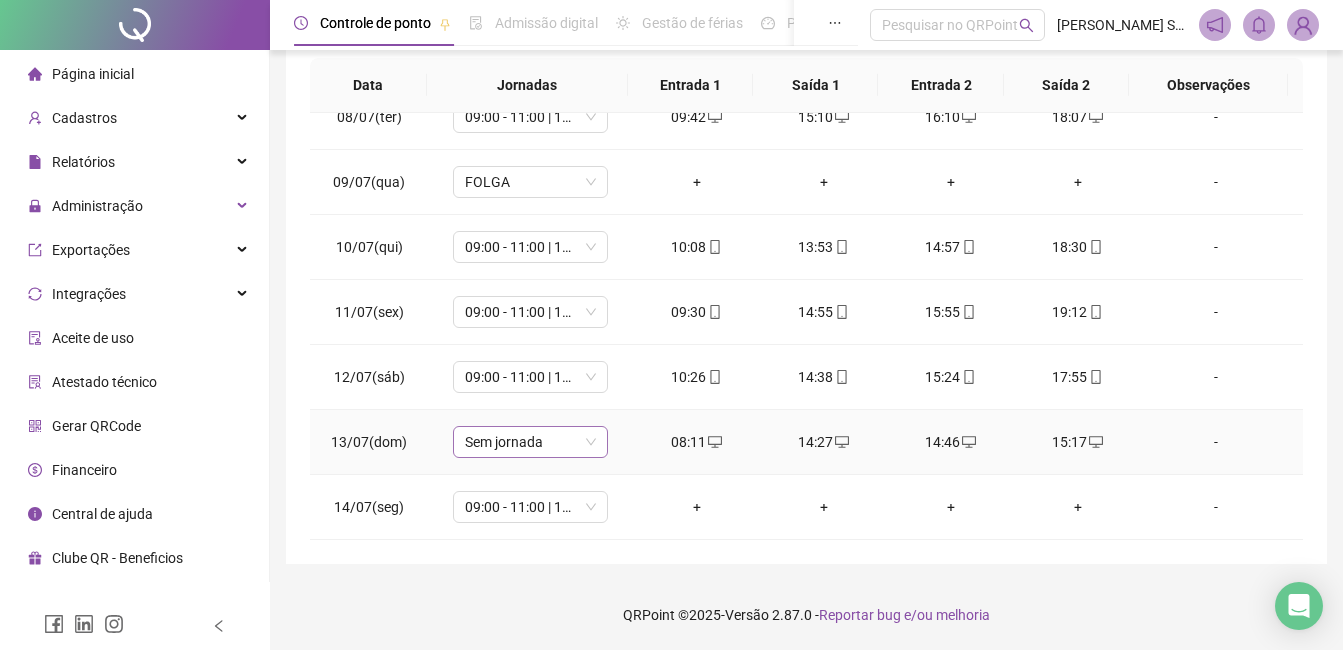 click on "Sem jornada" at bounding box center (530, 442) 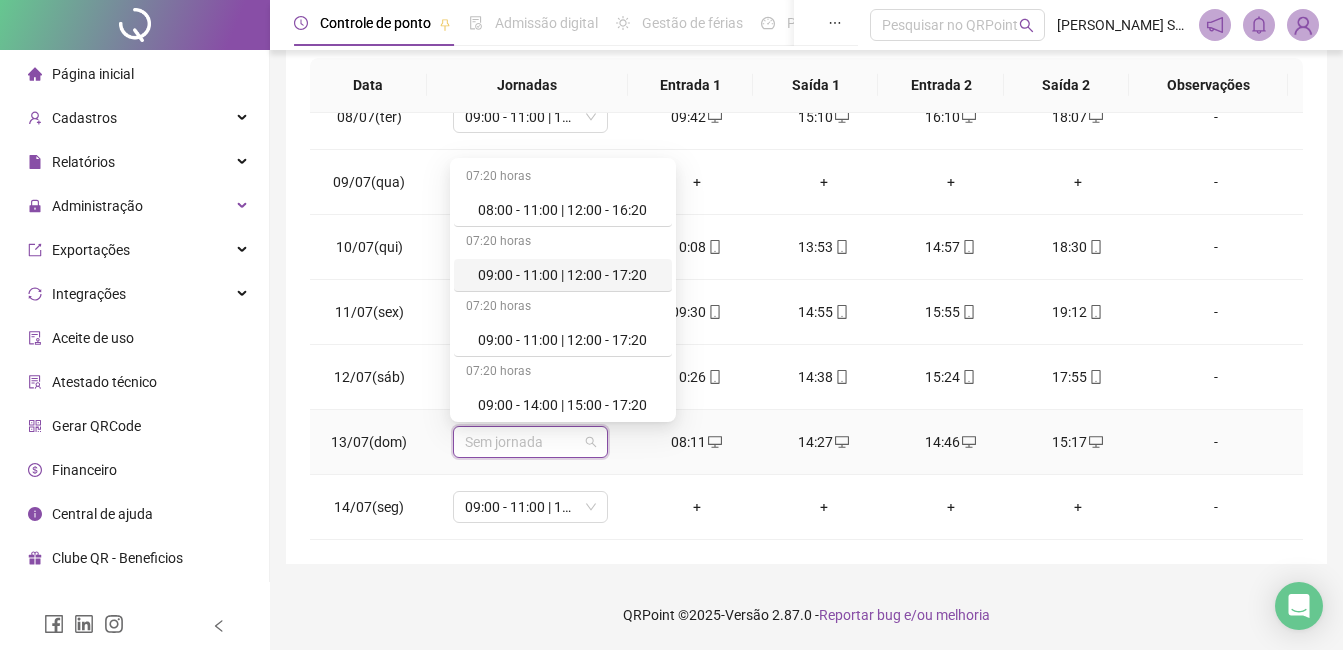 click on "09:00 - 11:00 | 12:00 - 17:20" at bounding box center (569, 275) 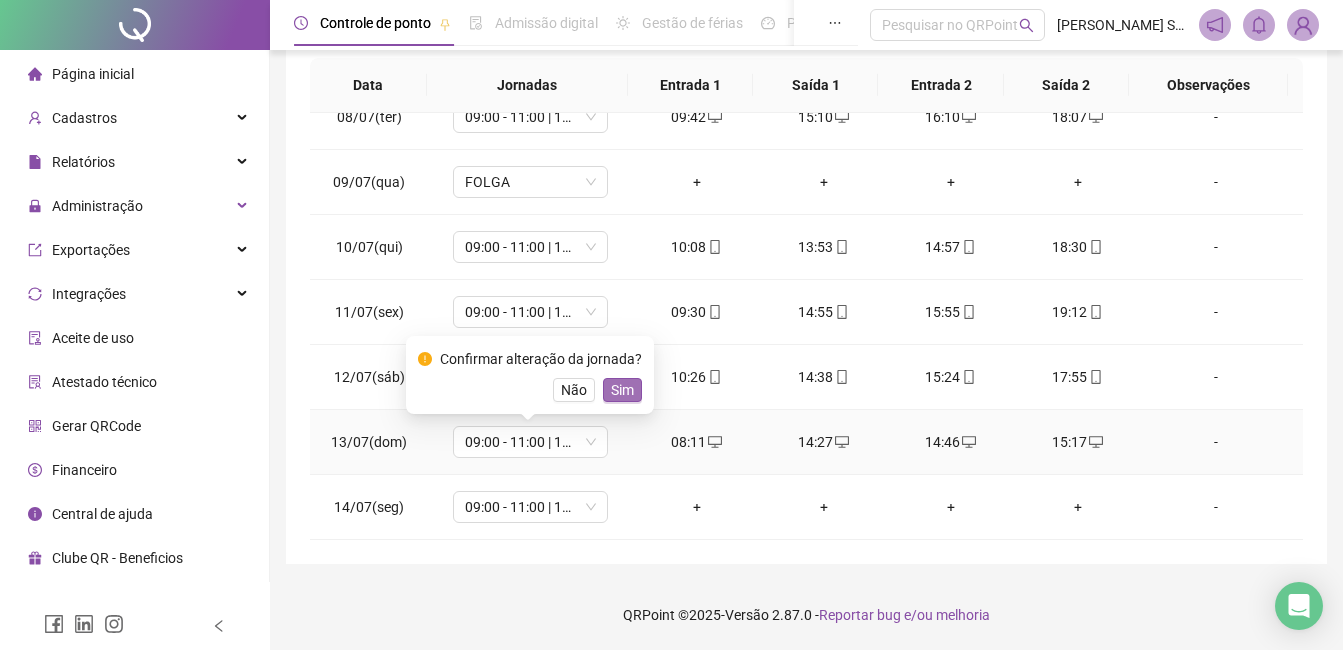 click on "Sim" at bounding box center [622, 390] 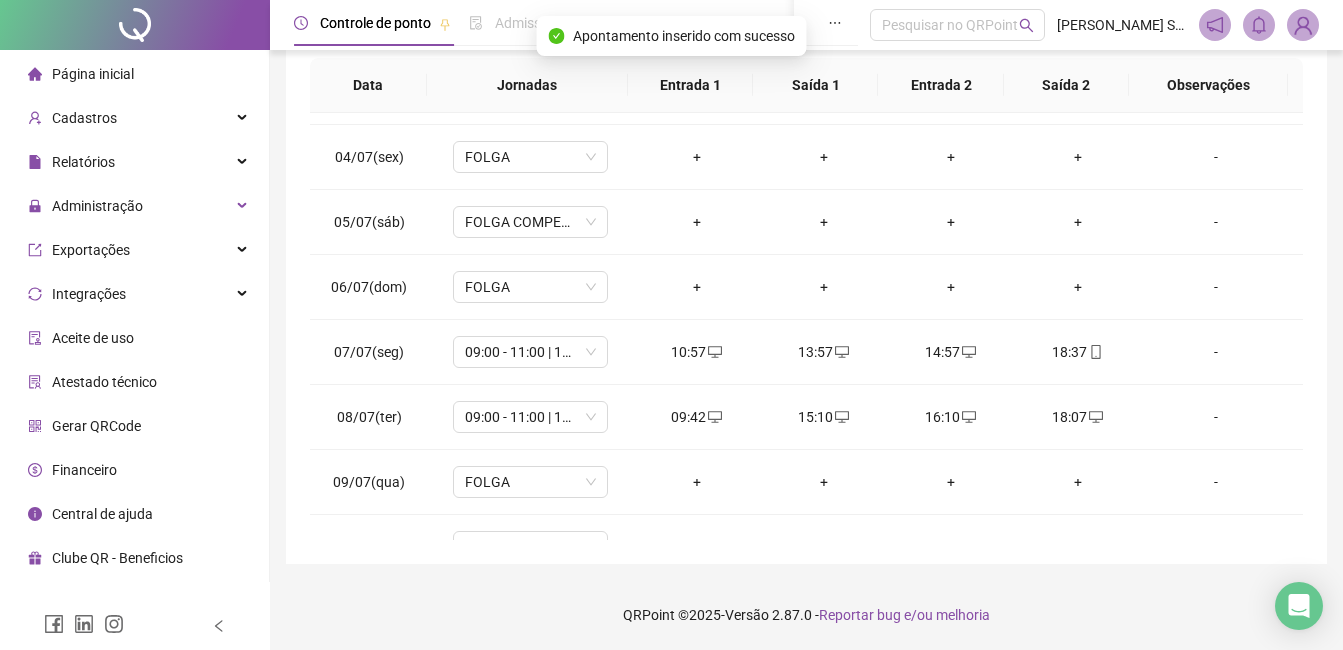 scroll, scrollTop: 0, scrollLeft: 0, axis: both 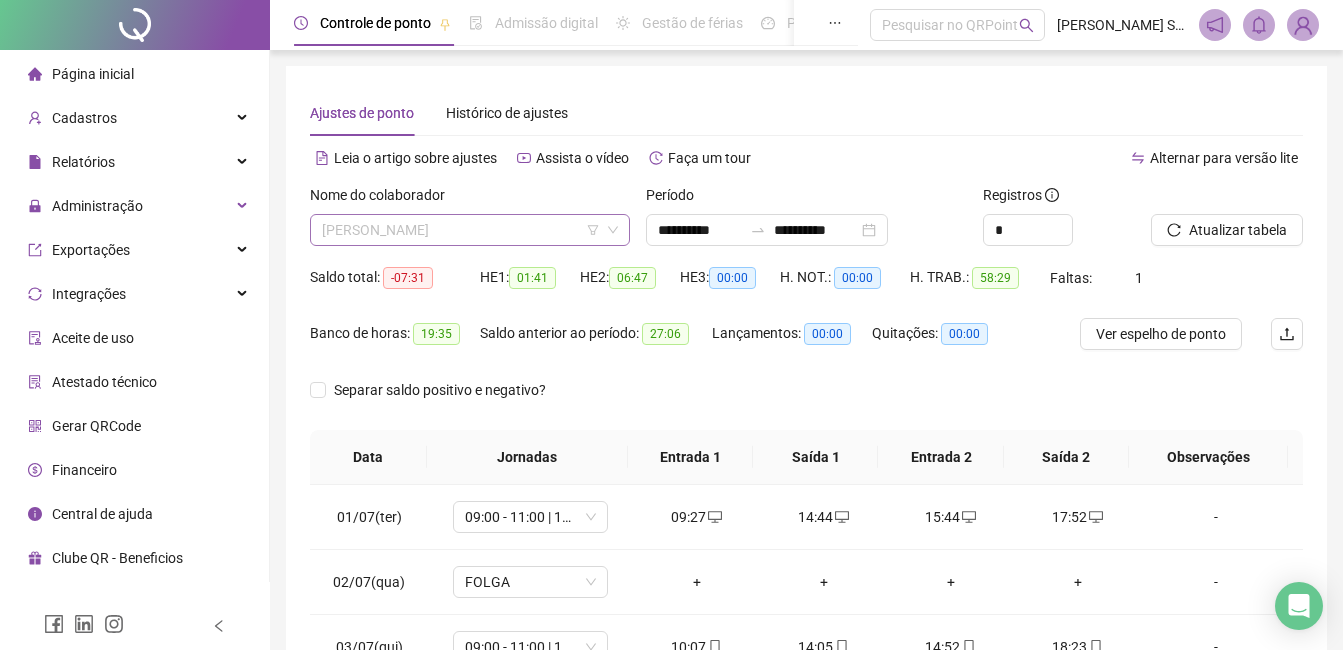click on "[PERSON_NAME]" at bounding box center [470, 230] 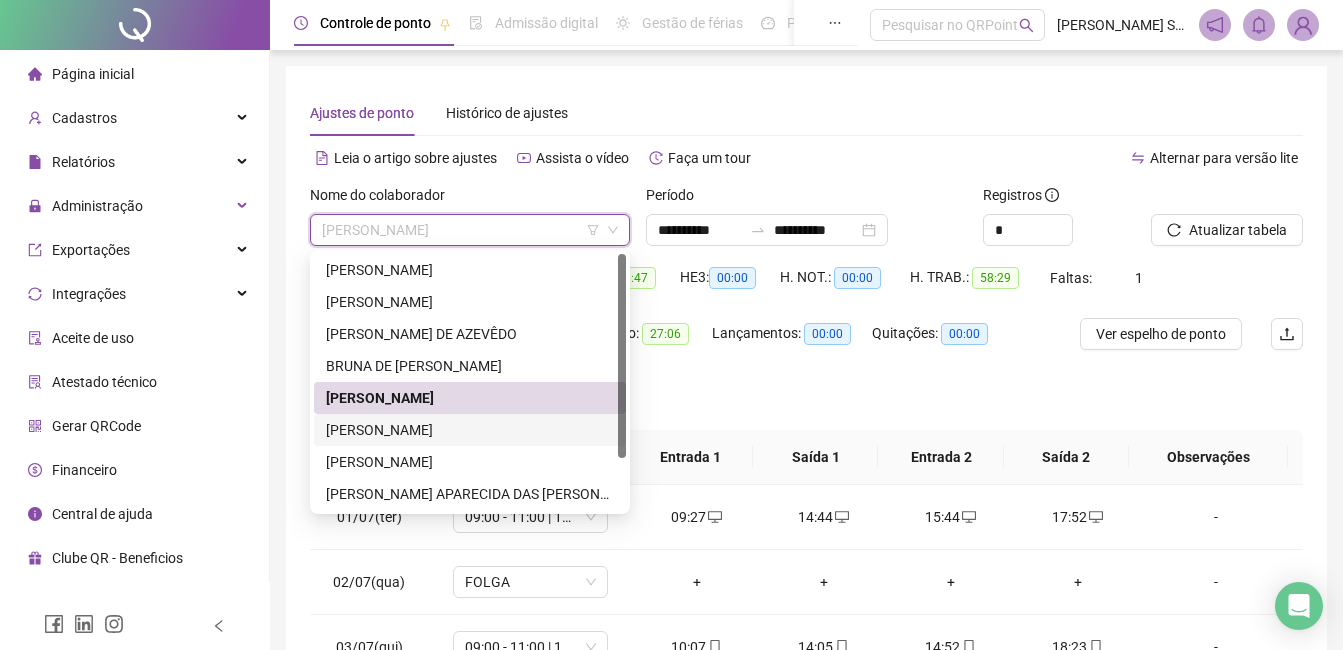 click on "[PERSON_NAME]" at bounding box center [470, 430] 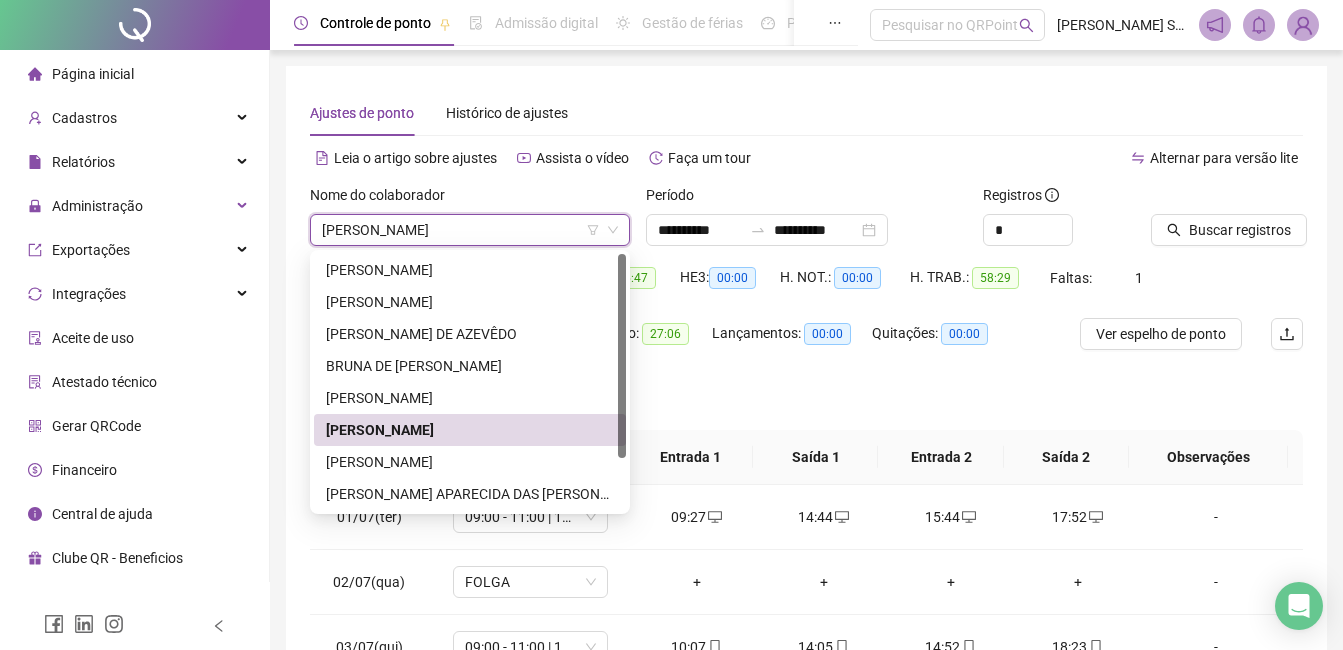 click on "Buscar registros" at bounding box center [1240, 230] 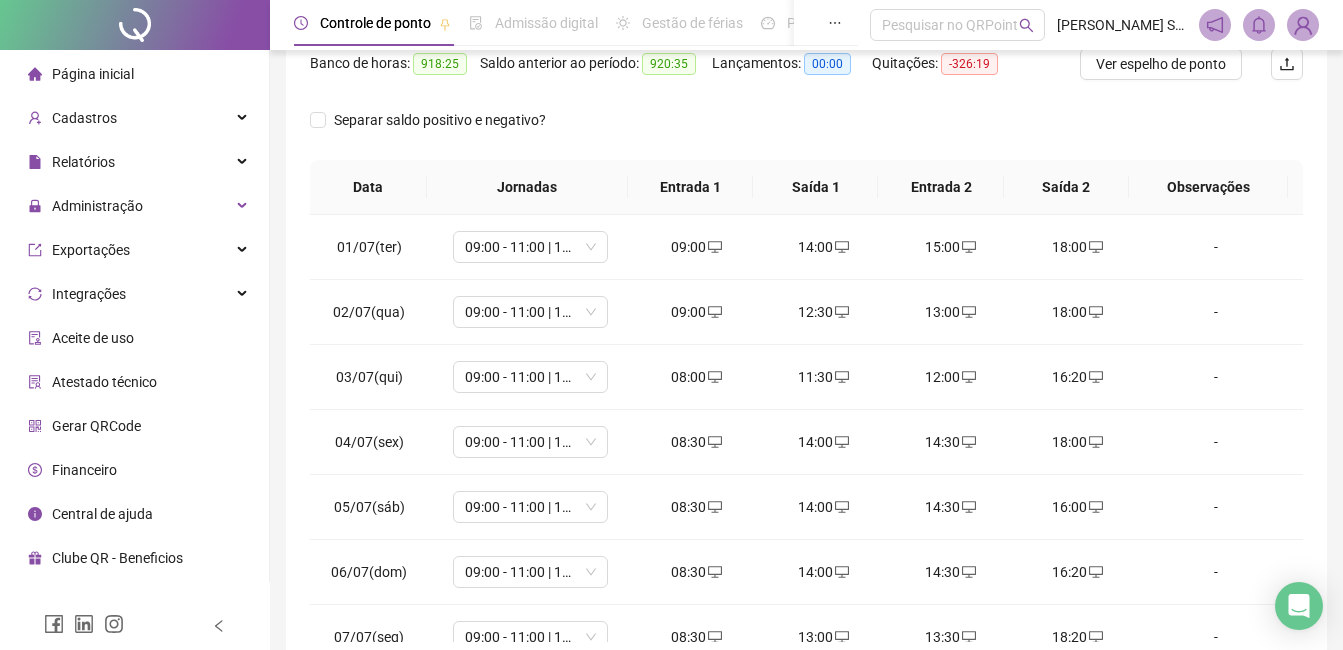 scroll, scrollTop: 372, scrollLeft: 0, axis: vertical 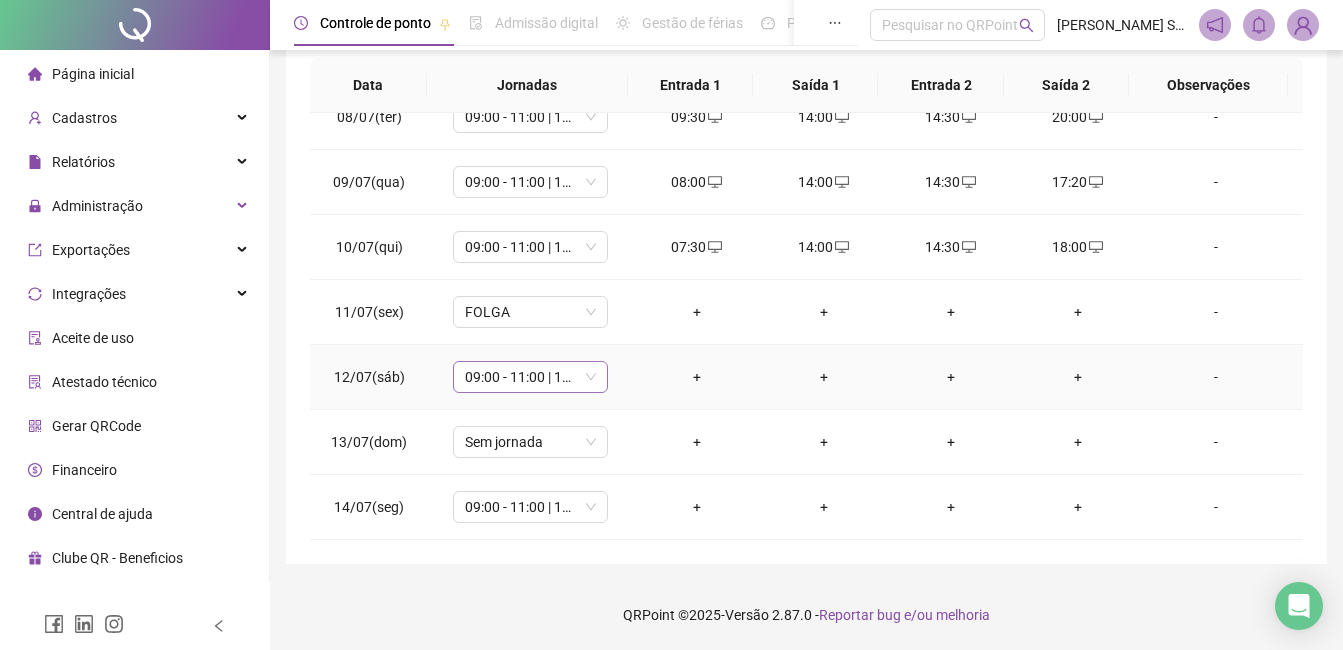 click on "09:00 - 11:00 | 12:00 - 17:20" at bounding box center [530, 377] 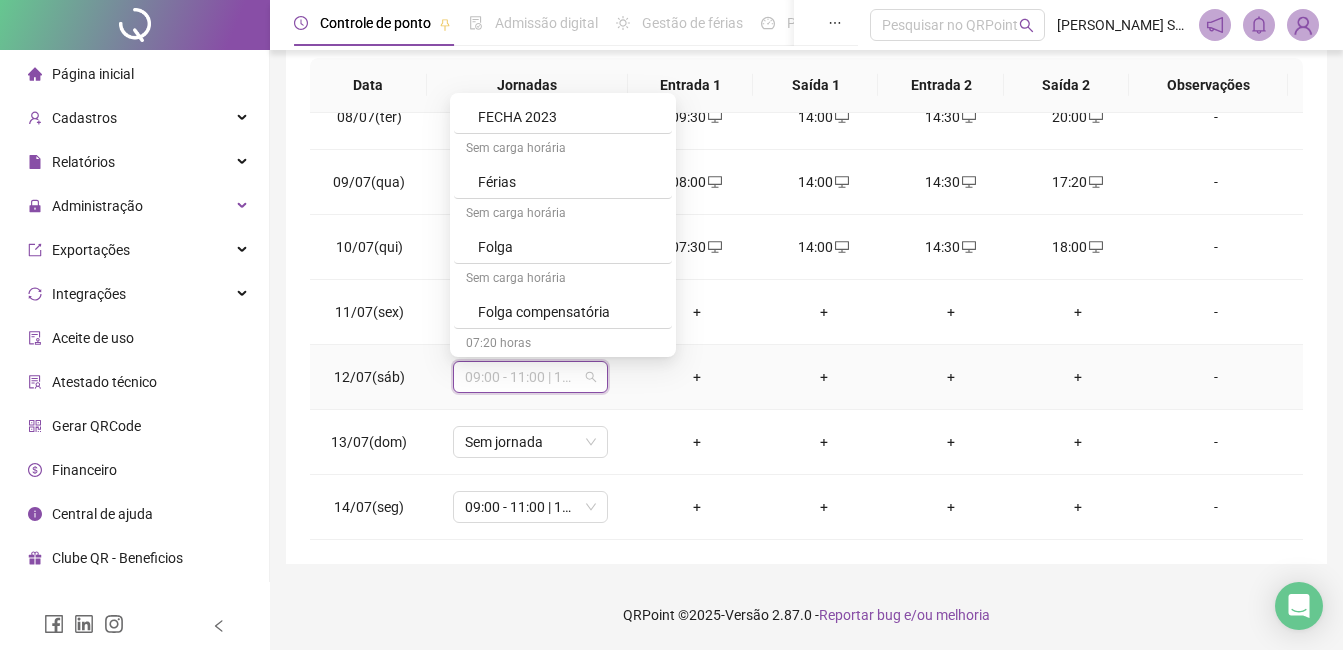 scroll, scrollTop: 500, scrollLeft: 0, axis: vertical 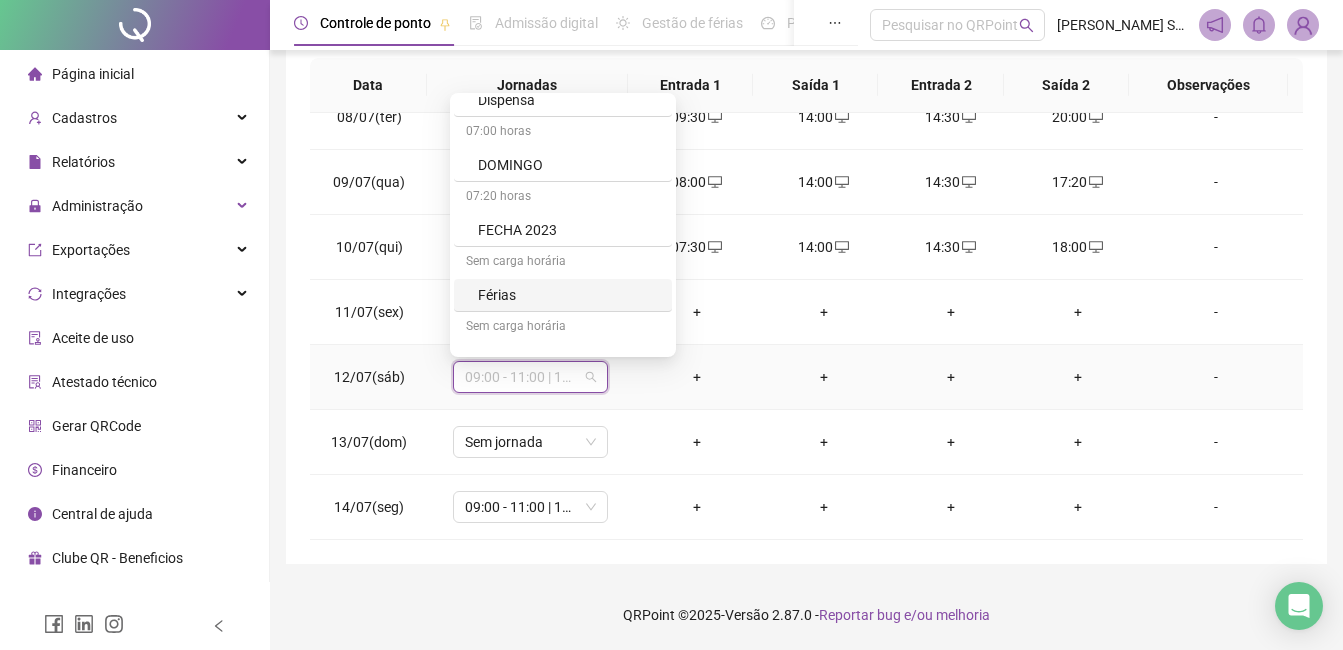 click on "Férias" at bounding box center (569, 295) 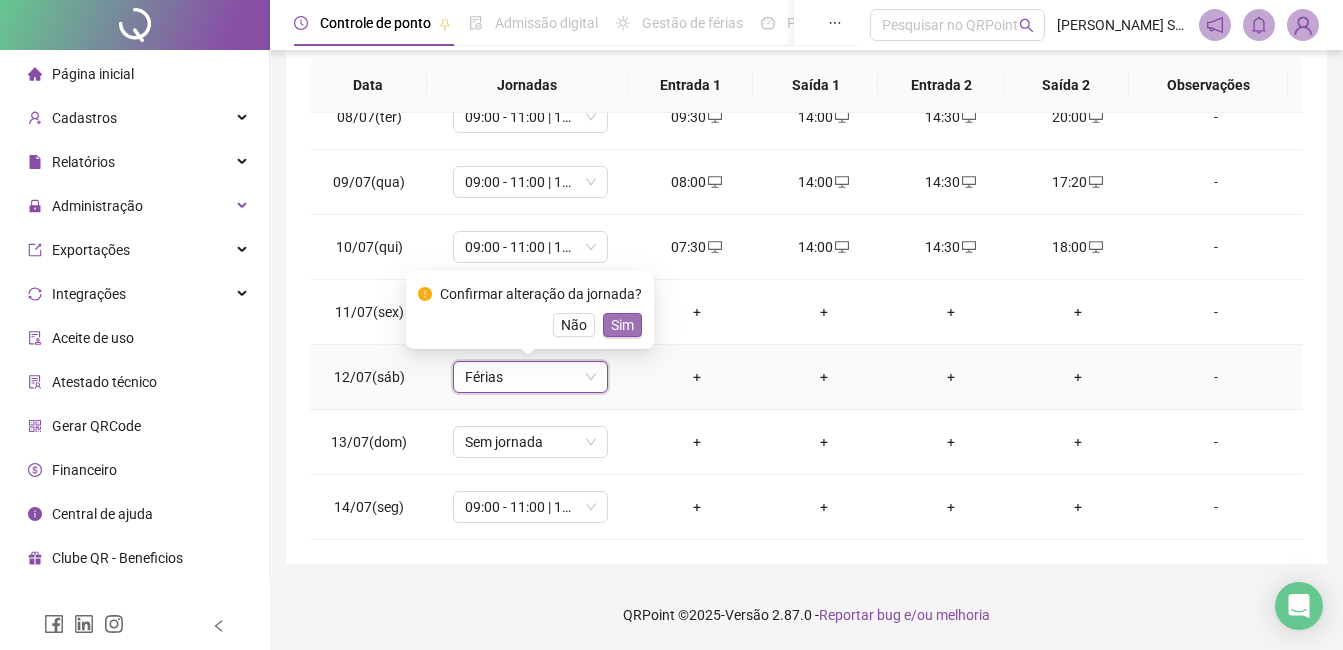 click on "Sim" at bounding box center (622, 325) 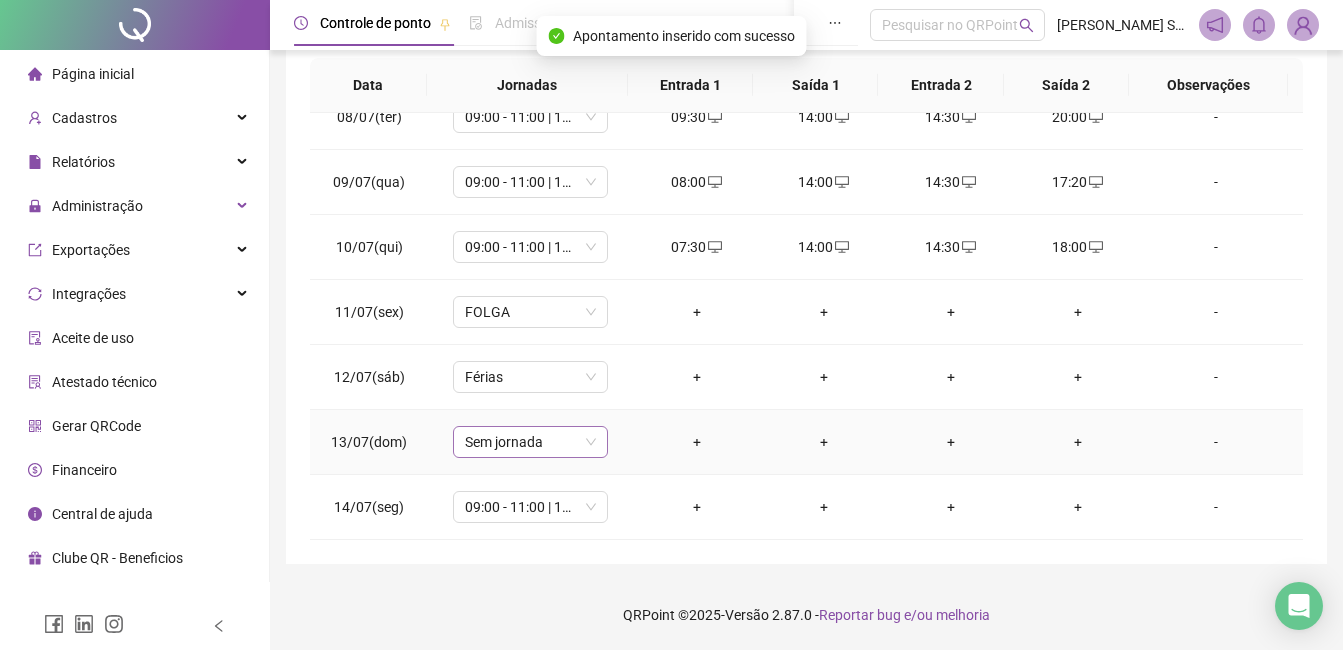 click on "Sem jornada" at bounding box center (530, 442) 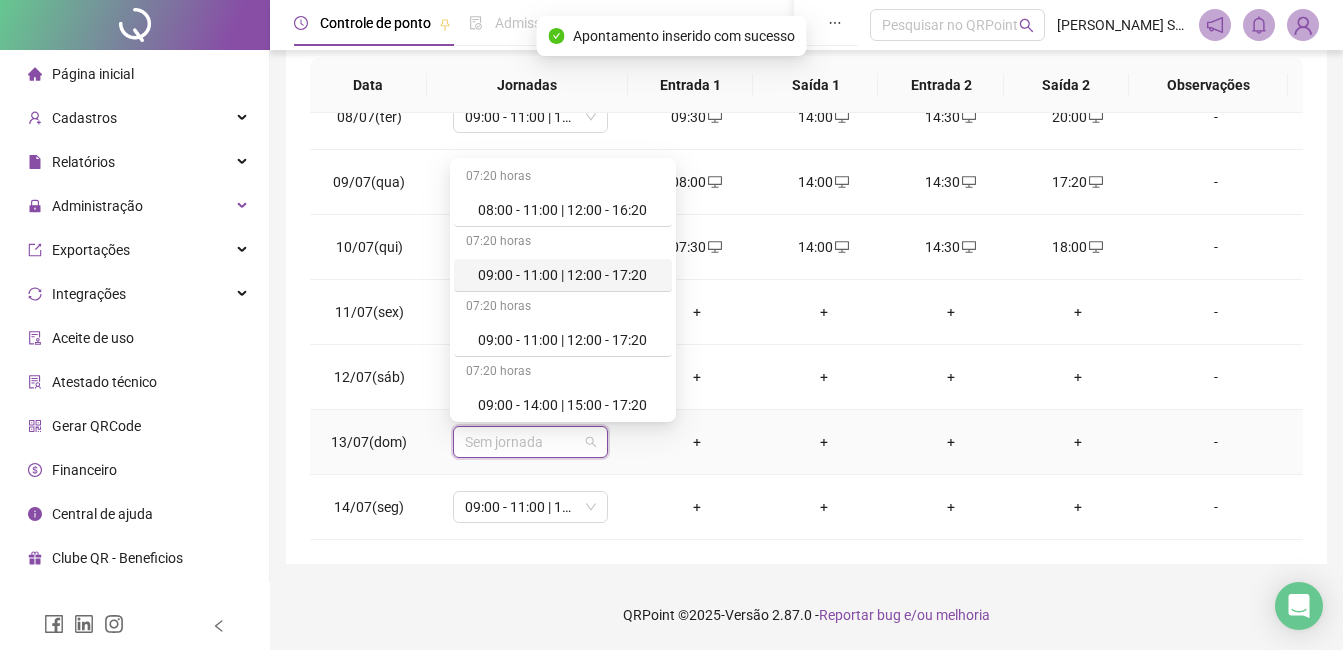 click on "09:00 - 11:00 | 12:00 - 17:20" at bounding box center (569, 275) 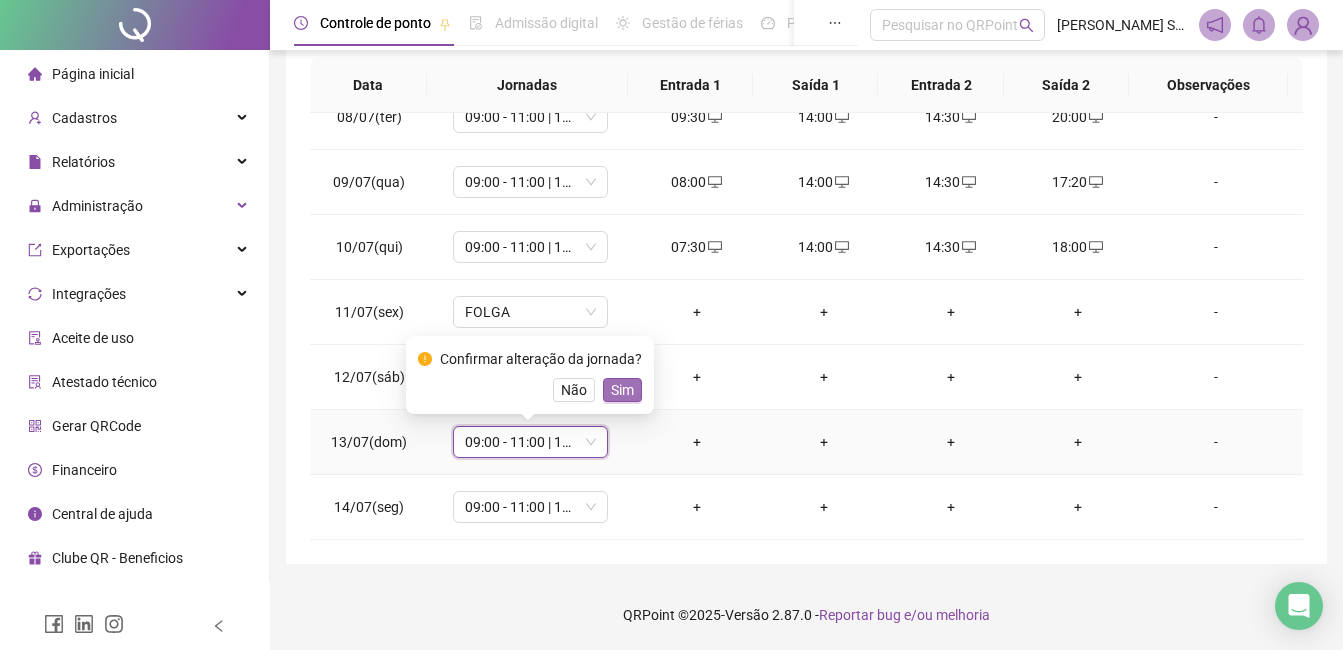 click on "Sim" at bounding box center [622, 390] 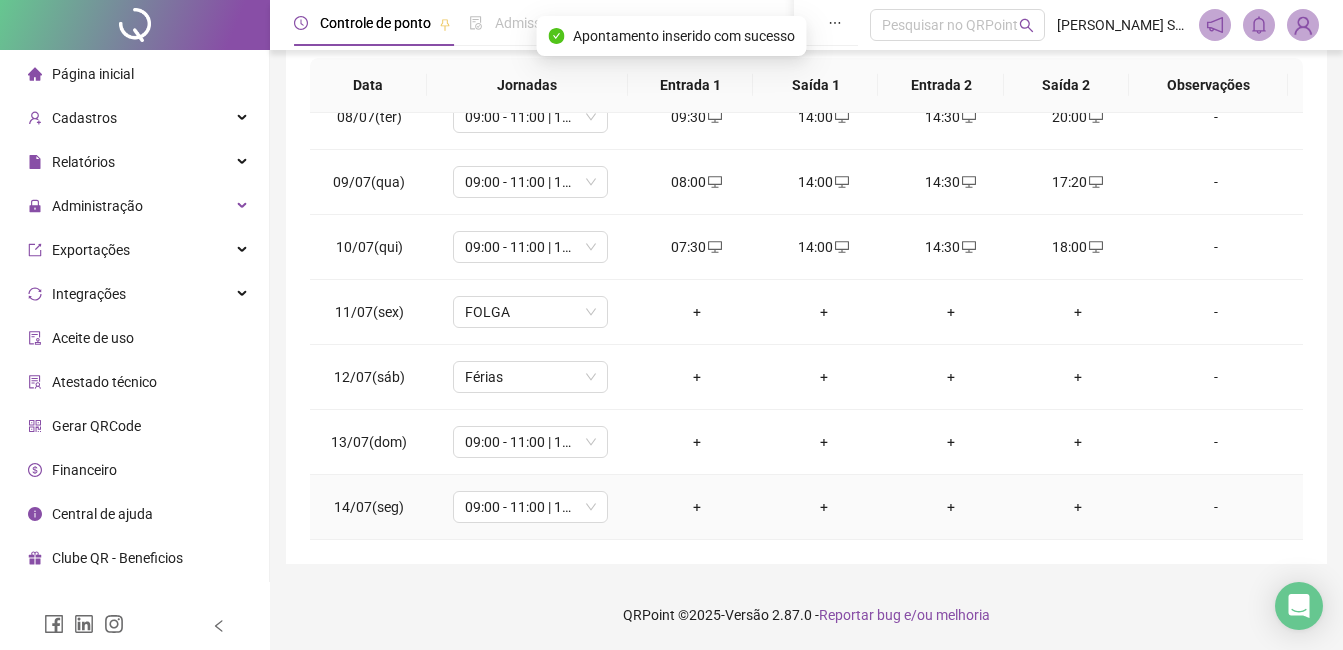 click on "+" at bounding box center [696, 507] 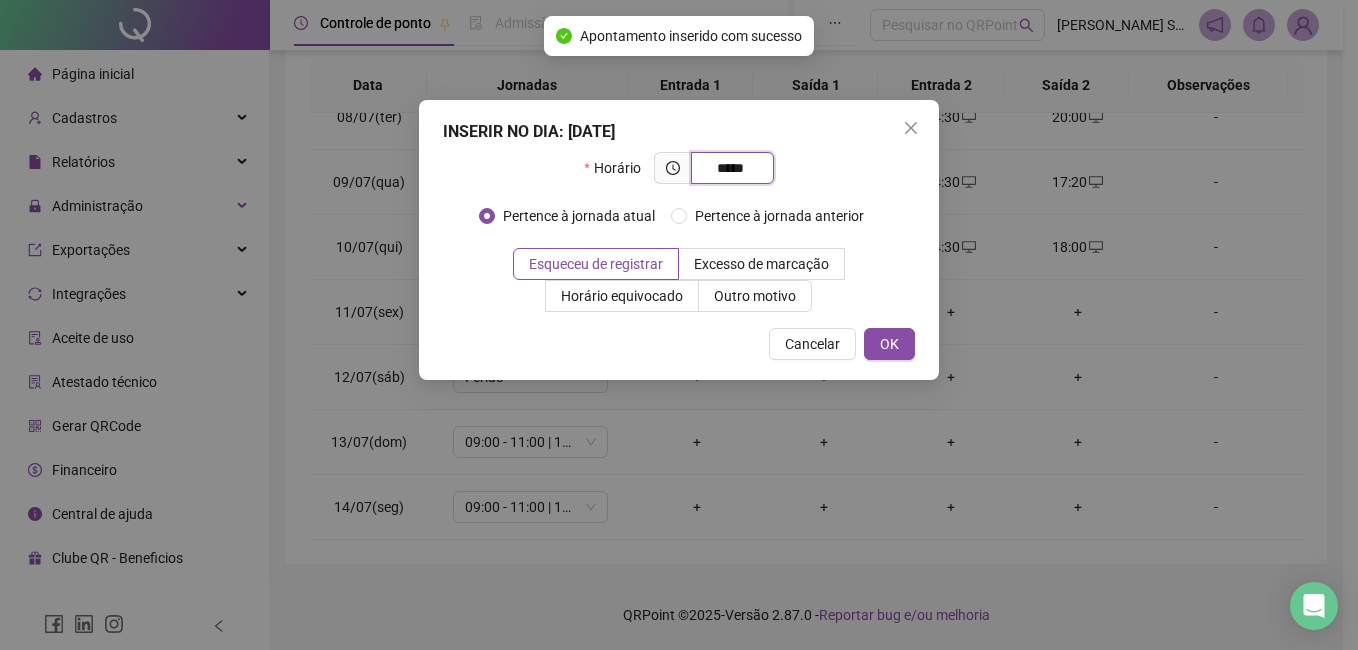 type on "*****" 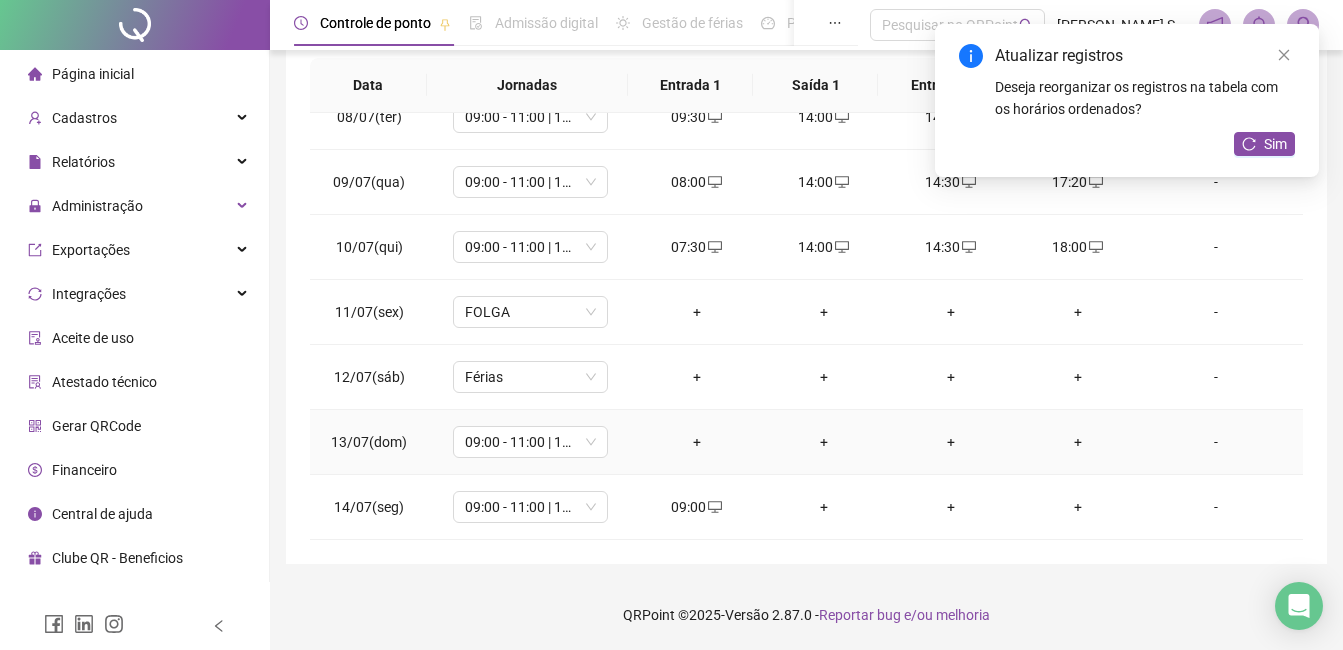 click on "+" at bounding box center (696, 442) 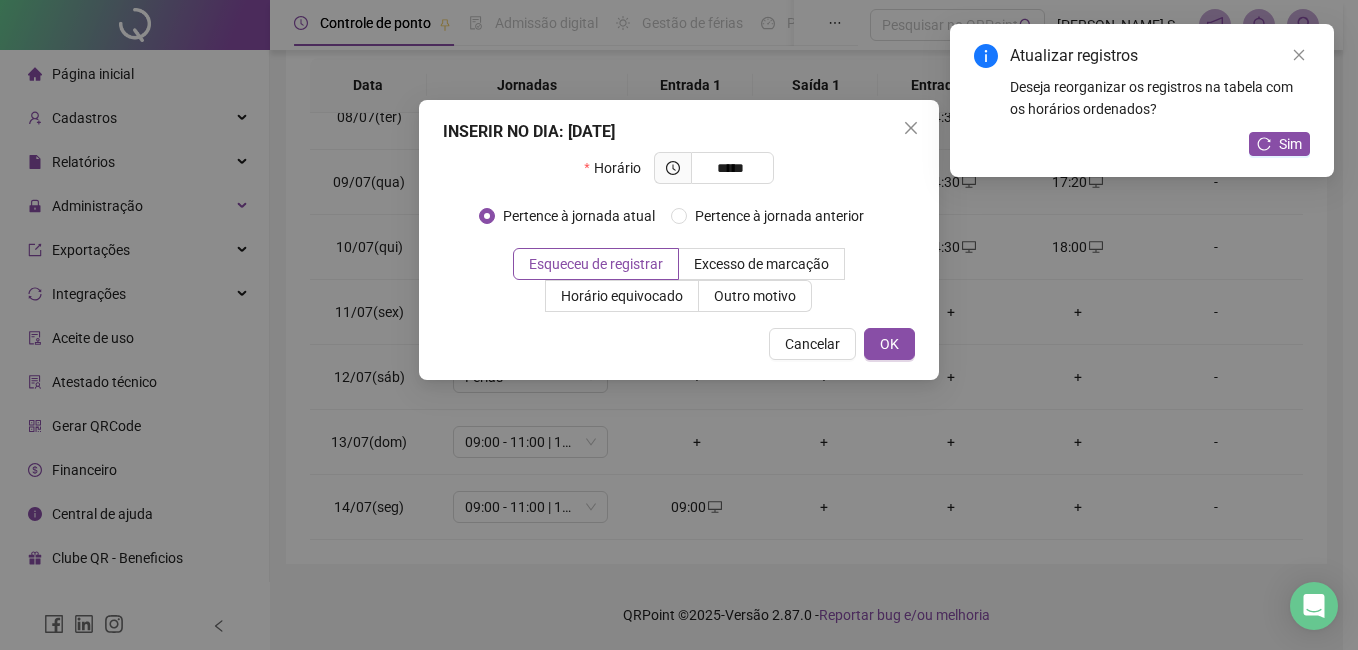 type on "*****" 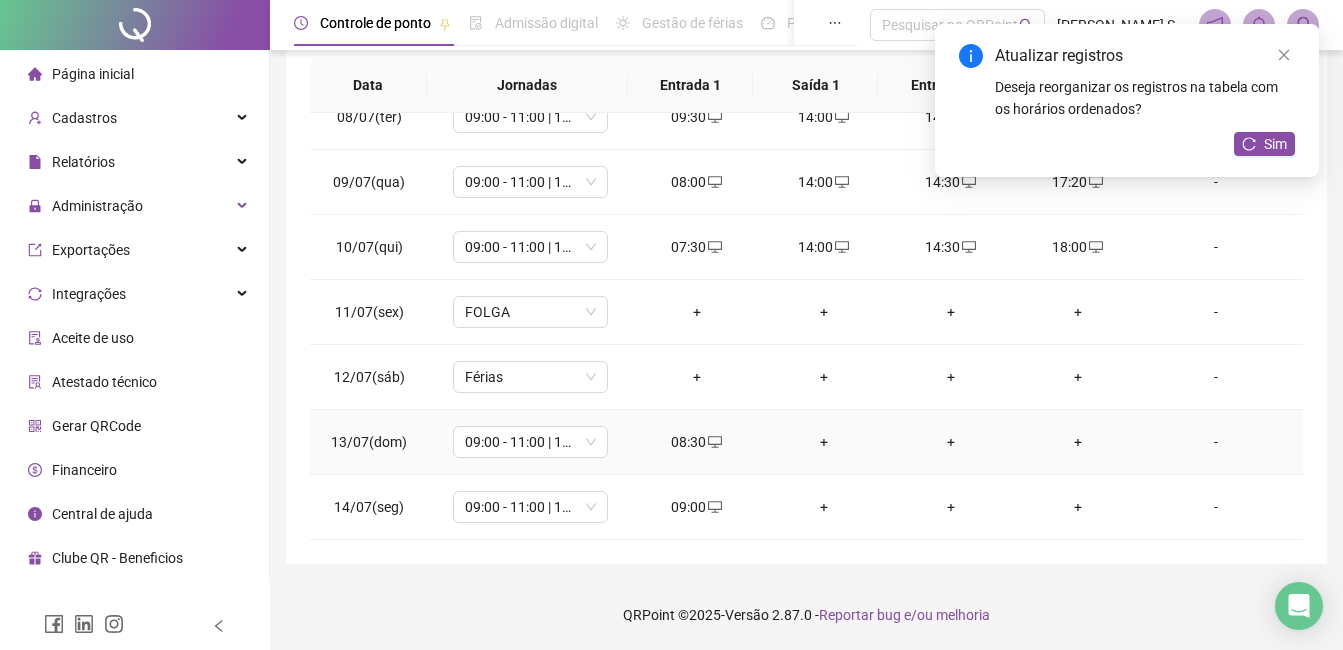 click on "+" at bounding box center (823, 442) 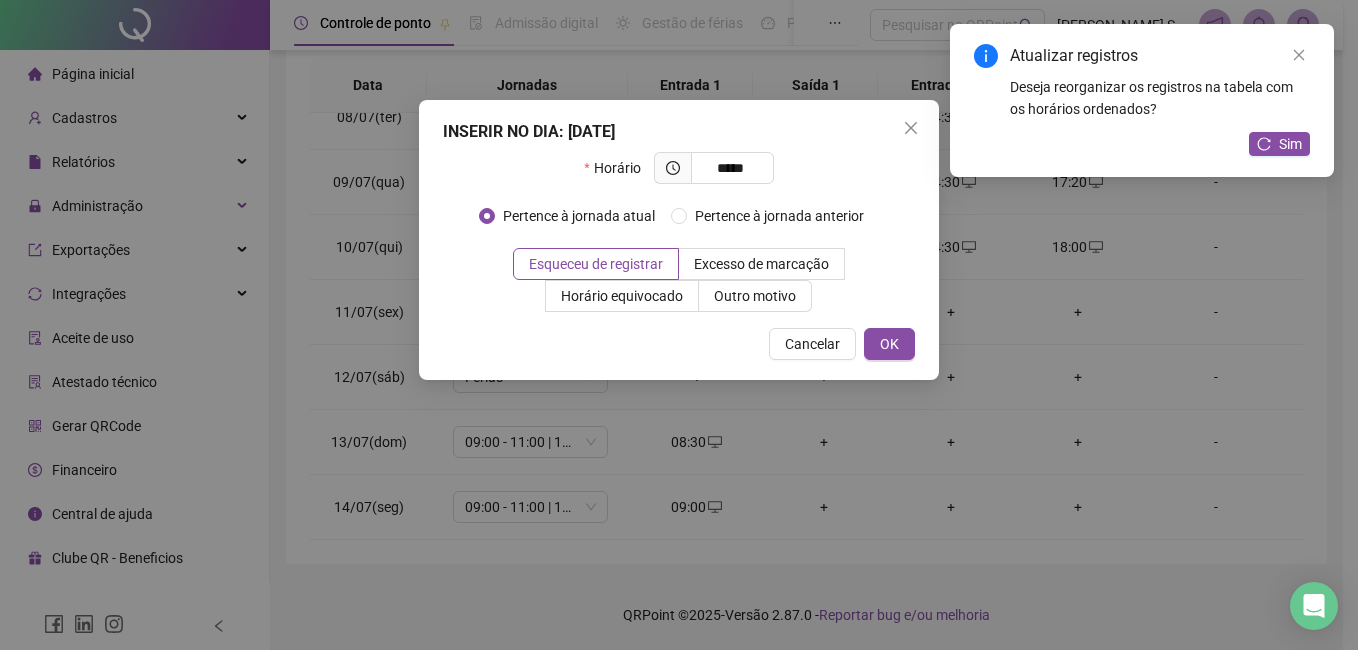 type on "*****" 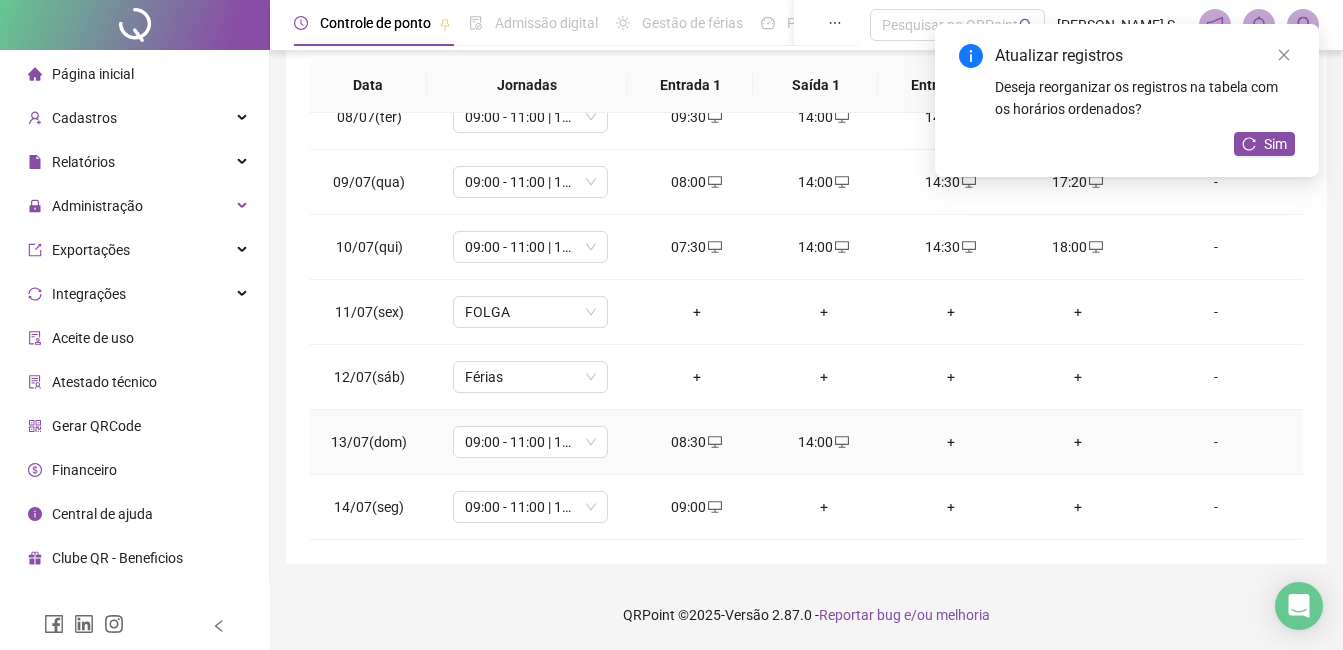 click on "+" at bounding box center (950, 442) 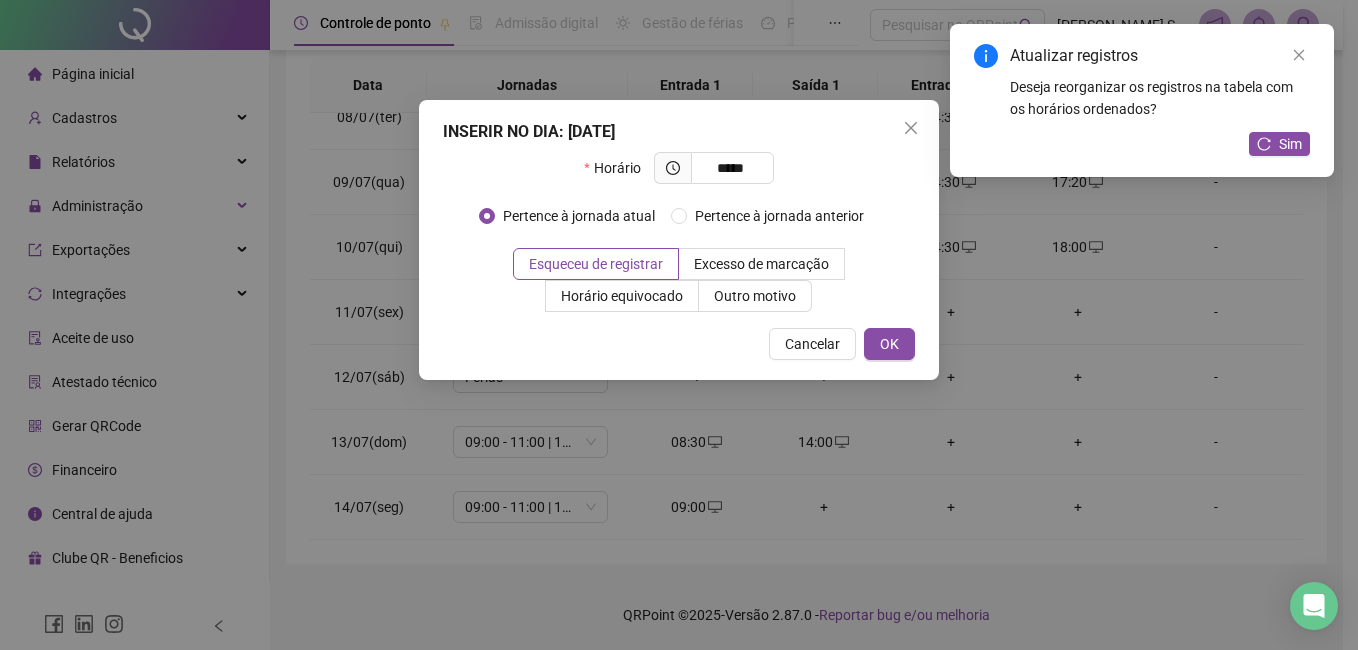 type on "*****" 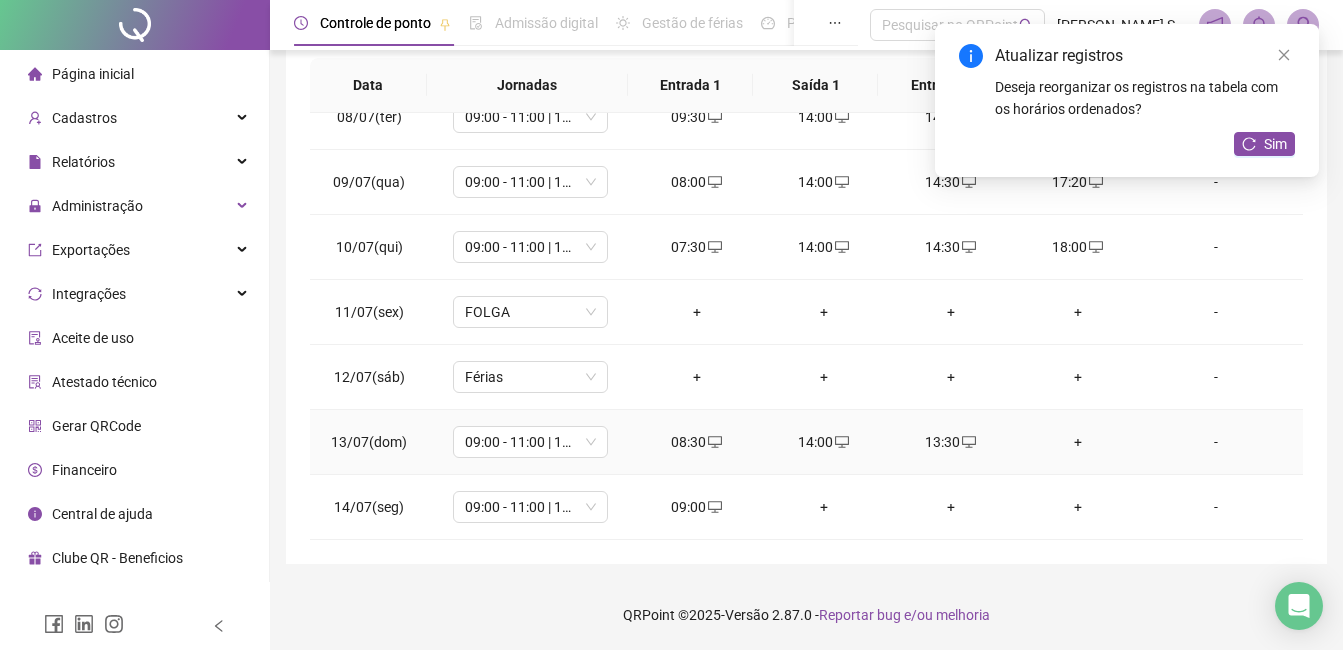 click on "+" at bounding box center (1077, 442) 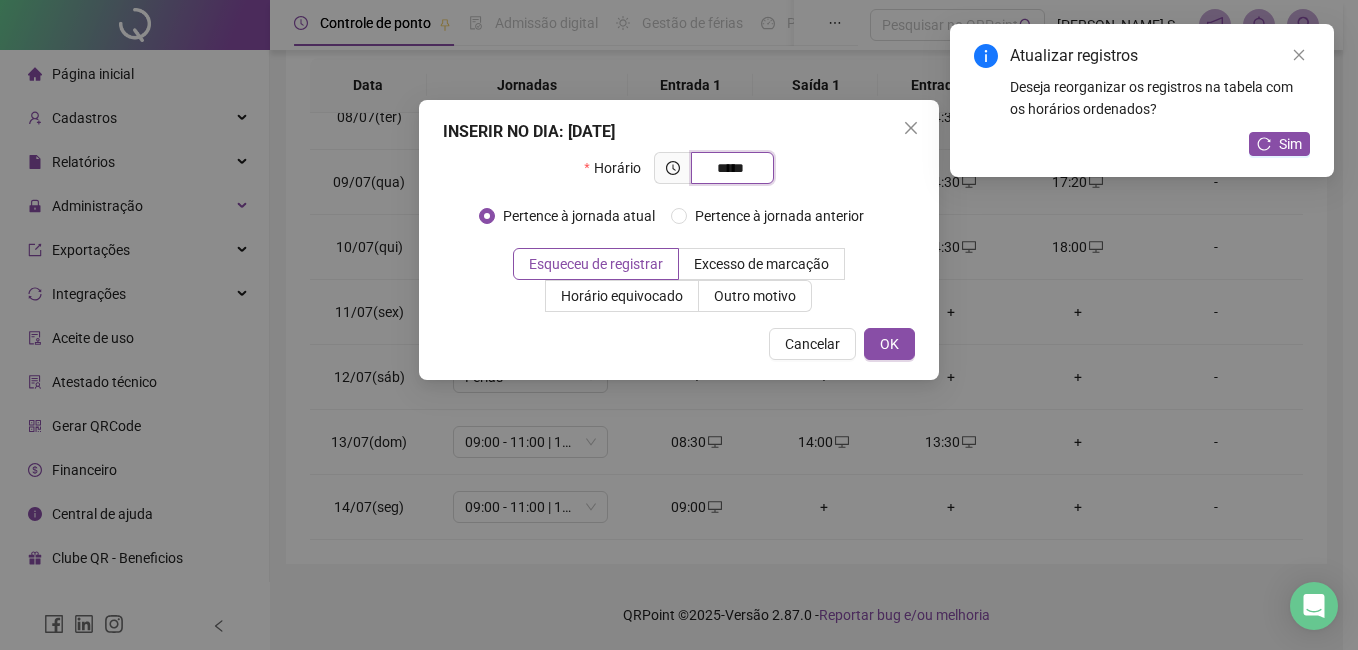 type on "*****" 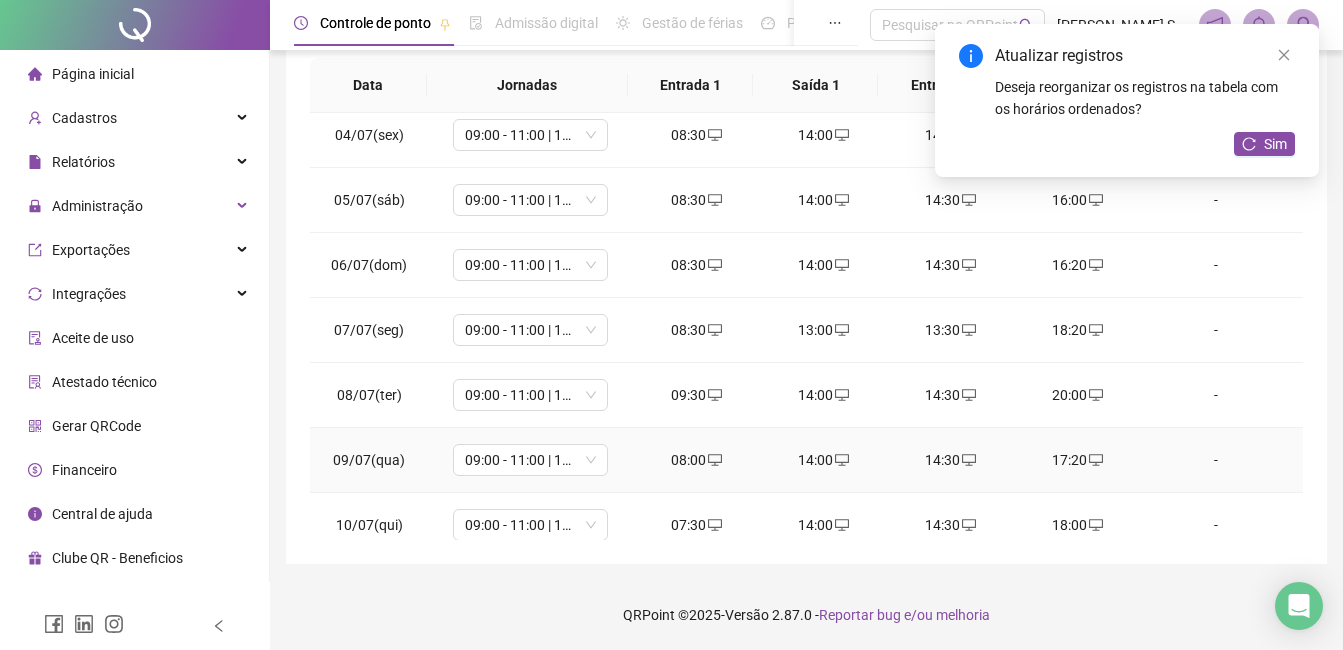 scroll, scrollTop: 0, scrollLeft: 0, axis: both 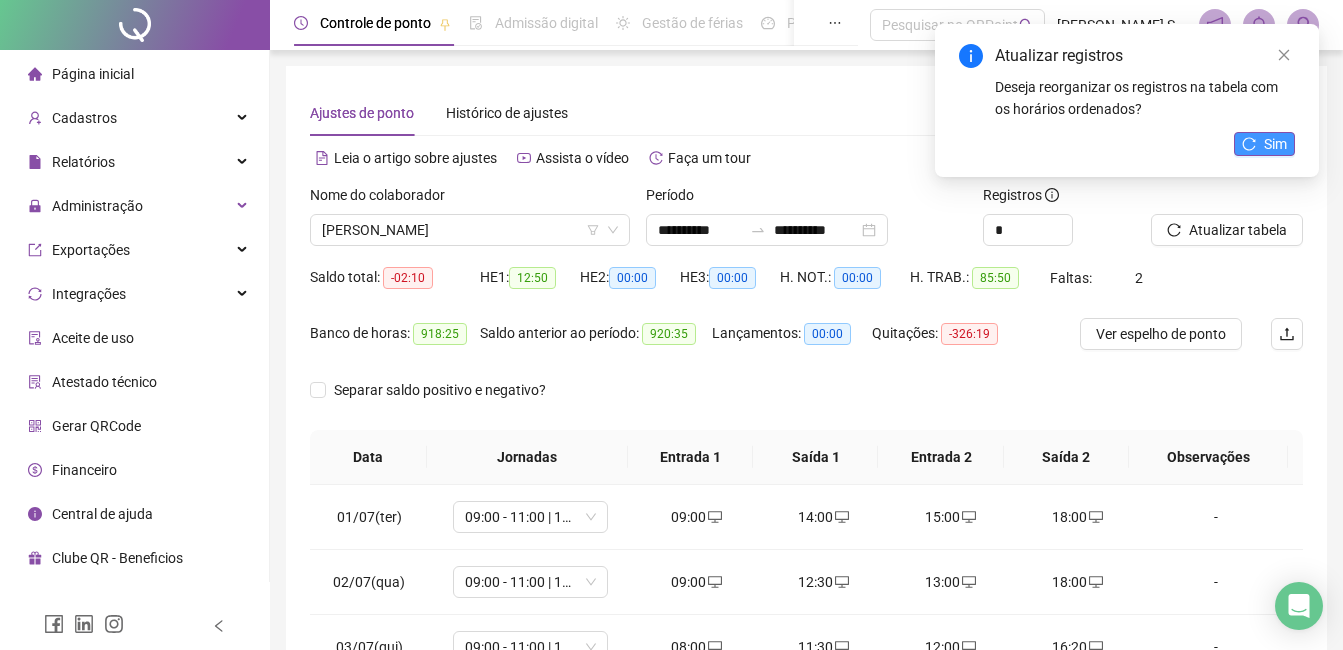 click 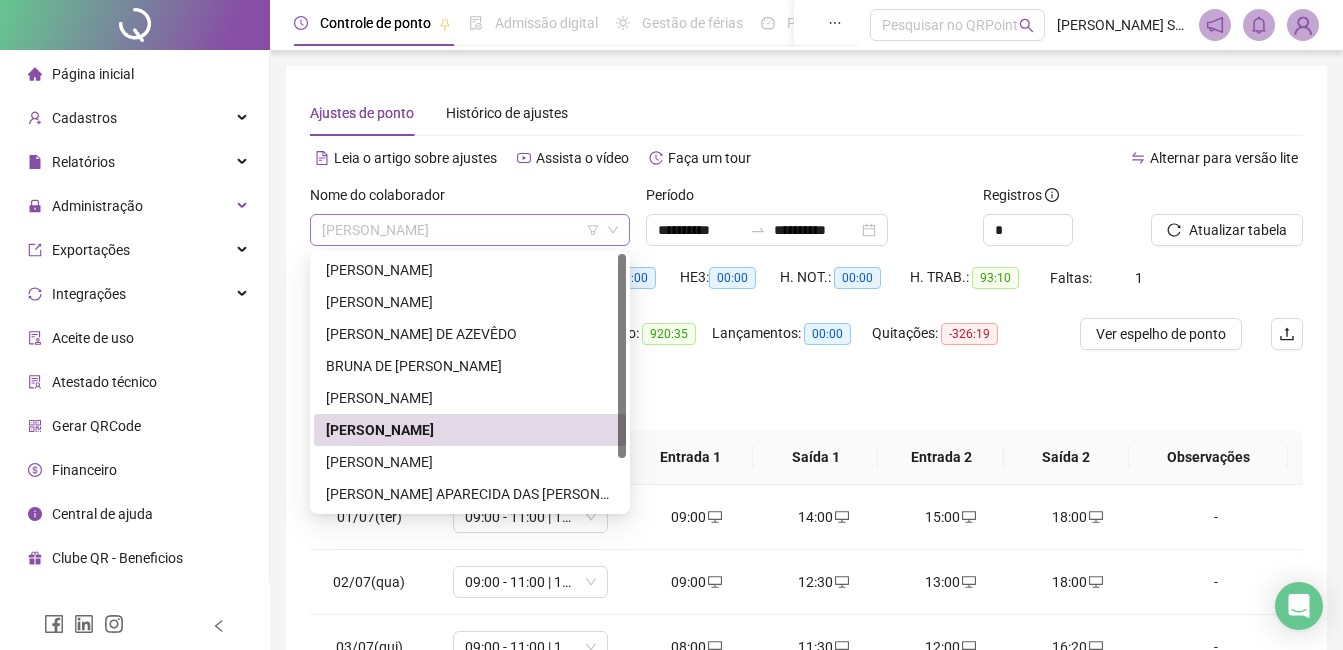 click on "[PERSON_NAME]" at bounding box center [470, 230] 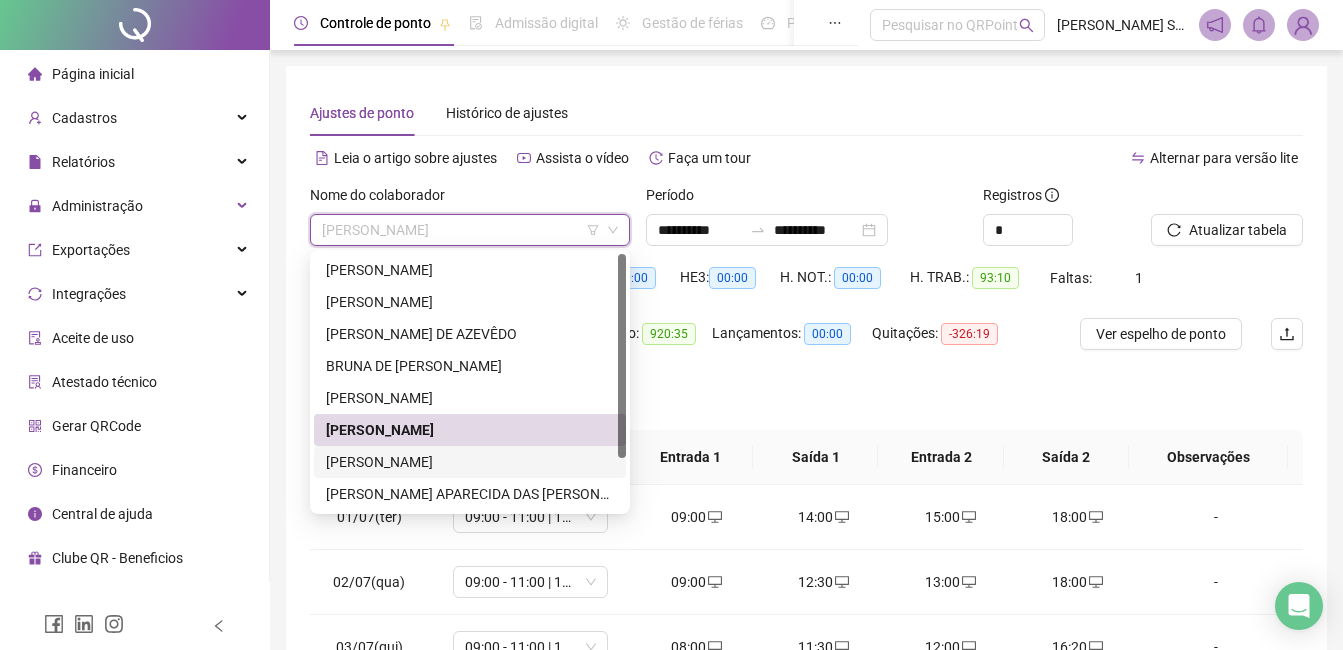 click on "[PERSON_NAME]" at bounding box center (470, 462) 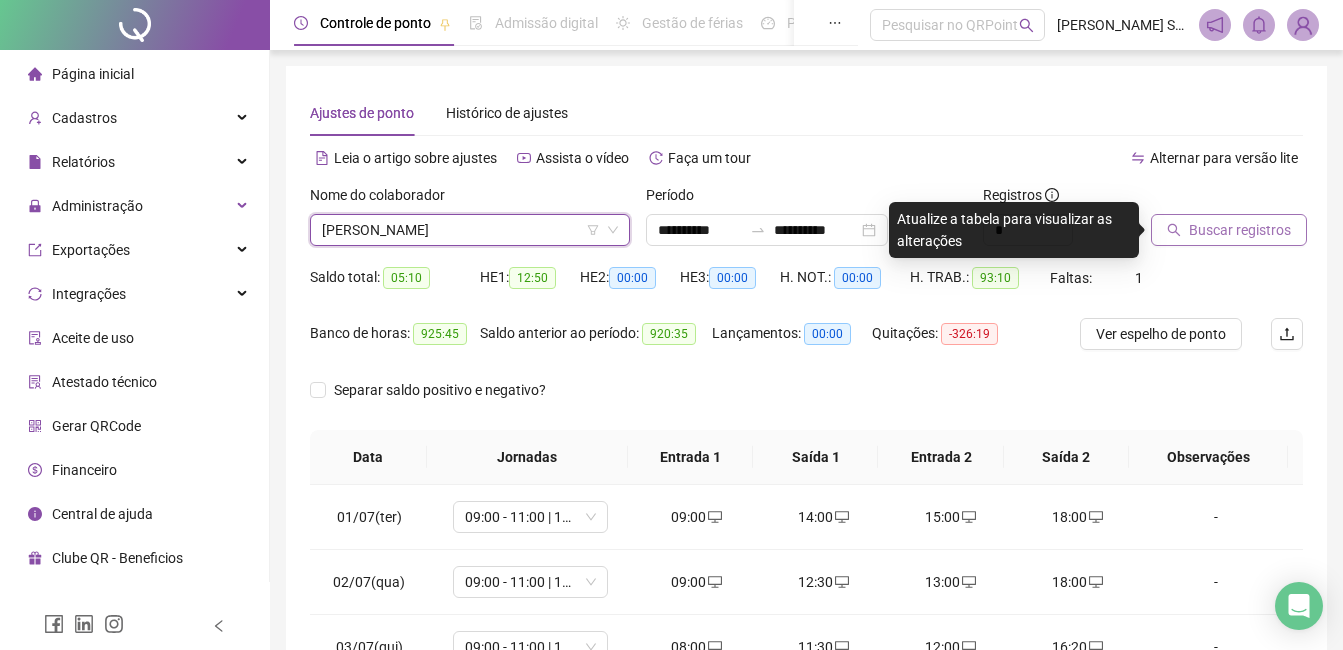 click on "Buscar registros" at bounding box center (1240, 230) 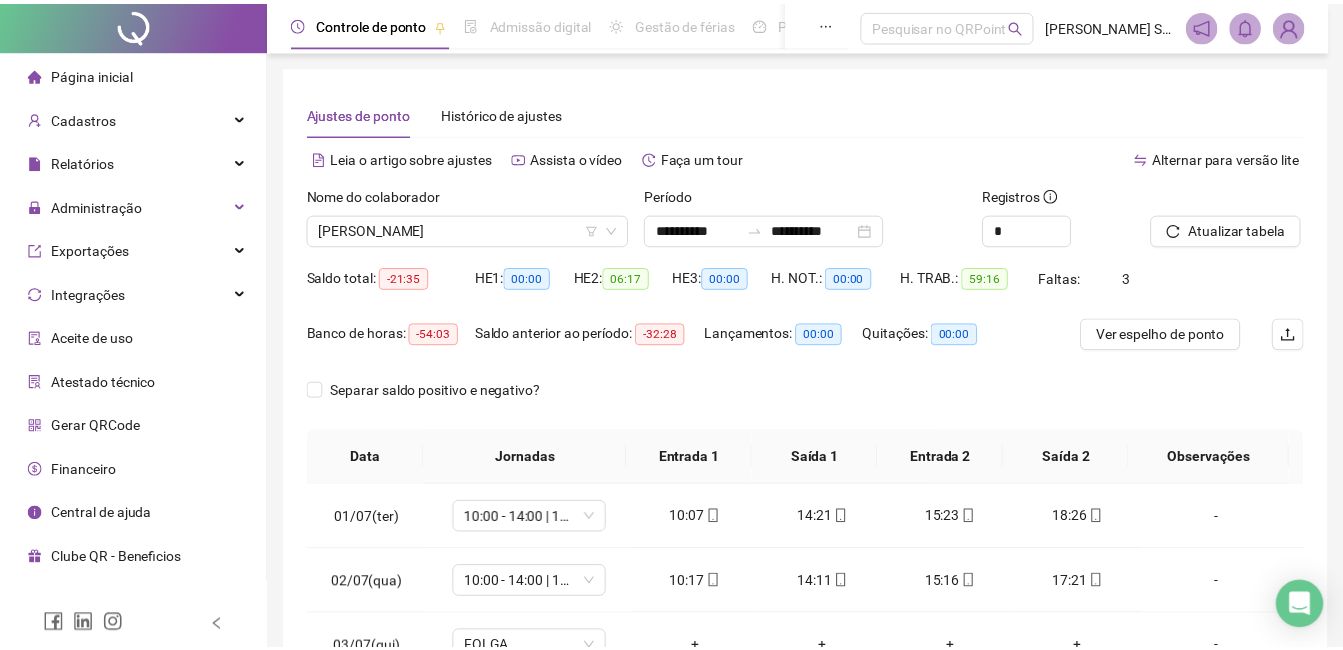 scroll, scrollTop: 372, scrollLeft: 0, axis: vertical 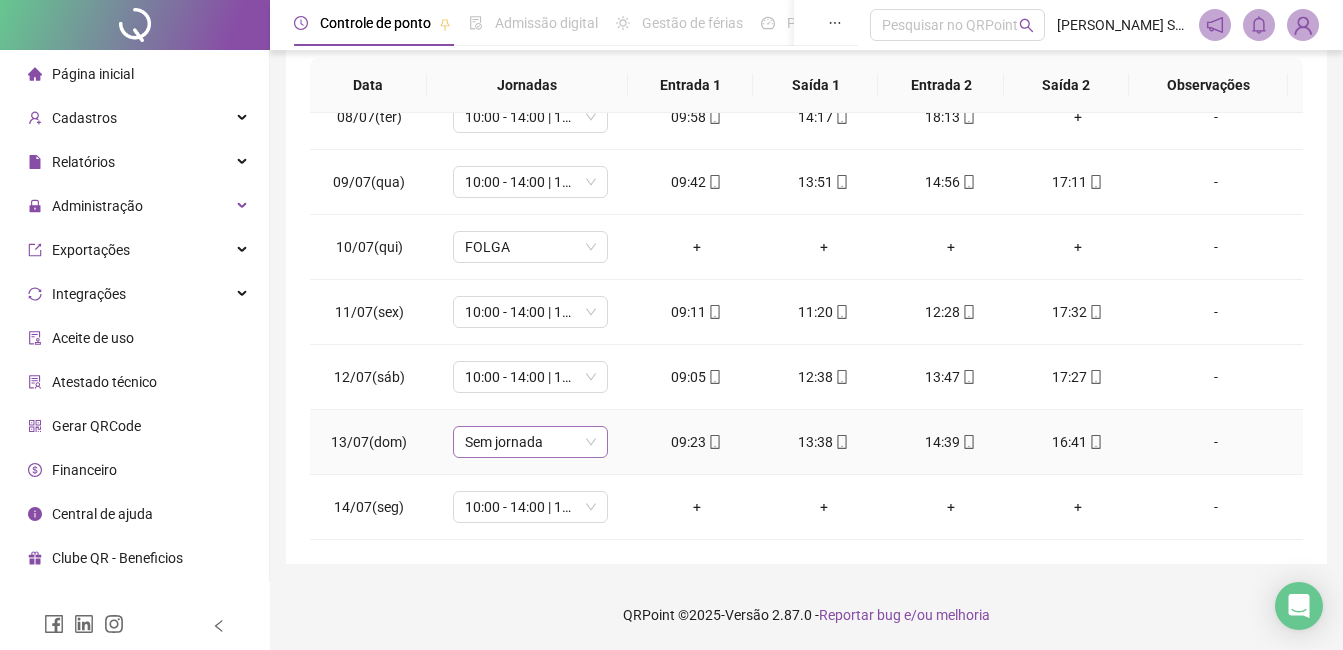 click on "Sem jornada" at bounding box center [530, 442] 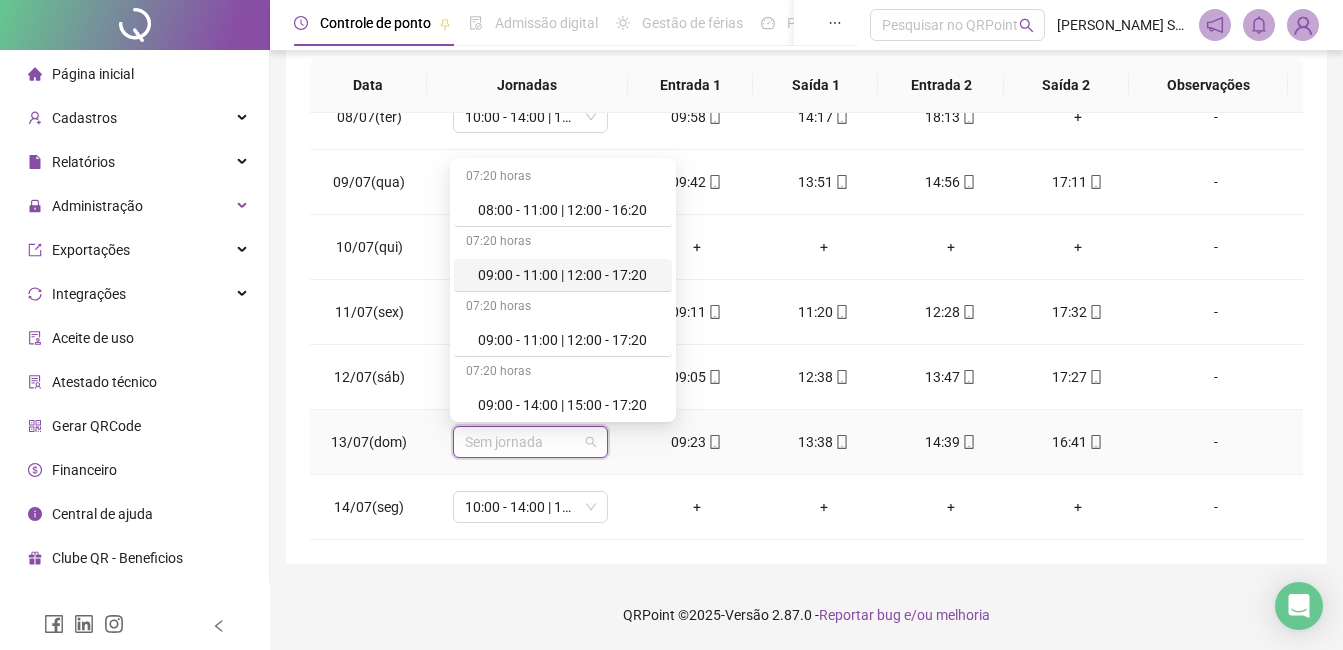 click on "09:00 - 11:00 | 12:00 - 17:20" at bounding box center (569, 275) 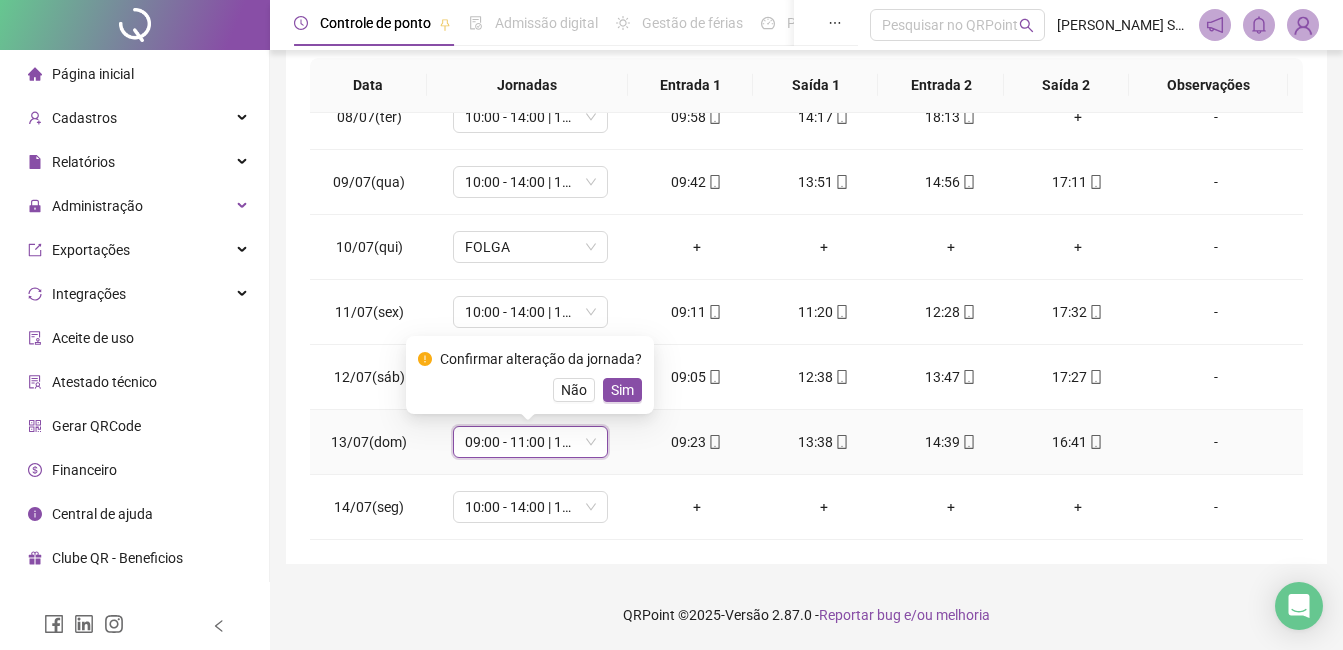 click on "Sim" at bounding box center (622, 390) 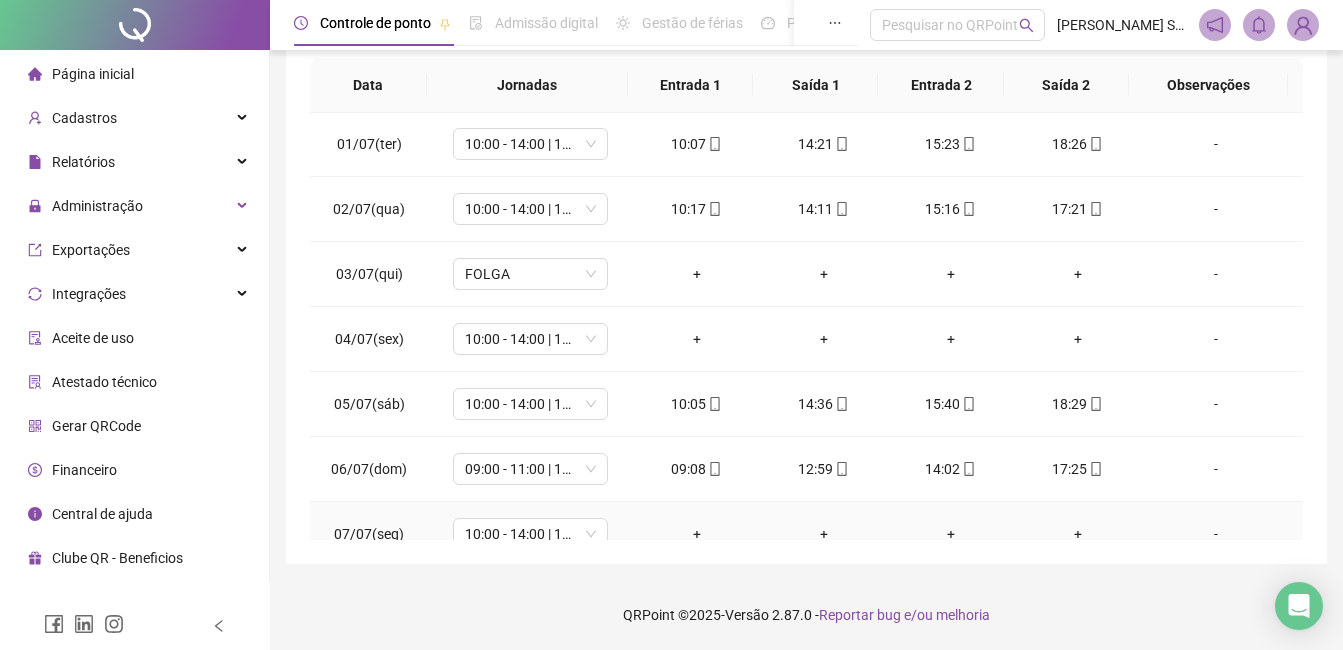 scroll, scrollTop: 0, scrollLeft: 0, axis: both 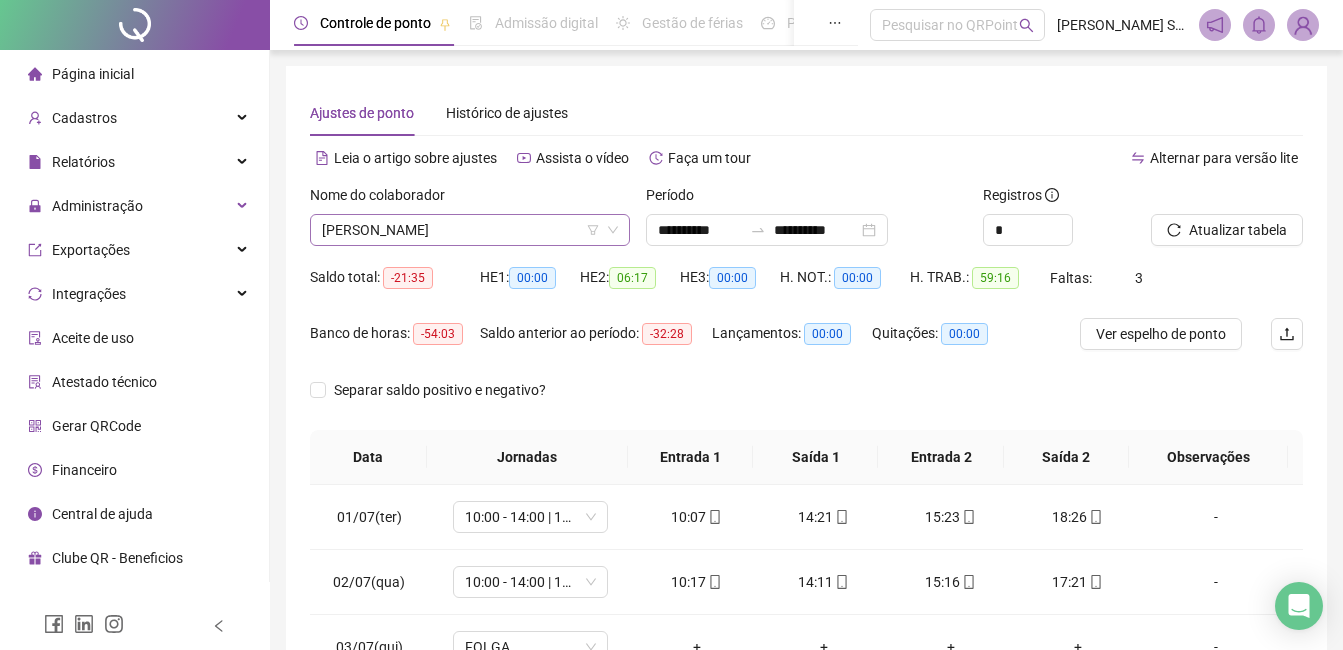 click on "[PERSON_NAME]" at bounding box center (470, 230) 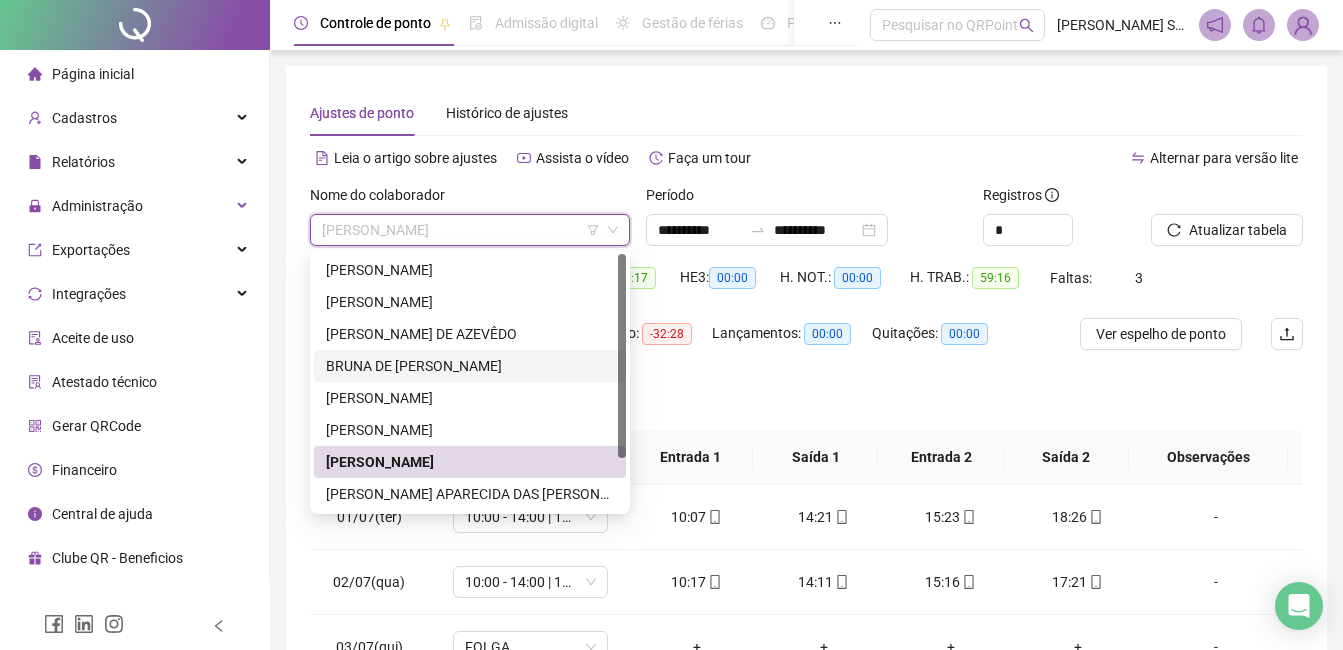scroll, scrollTop: 64, scrollLeft: 0, axis: vertical 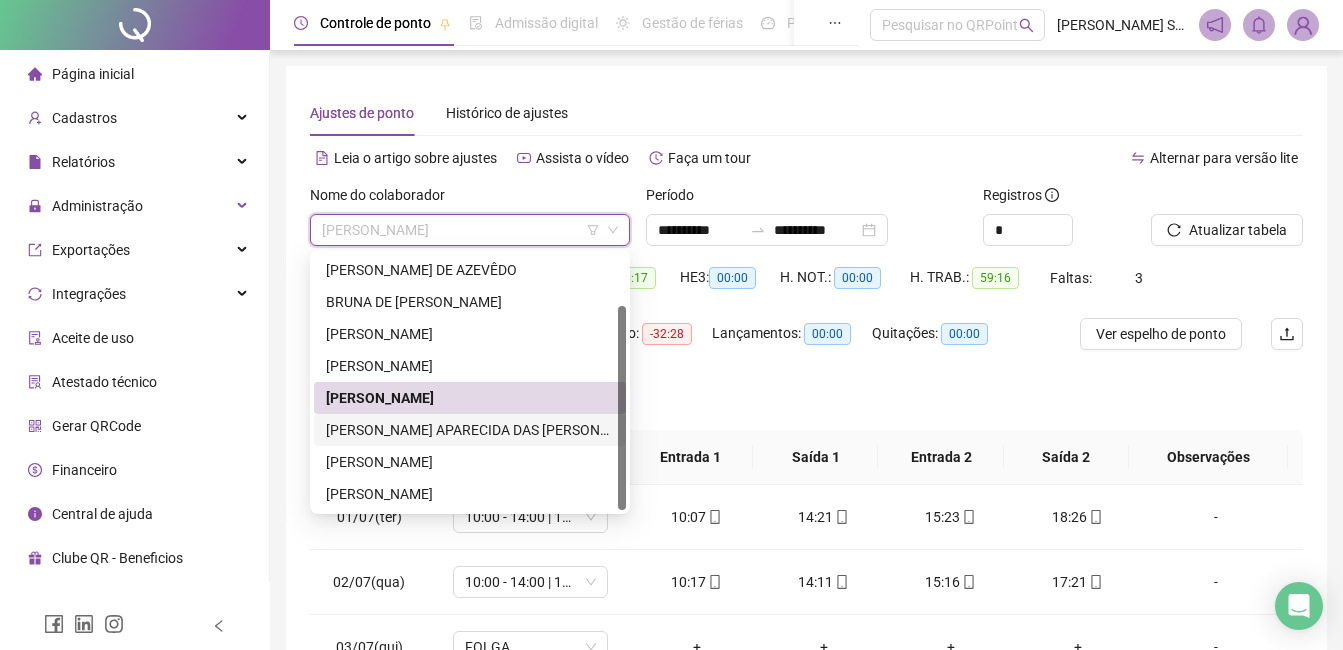 click on "[PERSON_NAME] APARECIDA DAS [PERSON_NAME]" at bounding box center [470, 430] 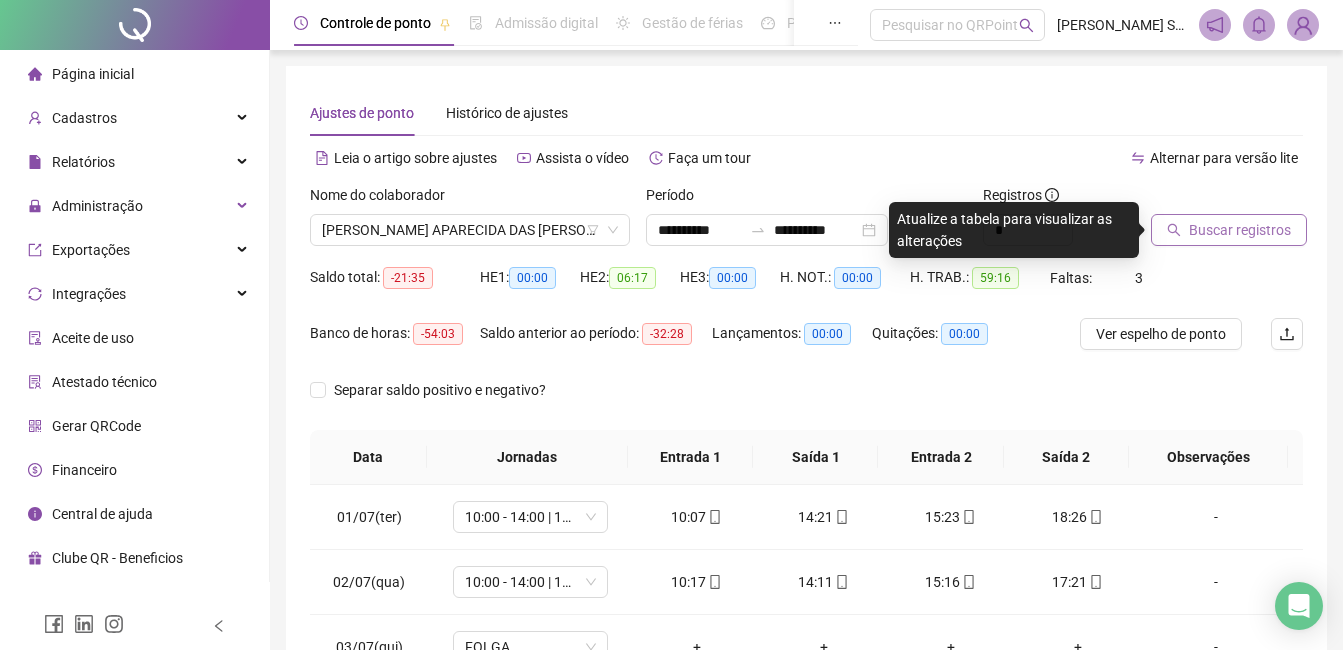 click on "Buscar registros" at bounding box center (1240, 230) 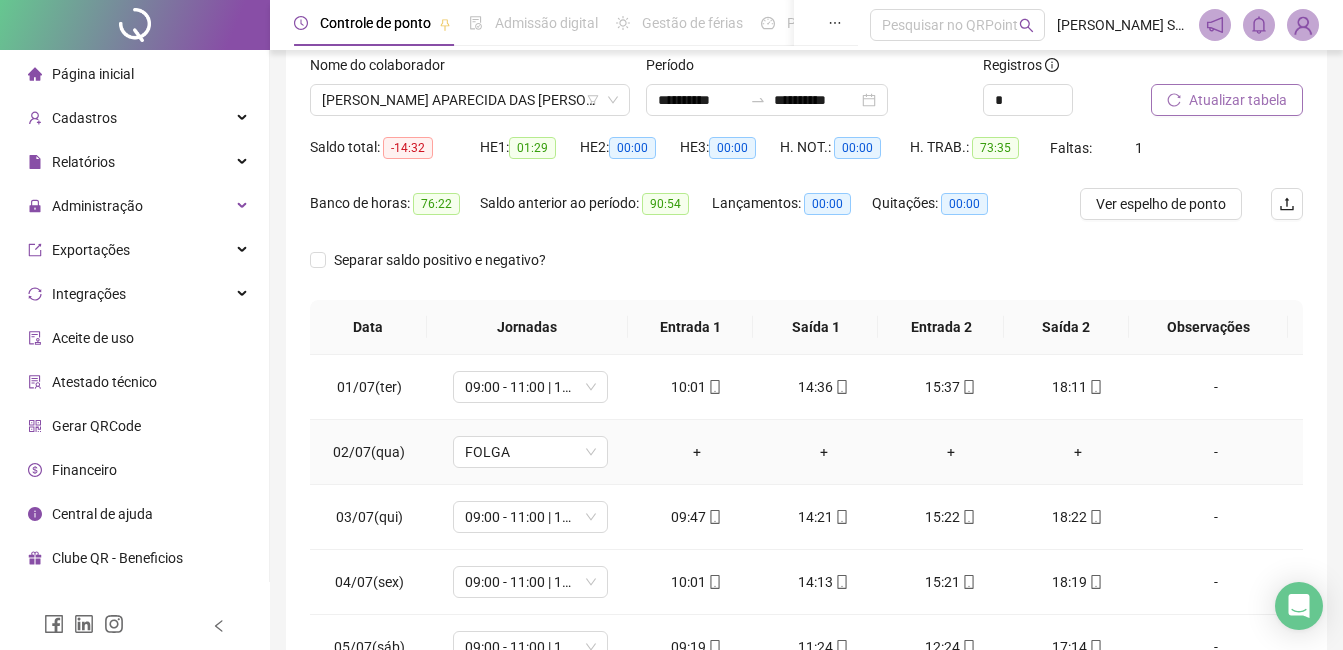 scroll, scrollTop: 200, scrollLeft: 0, axis: vertical 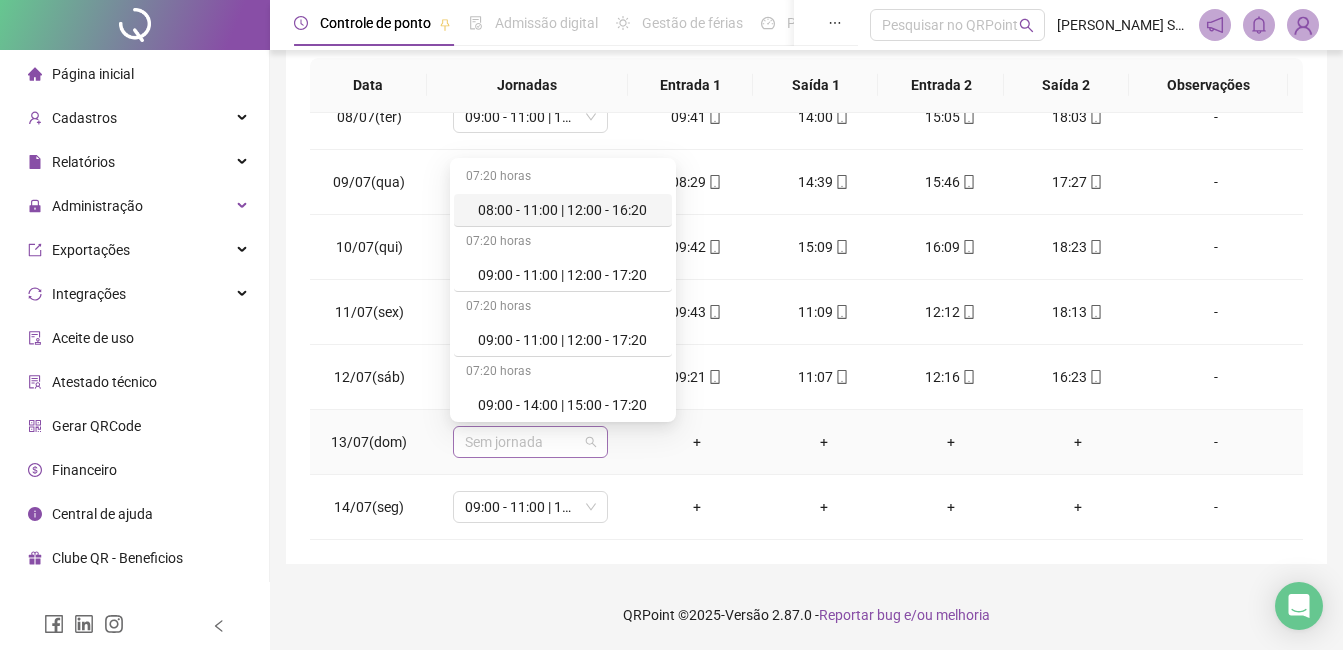 click on "Sem jornada" at bounding box center (530, 442) 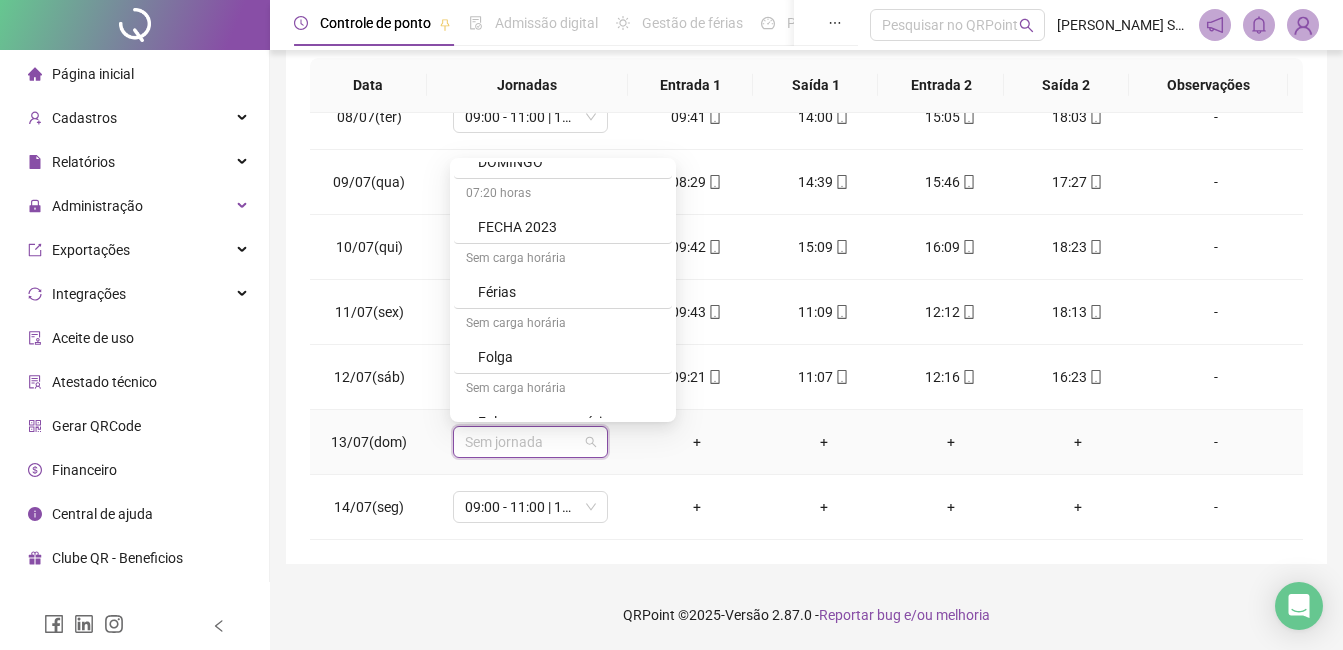 scroll, scrollTop: 600, scrollLeft: 0, axis: vertical 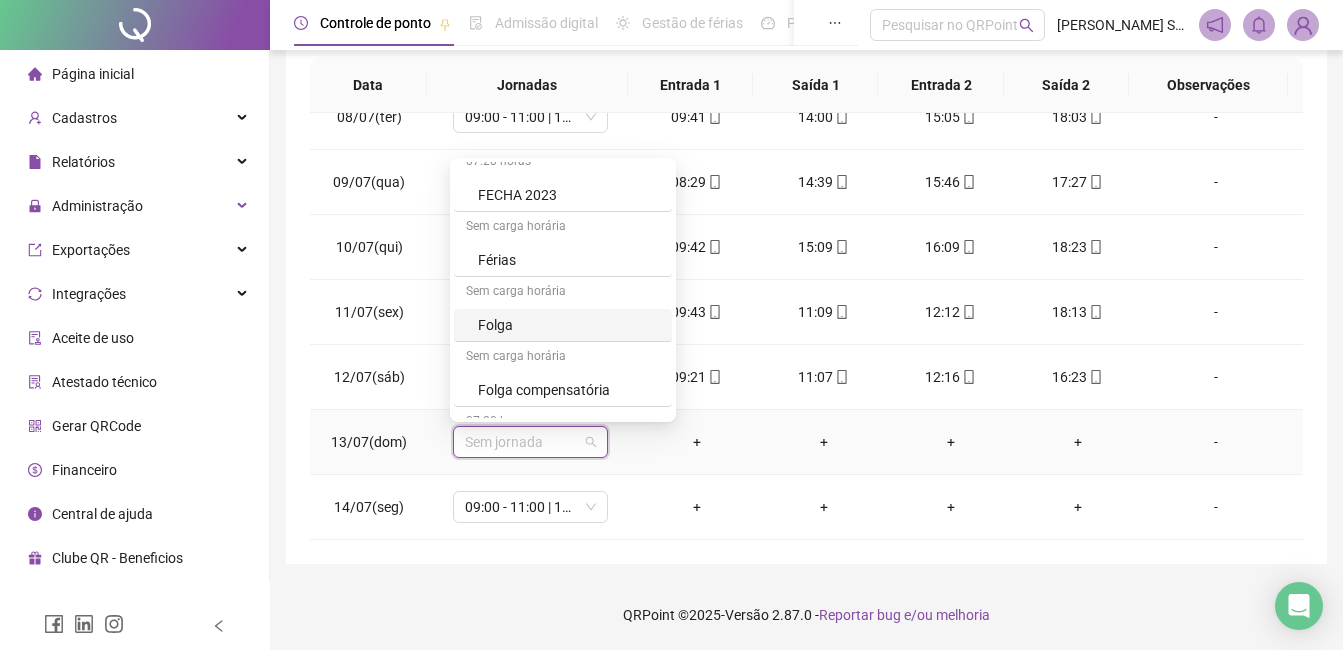 click on "Folga" at bounding box center (569, 325) 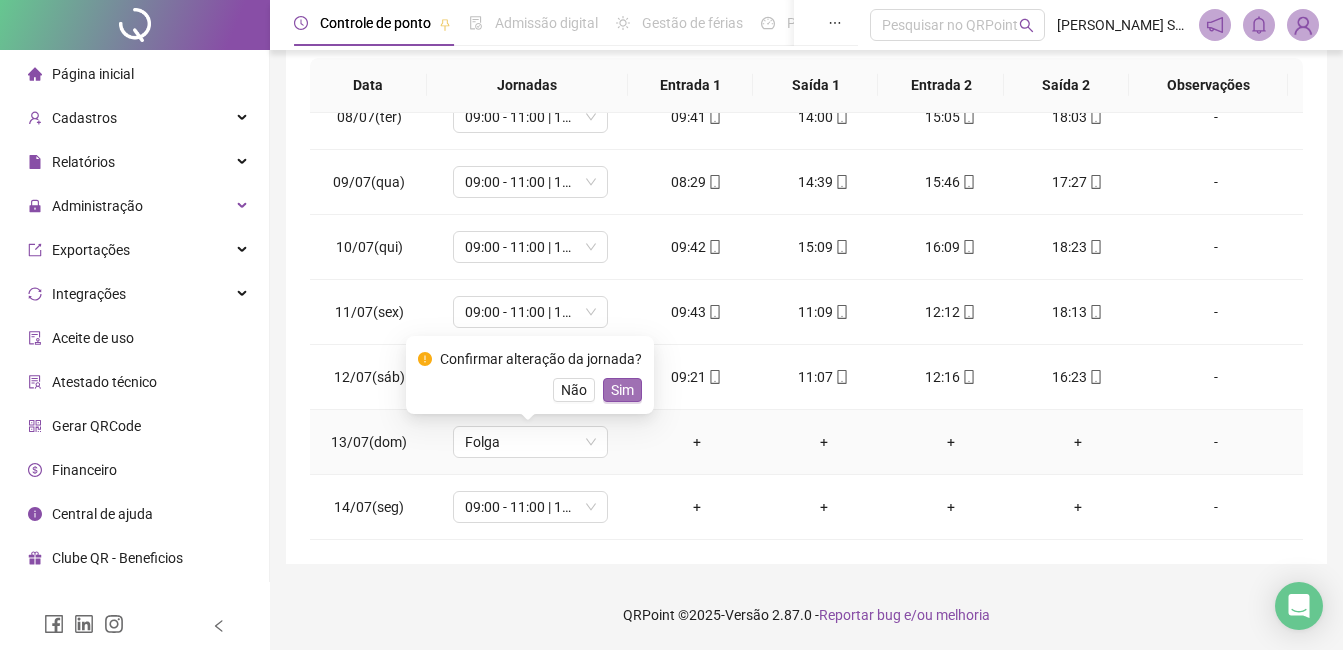 click on "Sim" at bounding box center (622, 390) 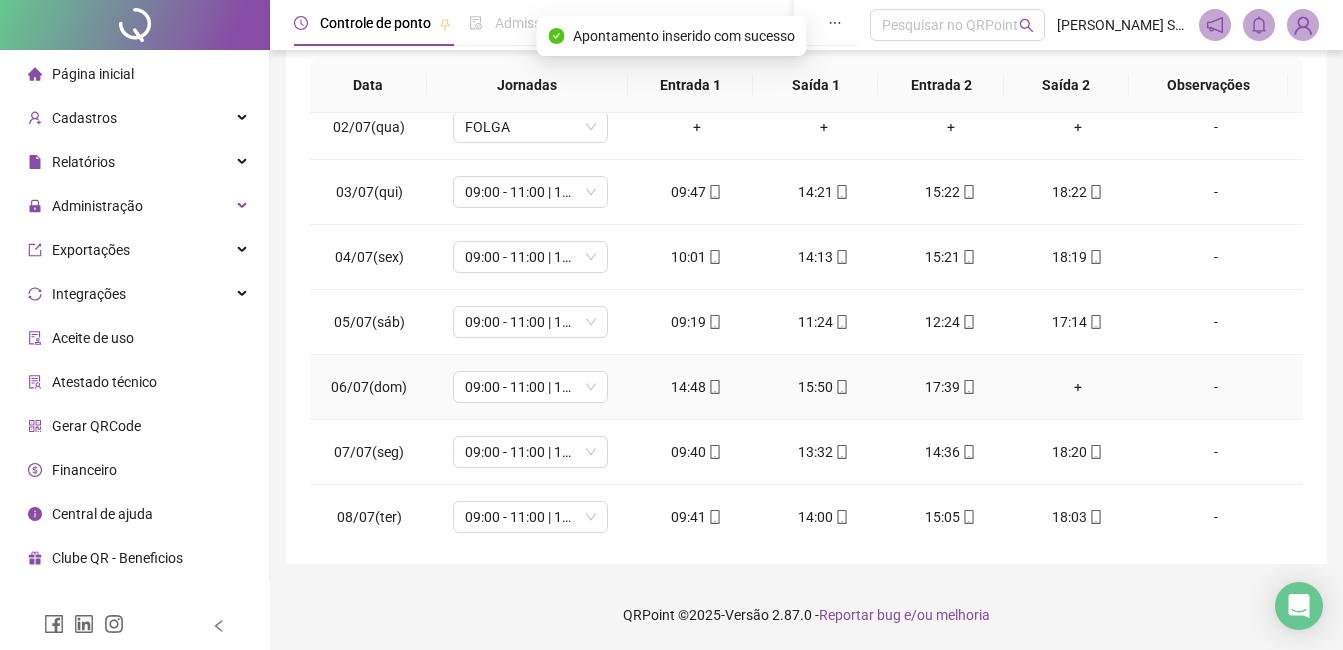 scroll, scrollTop: 0, scrollLeft: 0, axis: both 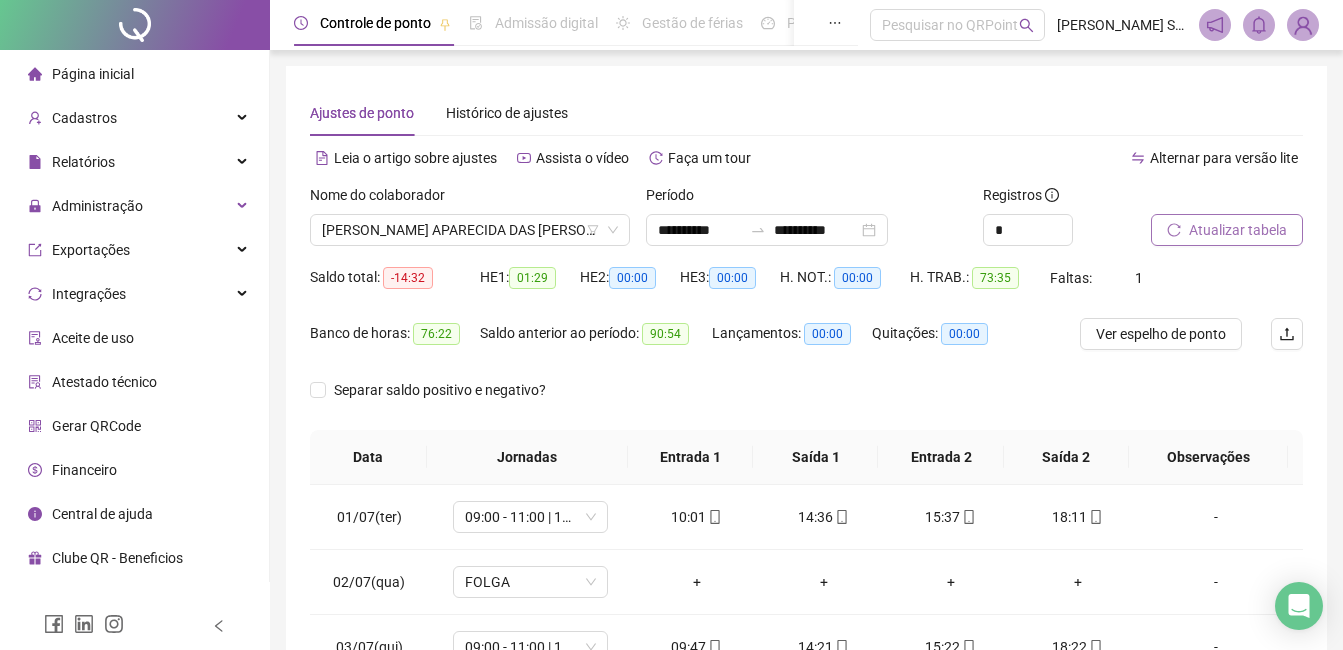 click on "Atualizar tabela" at bounding box center (1238, 230) 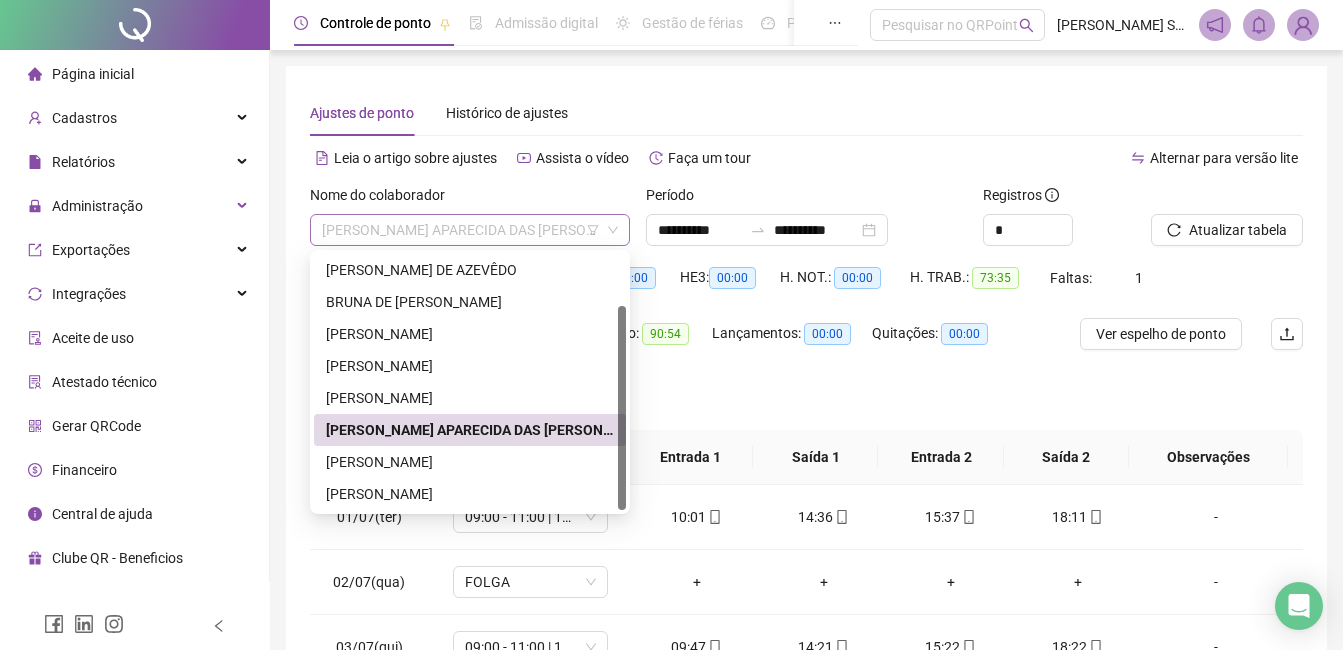 click on "[PERSON_NAME] APARECIDA DAS [PERSON_NAME]" at bounding box center (470, 230) 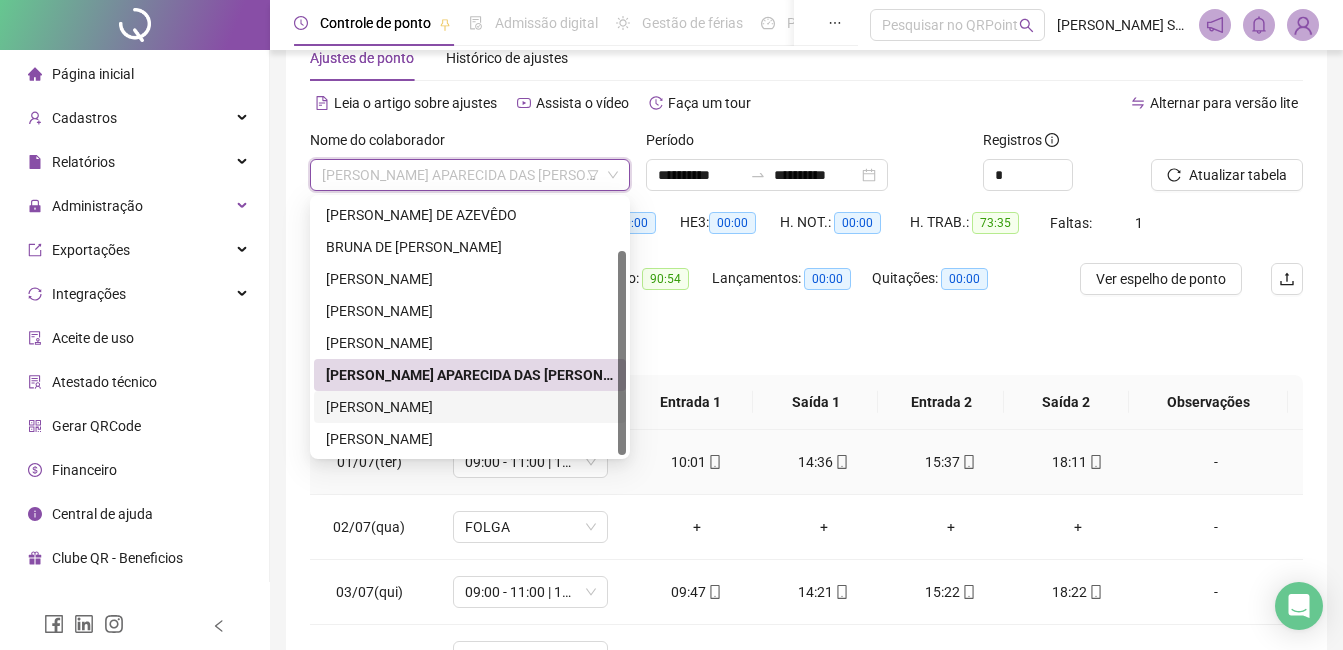 scroll, scrollTop: 100, scrollLeft: 0, axis: vertical 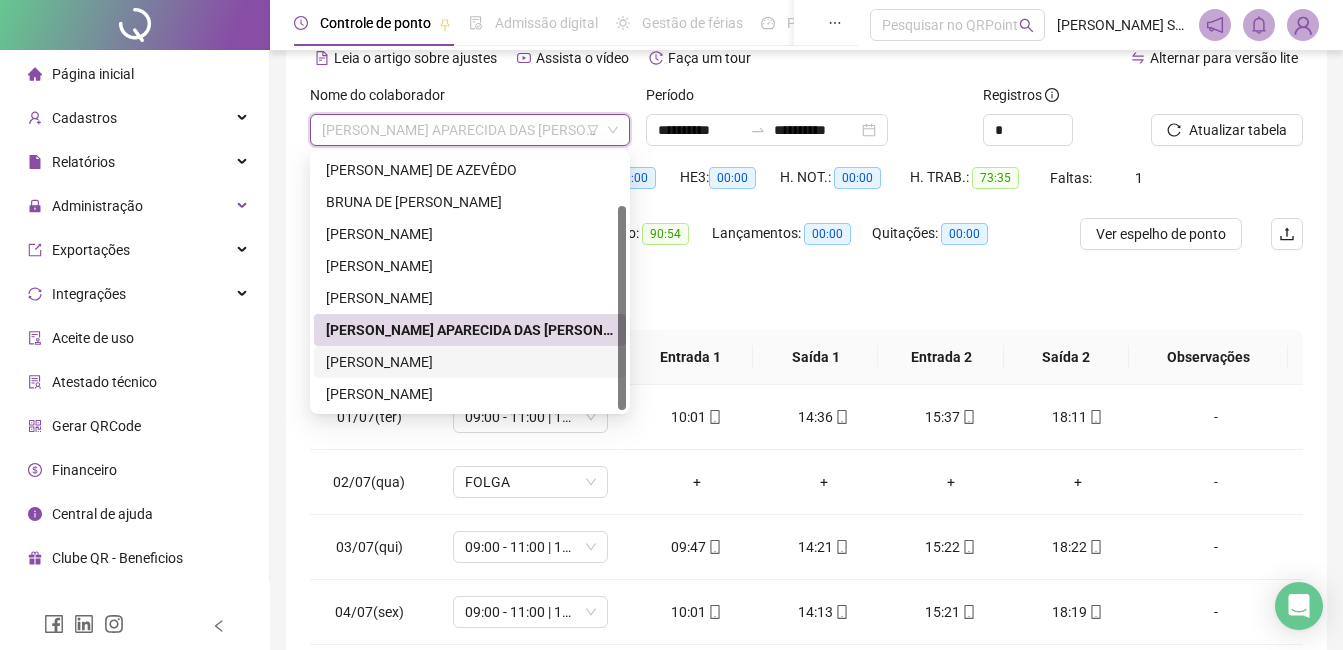 click on "[PERSON_NAME]" at bounding box center (470, 362) 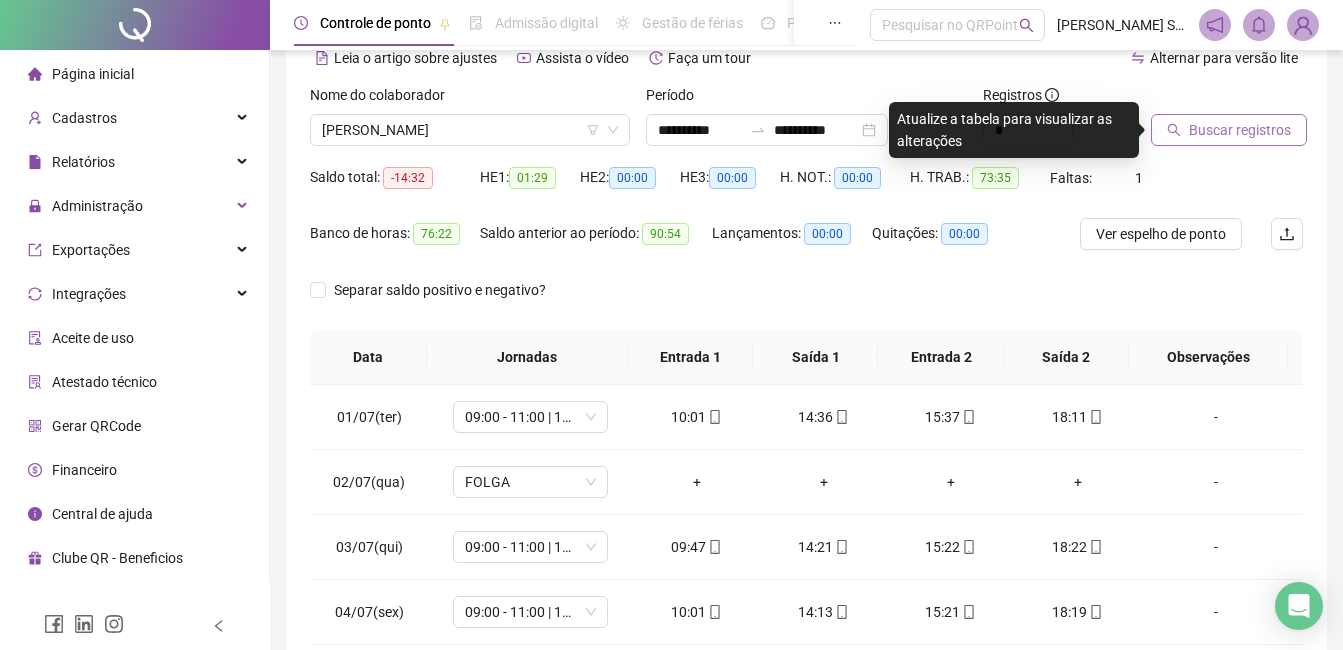 click on "Buscar registros" at bounding box center (1240, 130) 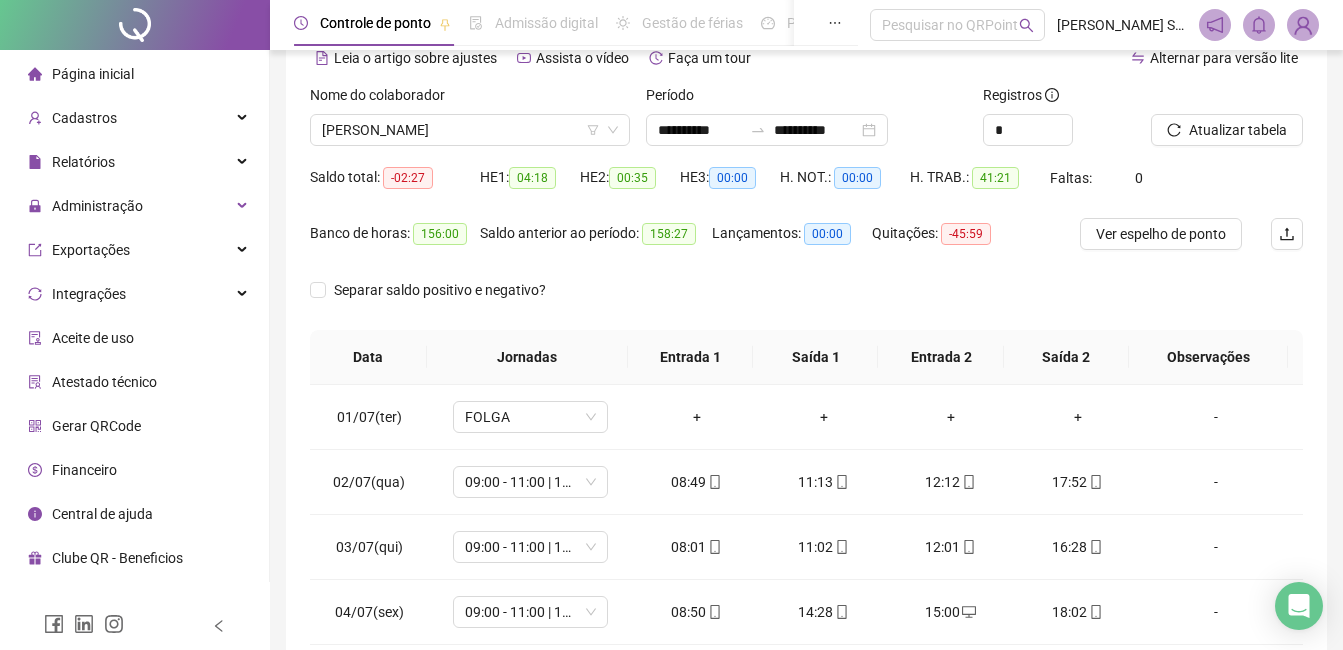 scroll, scrollTop: 372, scrollLeft: 0, axis: vertical 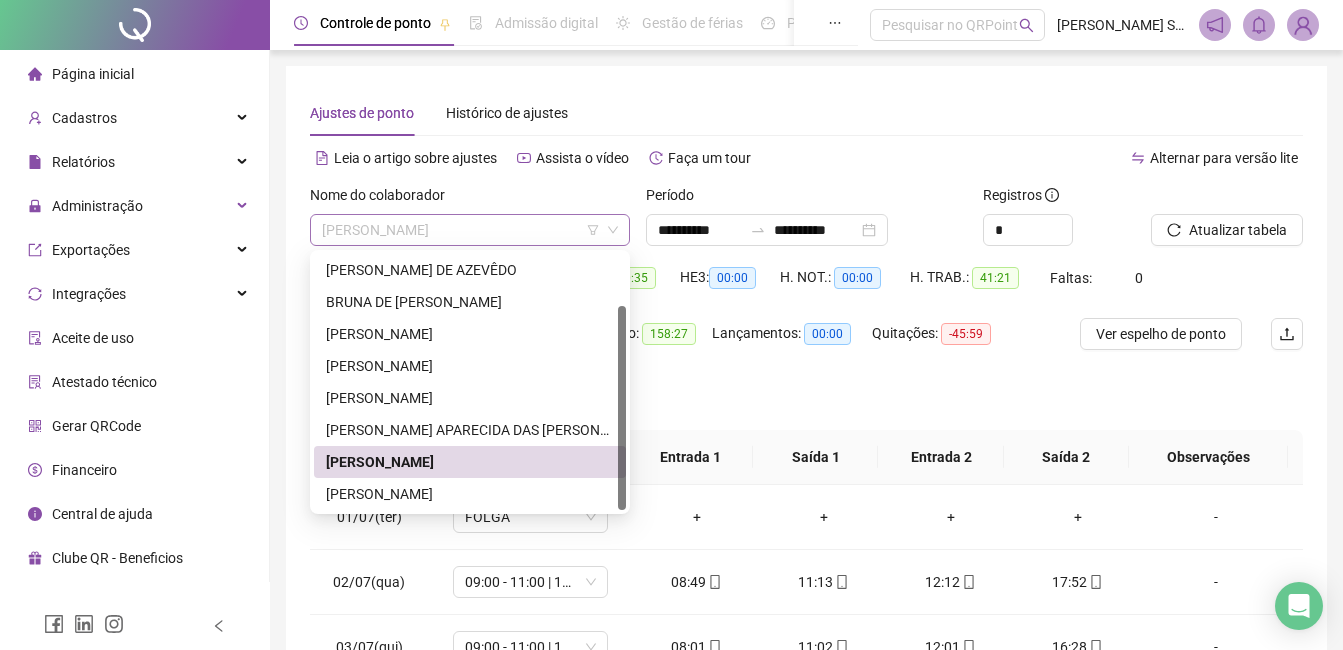 click on "[PERSON_NAME]" at bounding box center (470, 230) 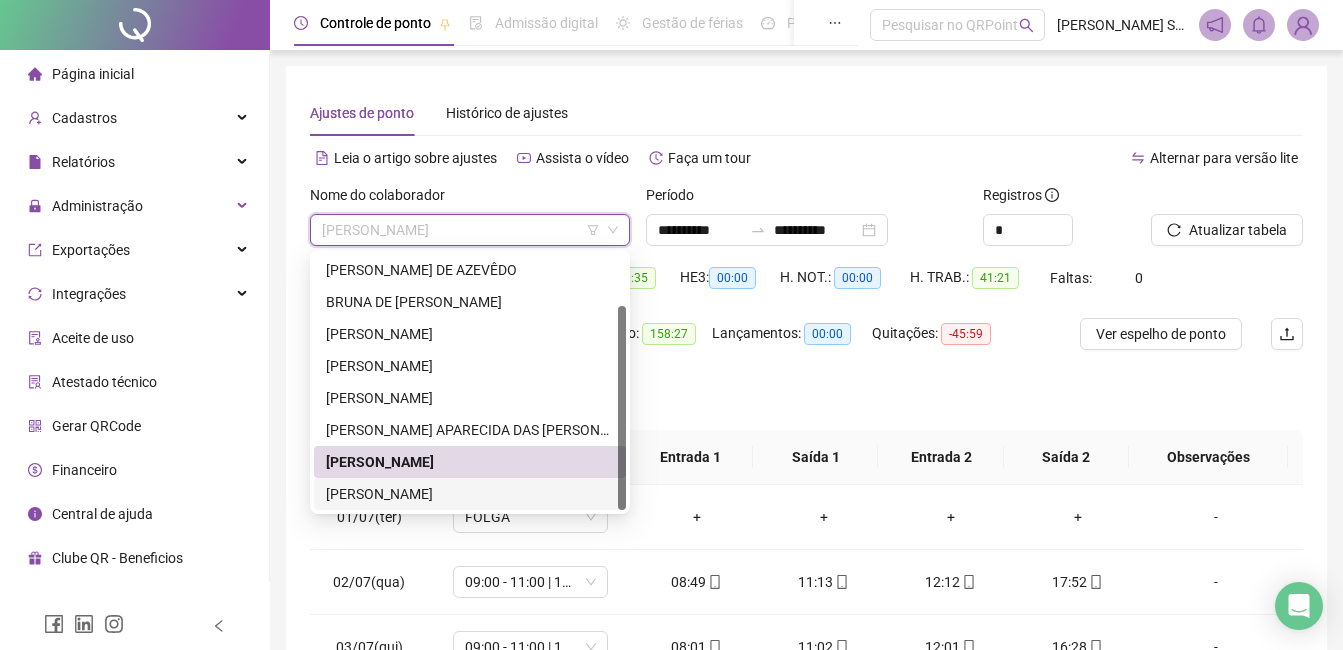 click on "[PERSON_NAME]" at bounding box center (470, 494) 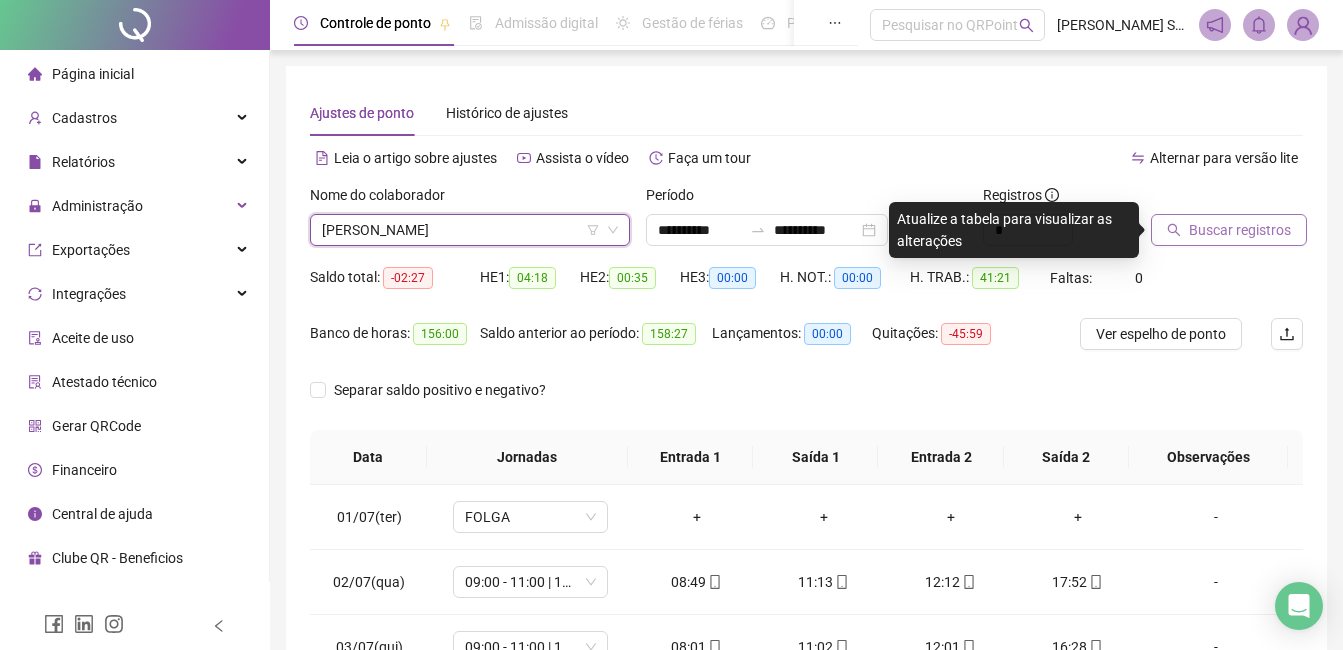 click on "Buscar registros" at bounding box center (1240, 230) 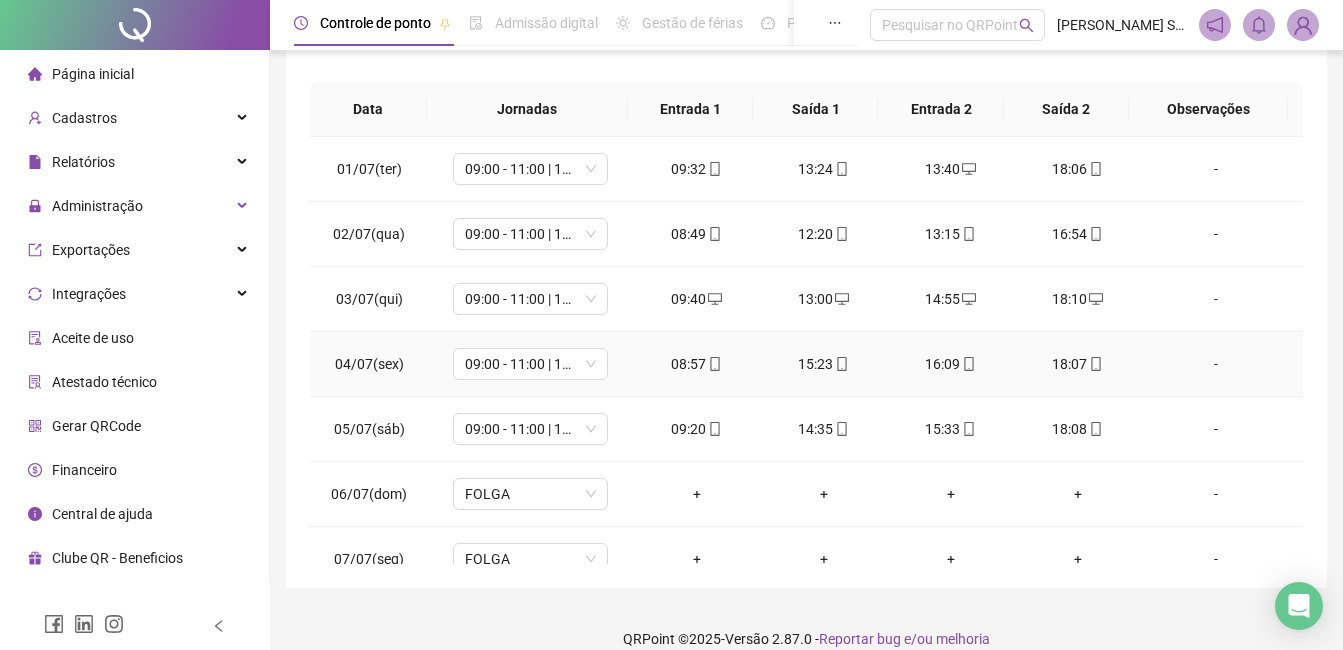 scroll, scrollTop: 372, scrollLeft: 0, axis: vertical 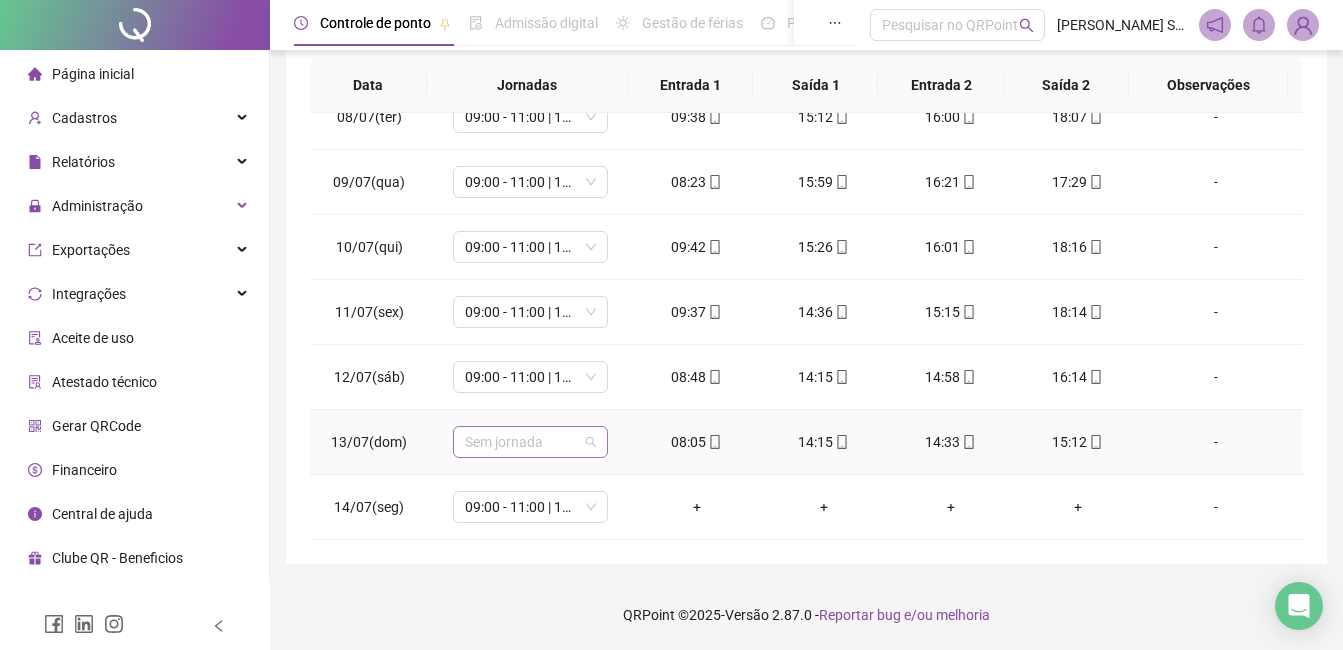 click on "Sem jornada" at bounding box center [530, 442] 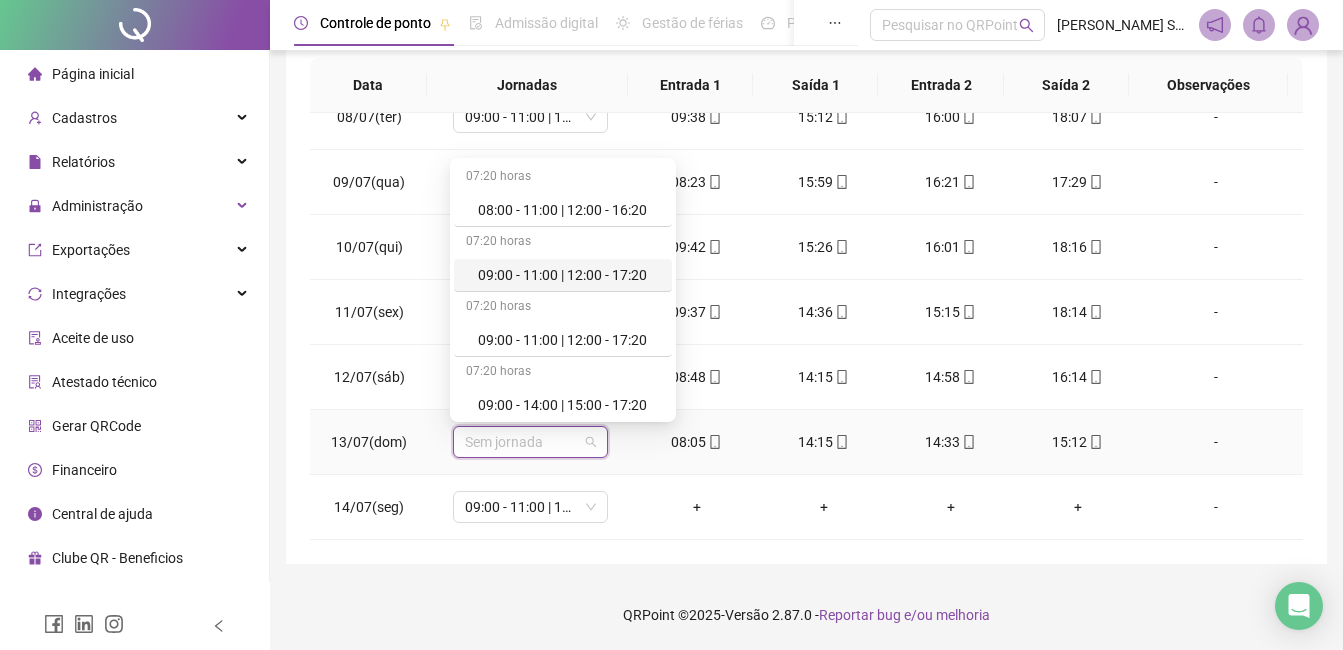 click on "09:00 - 11:00 | 12:00 - 17:20" at bounding box center [569, 275] 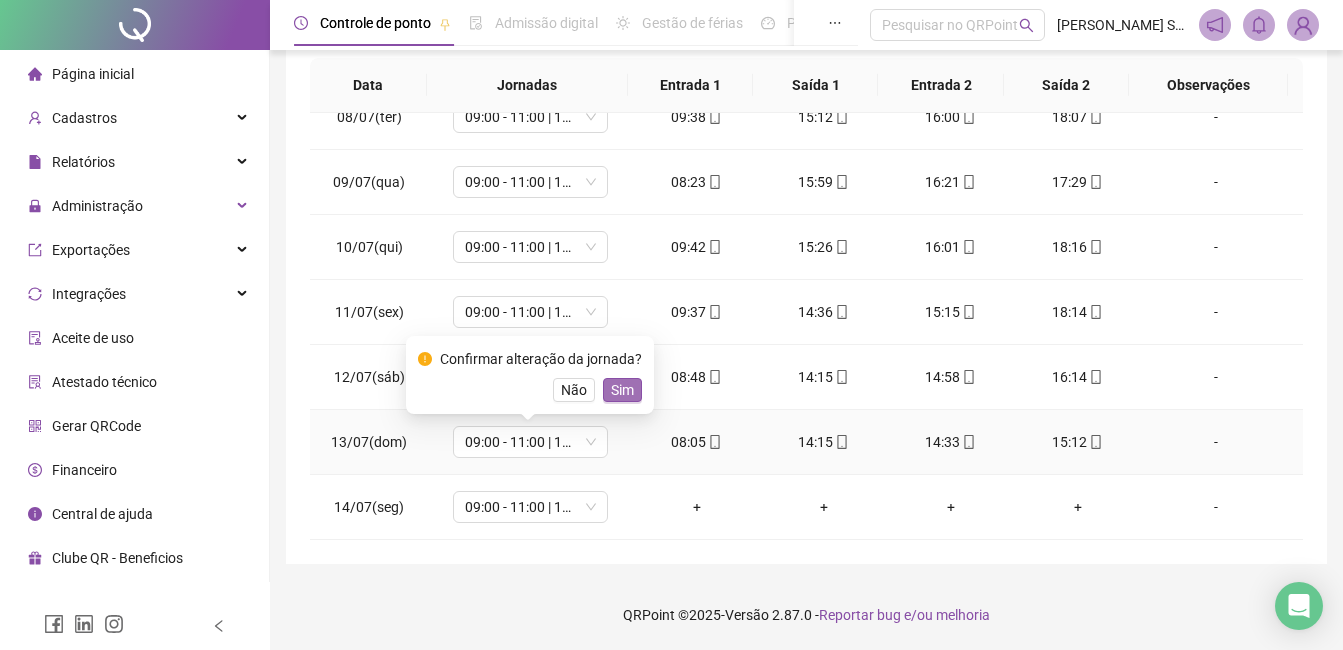 click on "Sim" at bounding box center [622, 390] 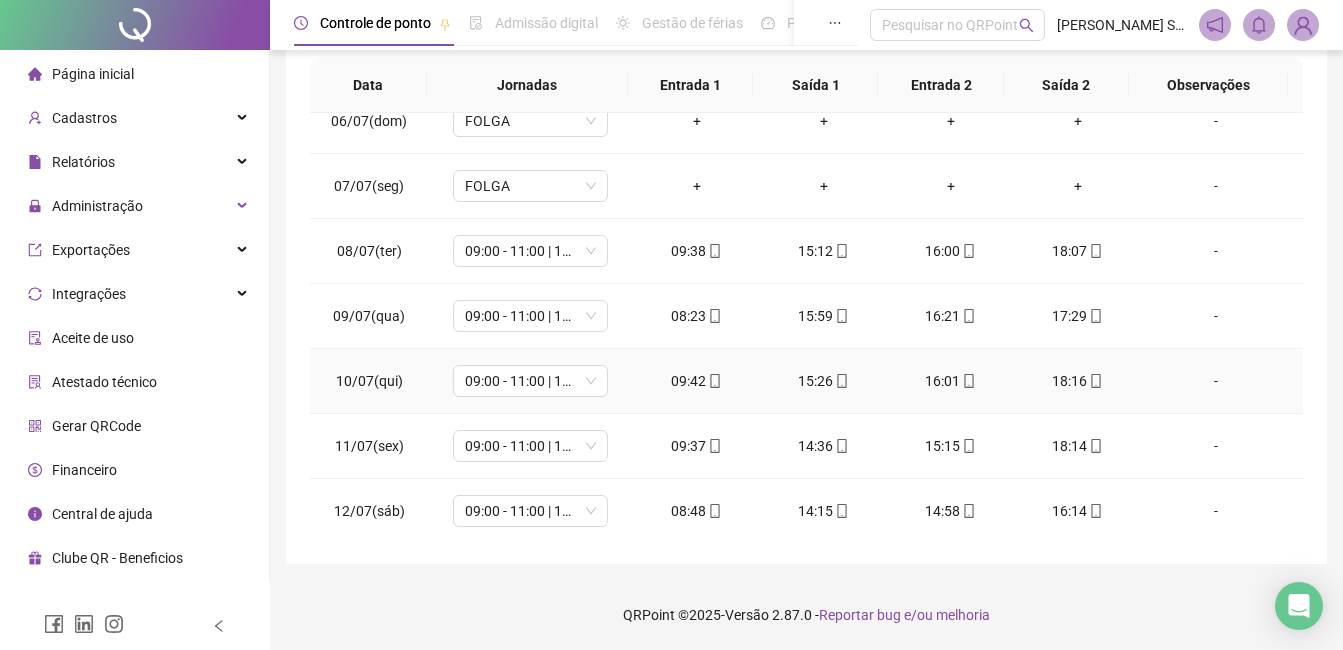scroll, scrollTop: 0, scrollLeft: 0, axis: both 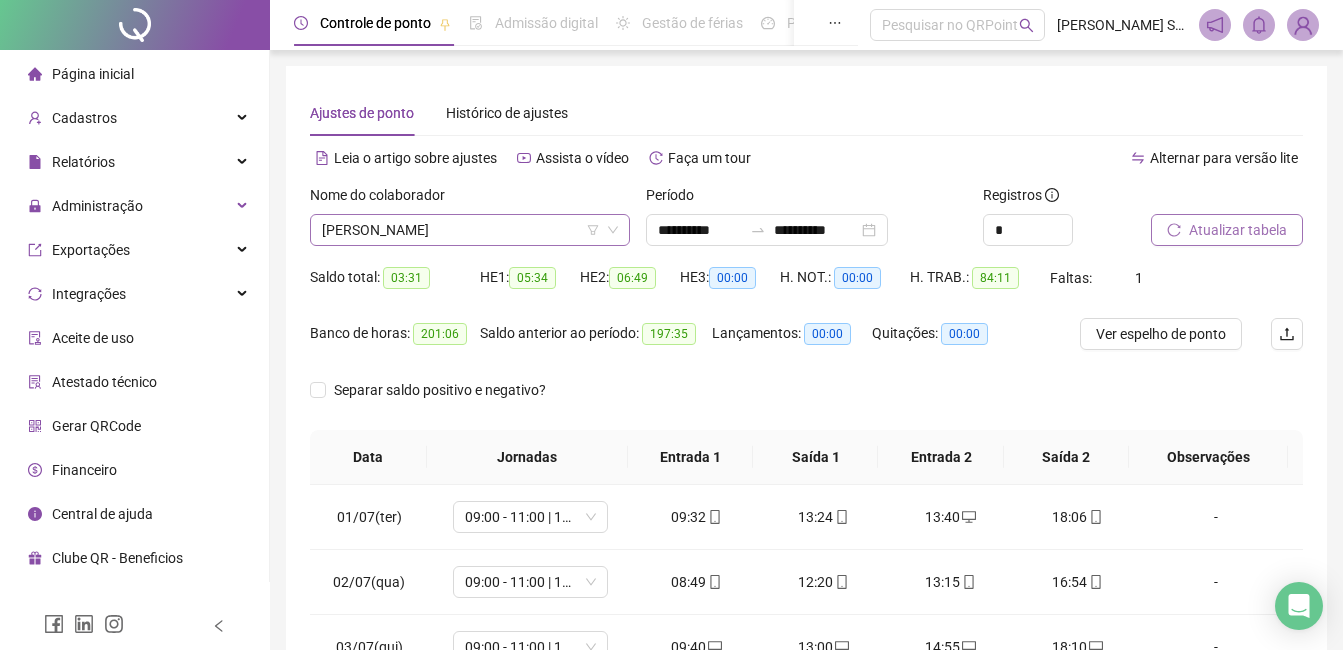 click on "[PERSON_NAME]" at bounding box center (470, 230) 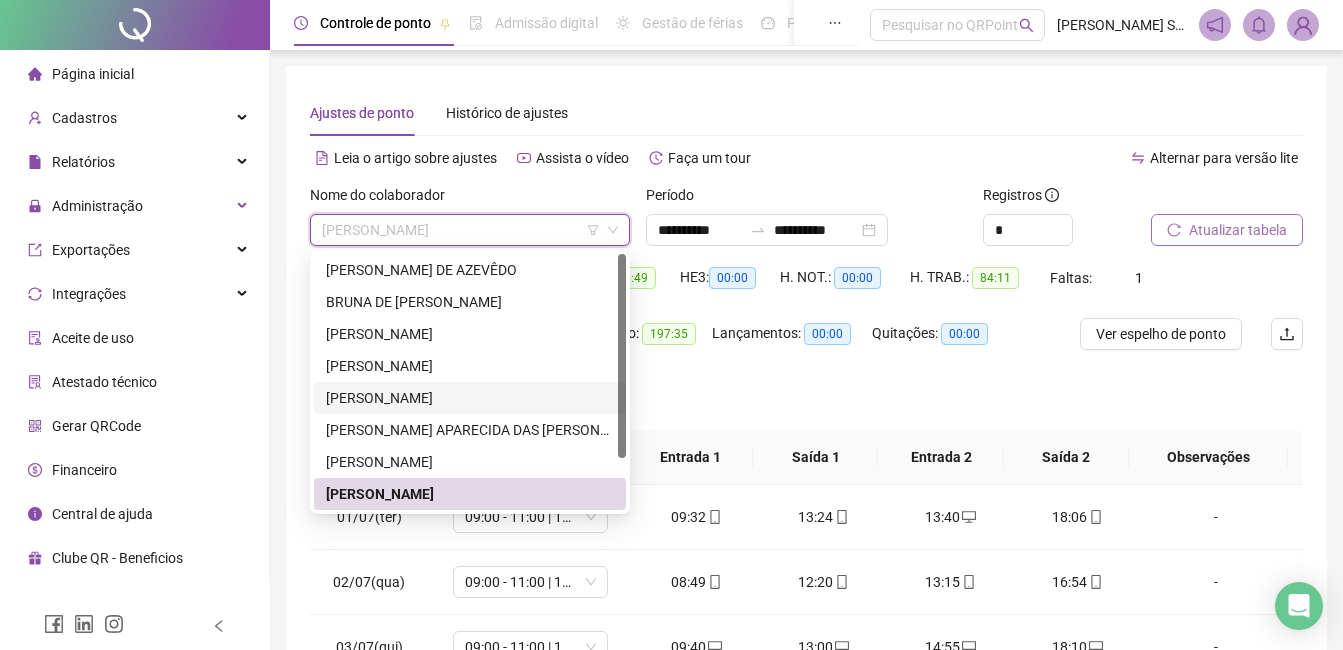 scroll, scrollTop: 0, scrollLeft: 0, axis: both 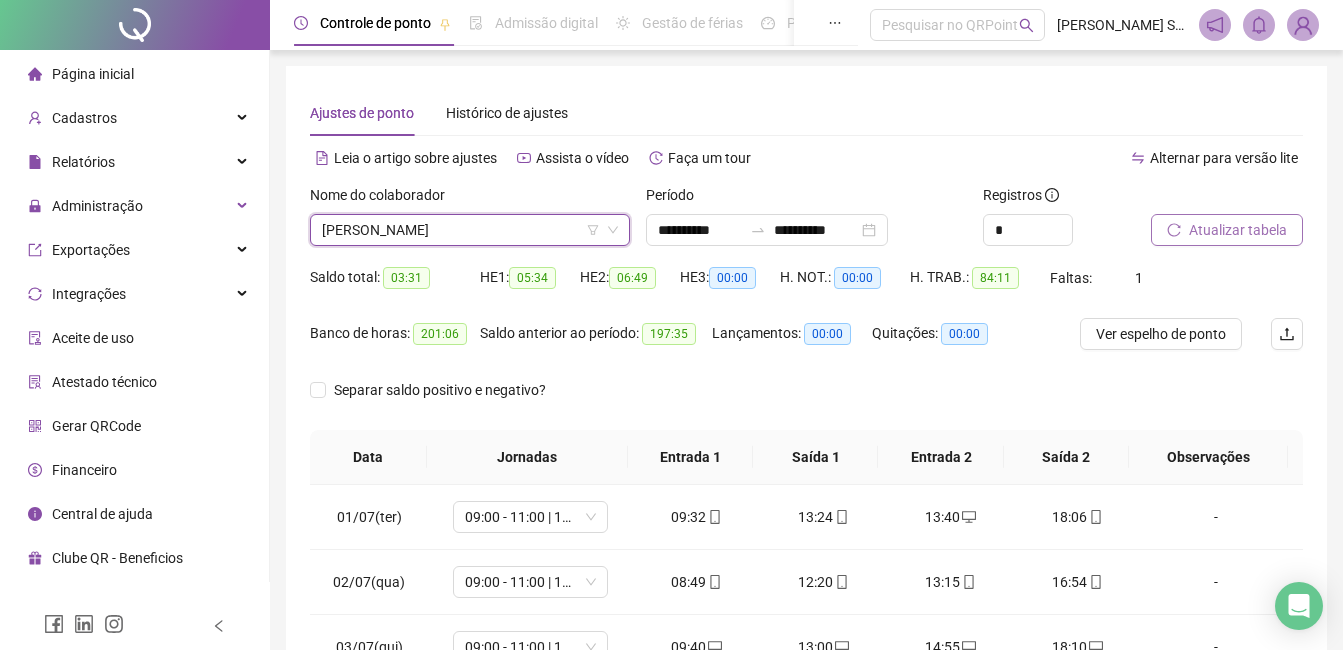 click on "Página inicial" at bounding box center [93, 74] 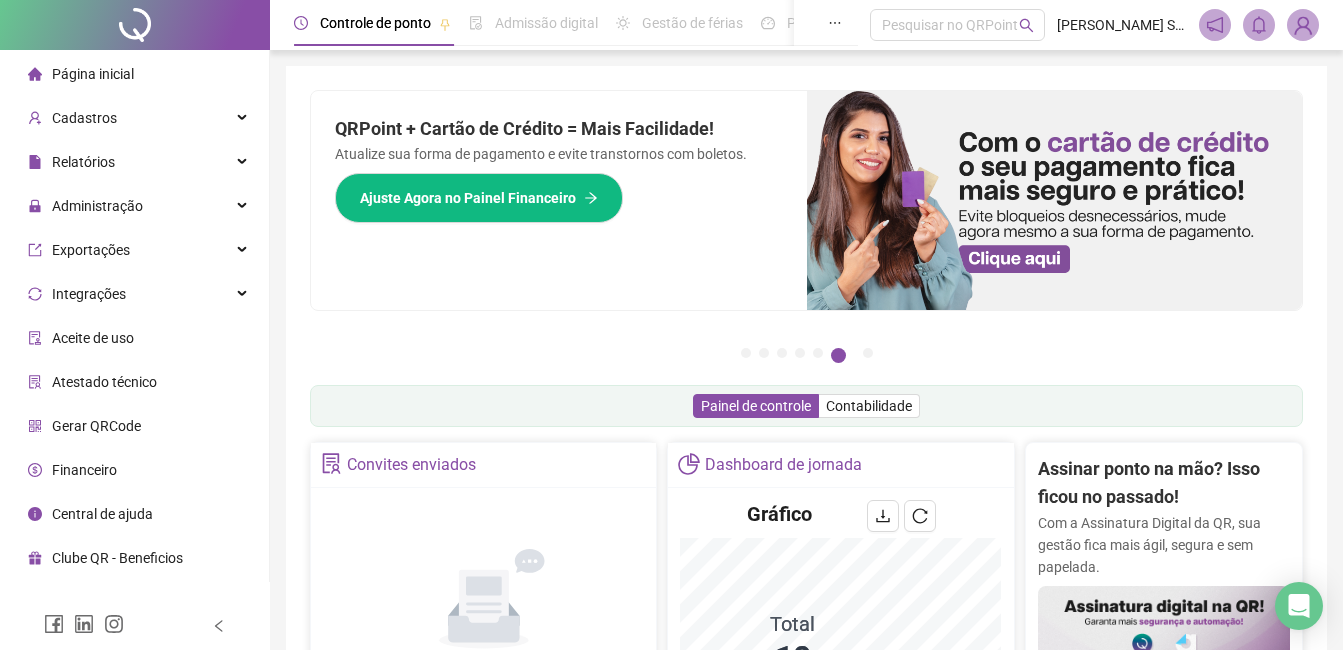 click on "Página inicial" at bounding box center [93, 74] 